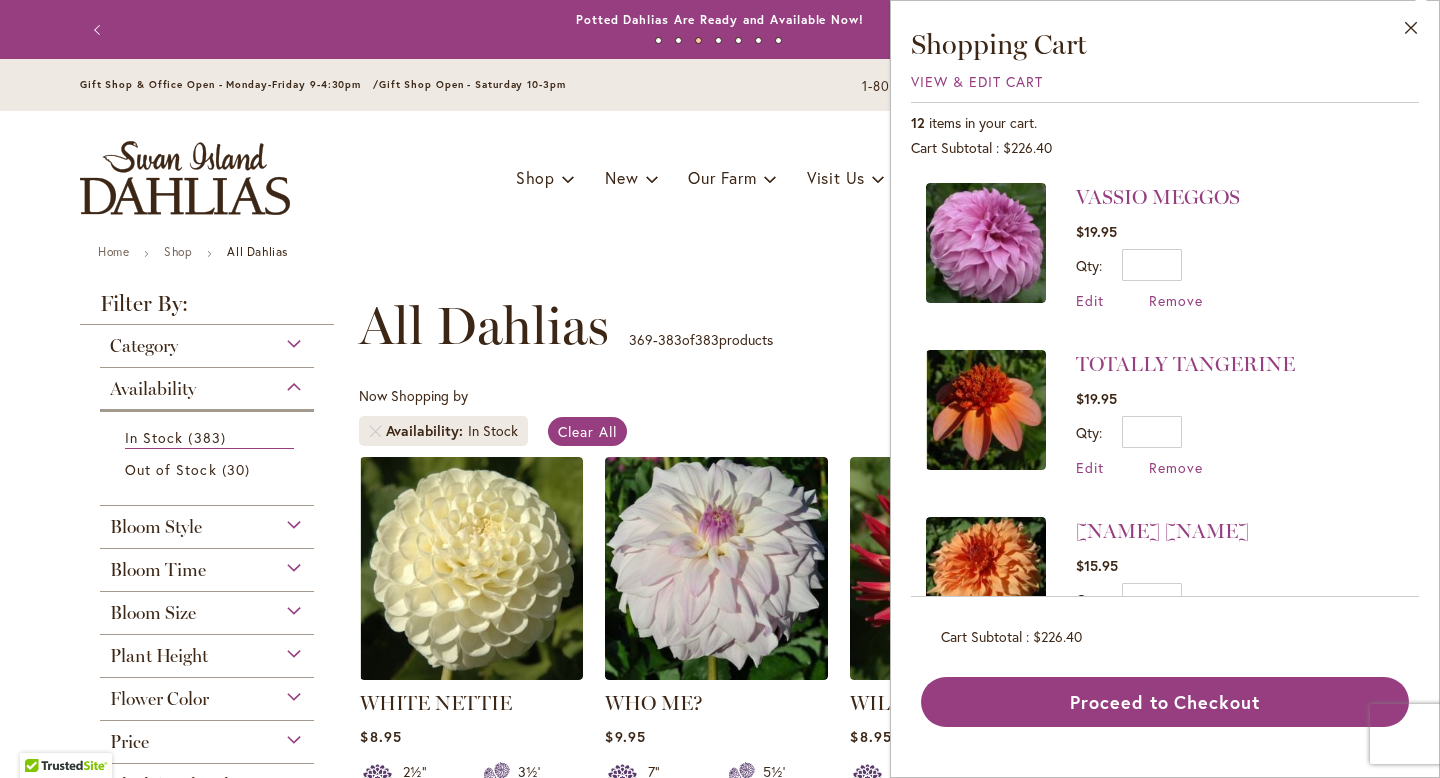 scroll, scrollTop: 0, scrollLeft: 0, axis: both 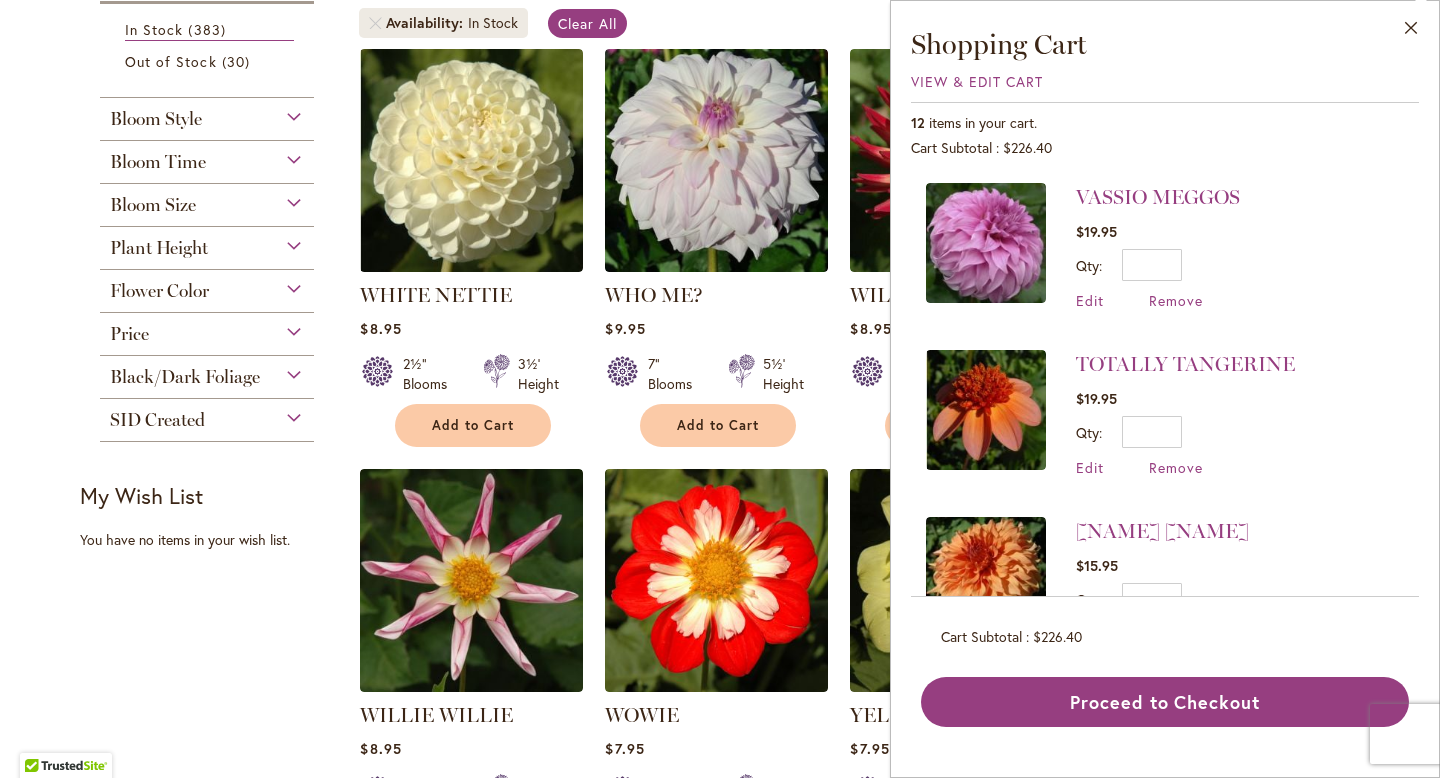 click on "Flower Color" at bounding box center (207, 286) 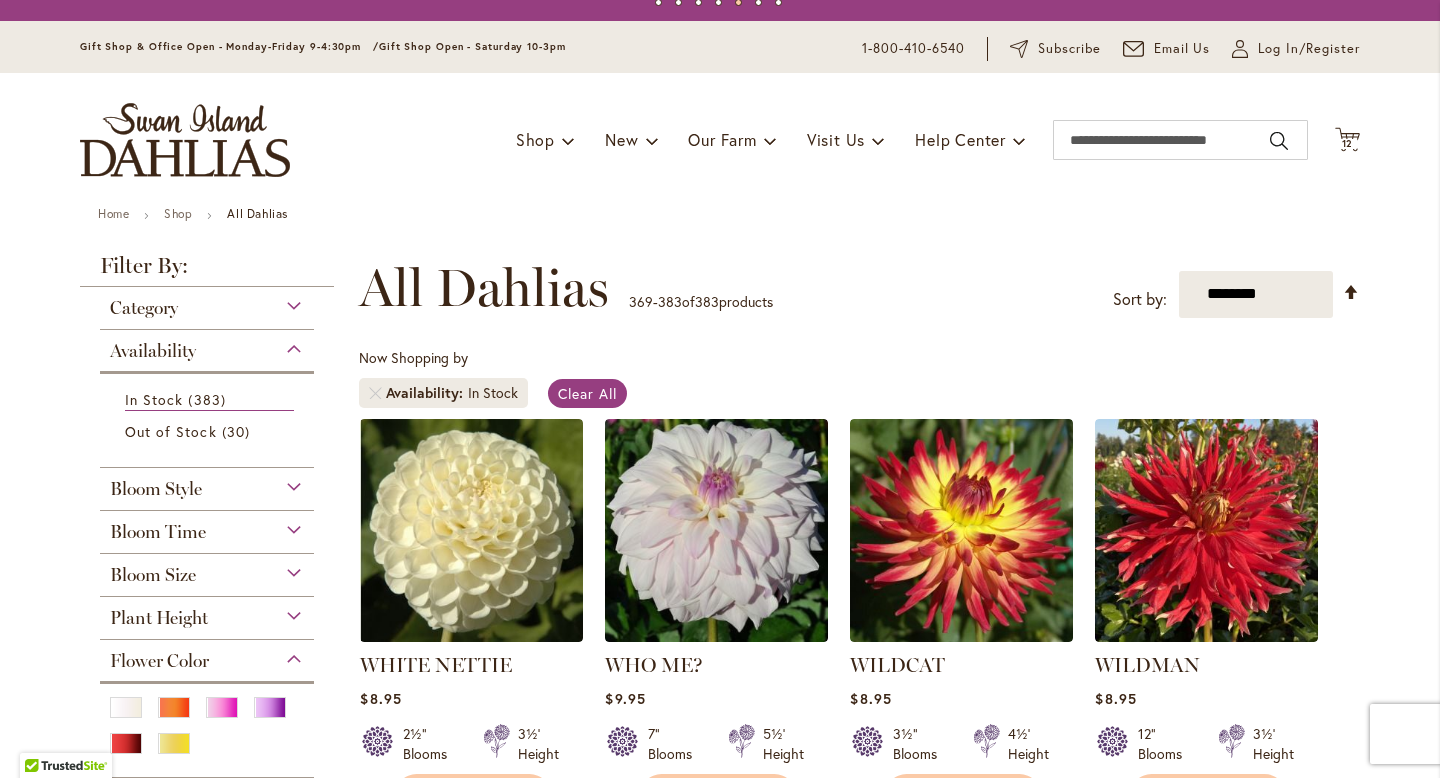 scroll, scrollTop: 43, scrollLeft: 0, axis: vertical 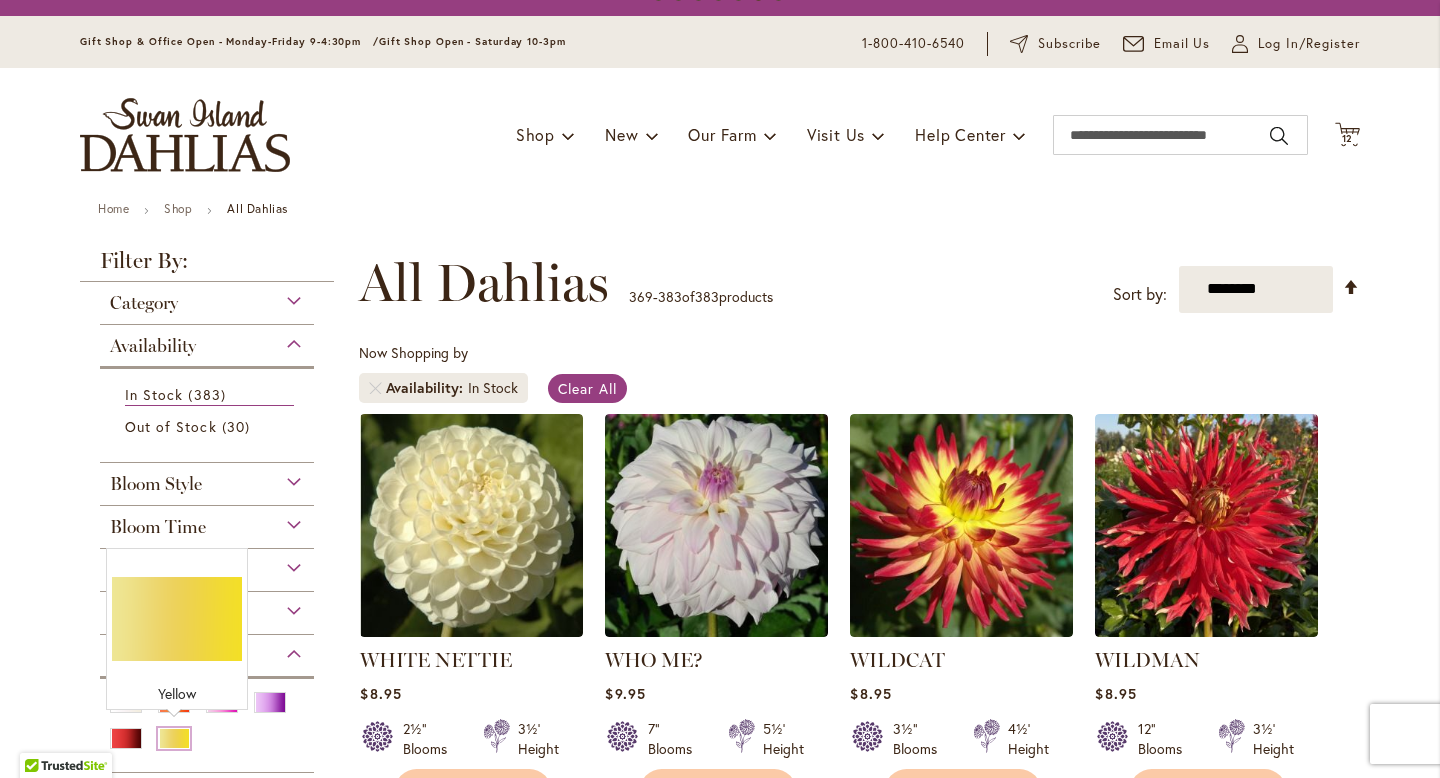 click at bounding box center [174, 738] 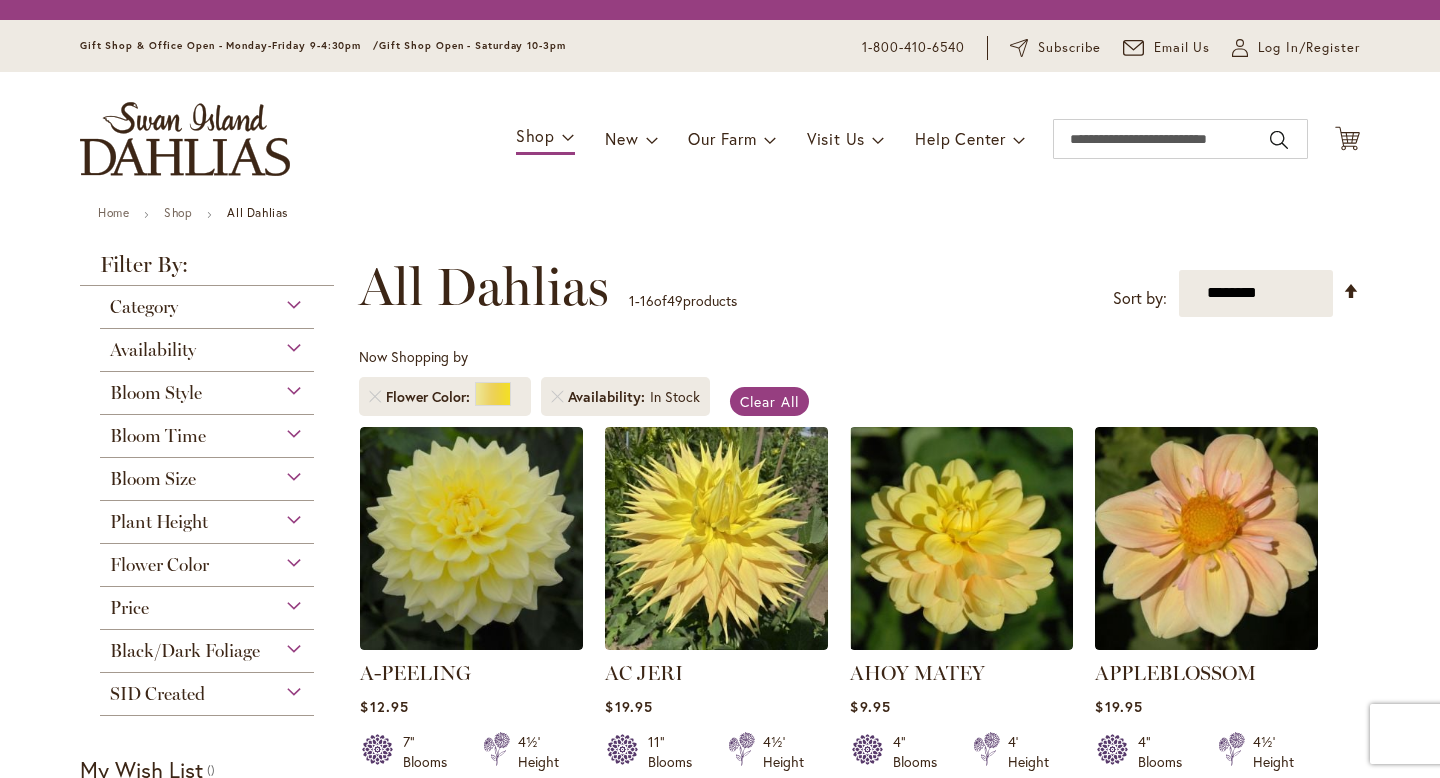 scroll, scrollTop: 0, scrollLeft: 0, axis: both 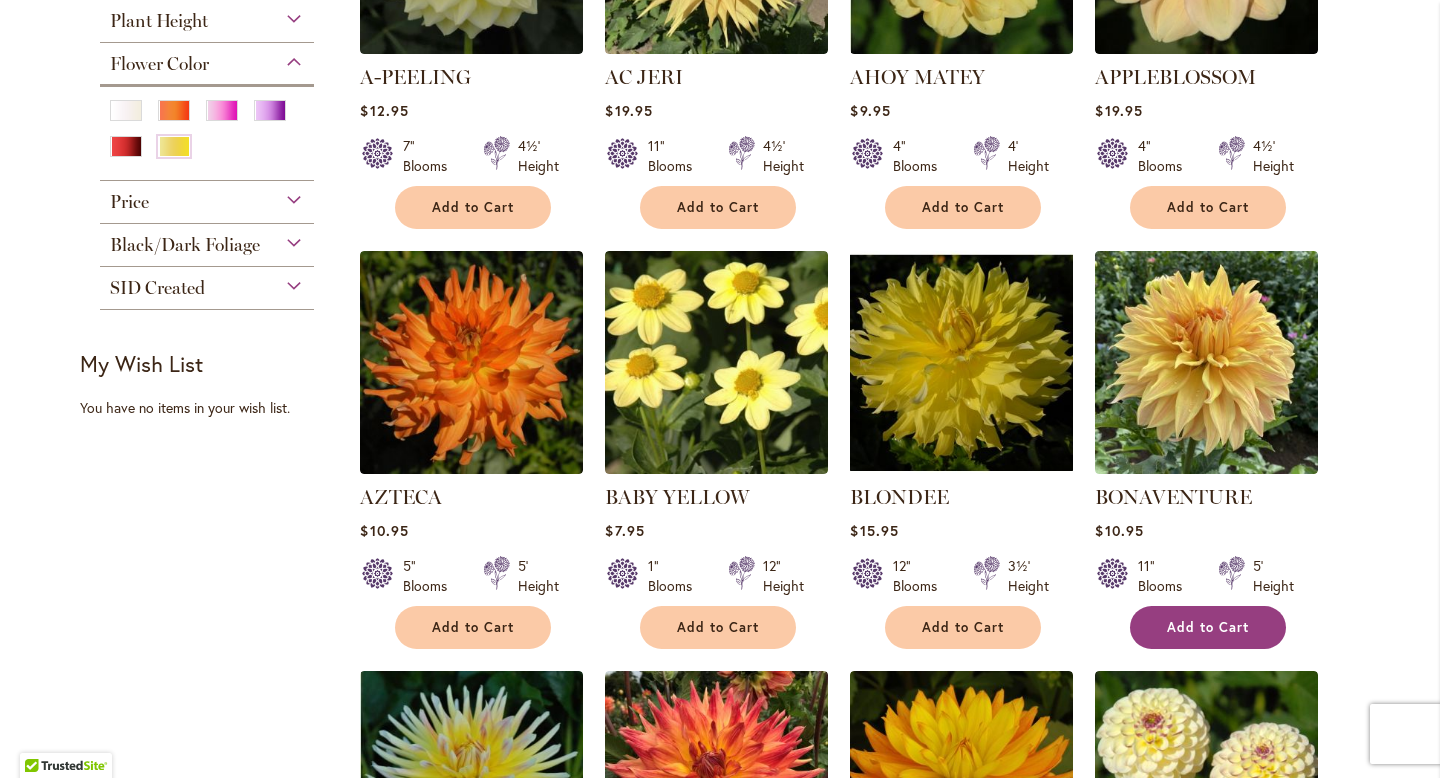 type on "**********" 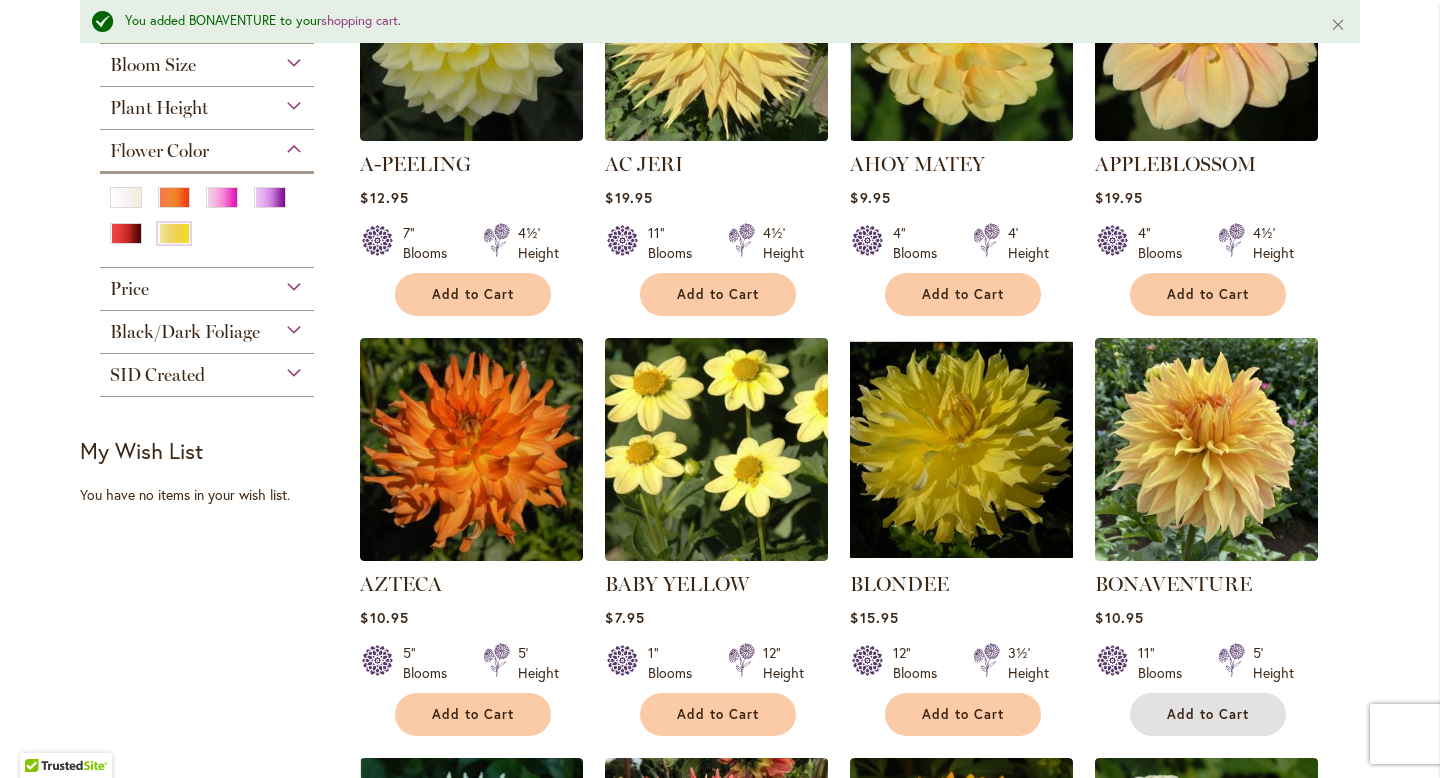 scroll, scrollTop: 605, scrollLeft: 0, axis: vertical 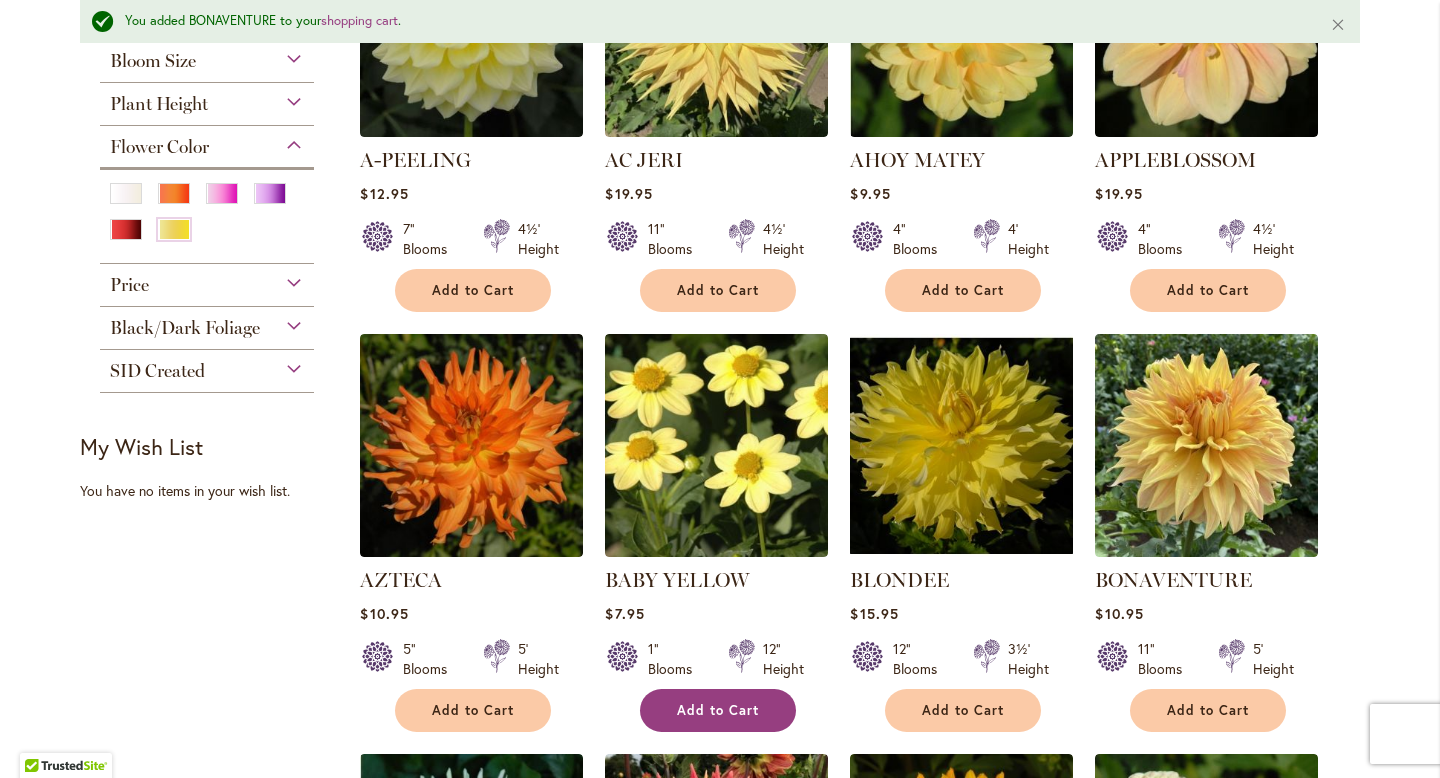 click on "Add to Cart" at bounding box center [718, 710] 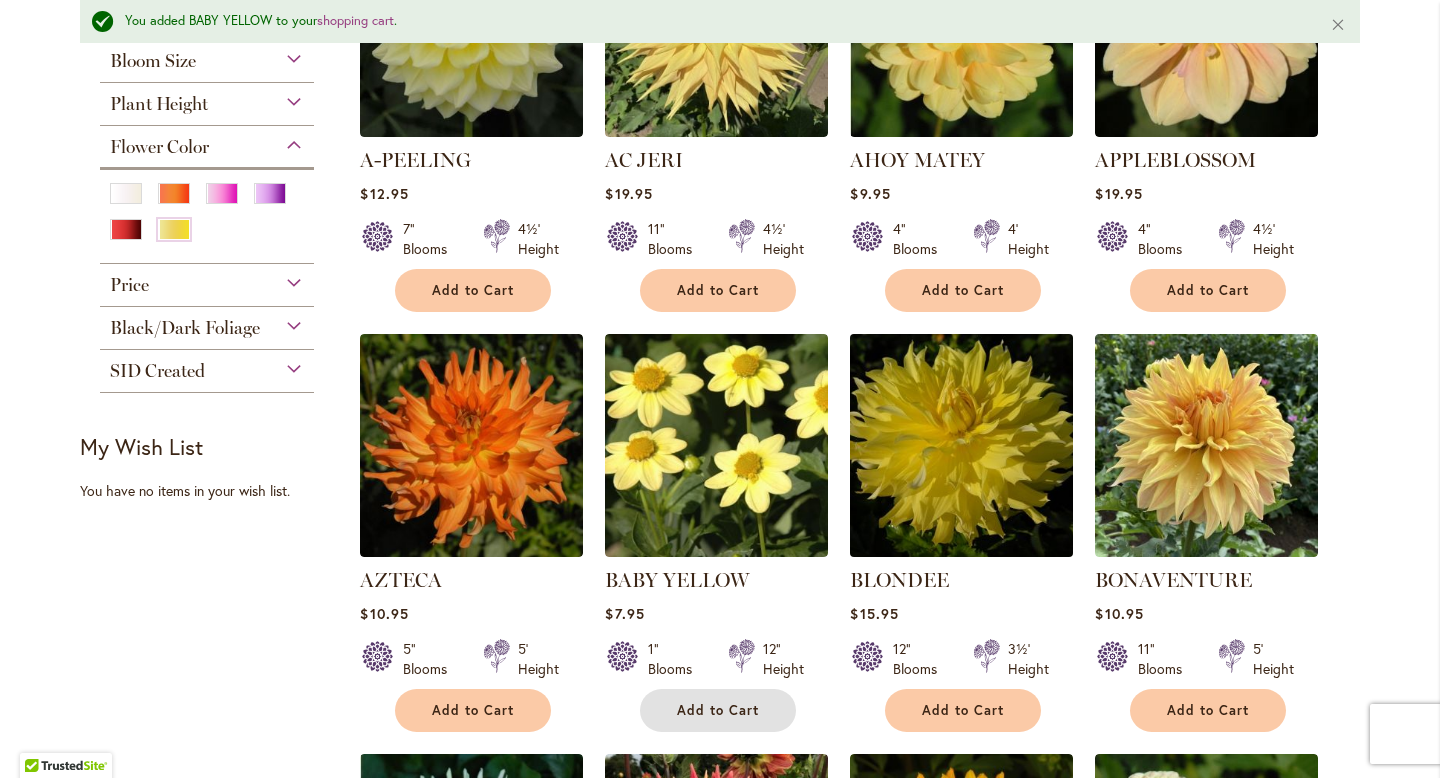 scroll, scrollTop: 0, scrollLeft: 0, axis: both 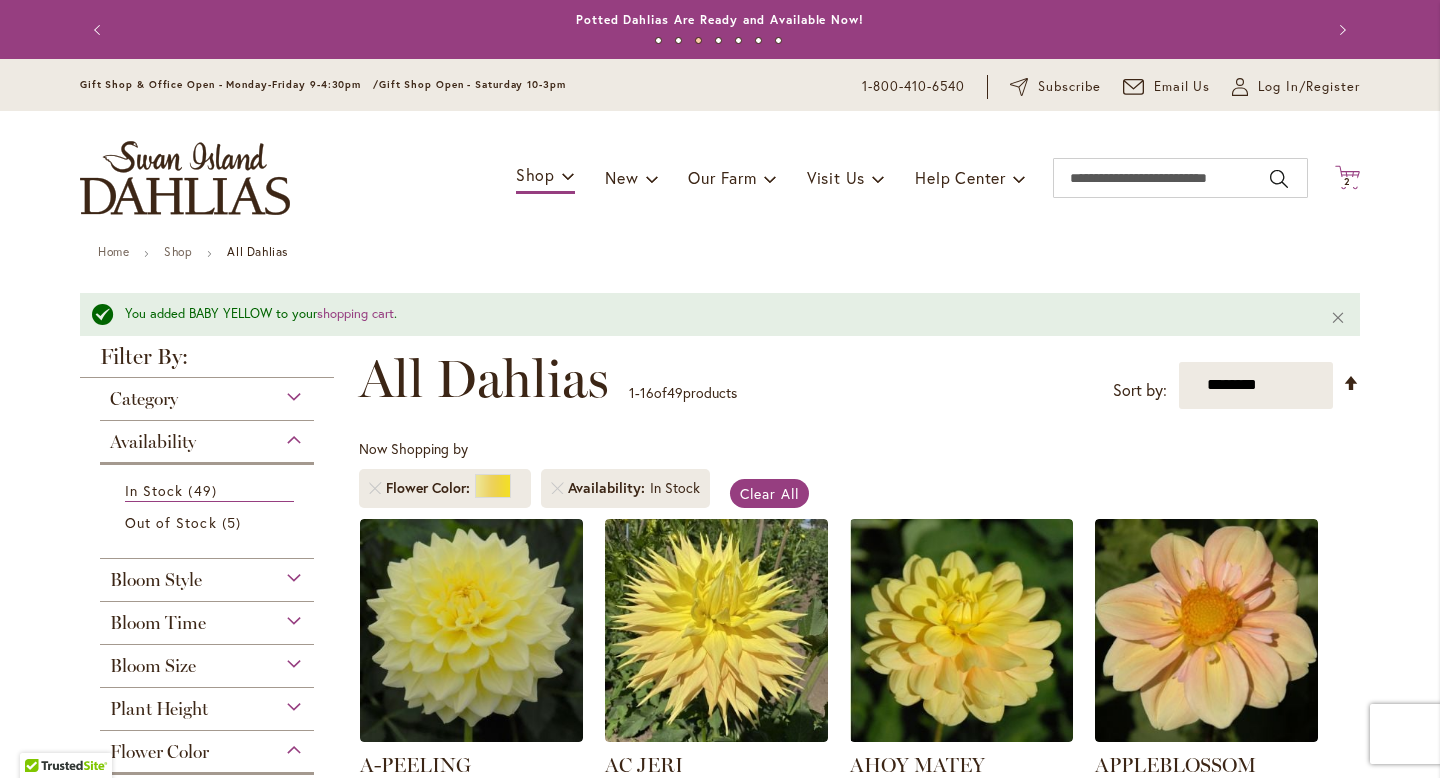 click on "Cart
.cls-1 {
fill: #231f20;
}" 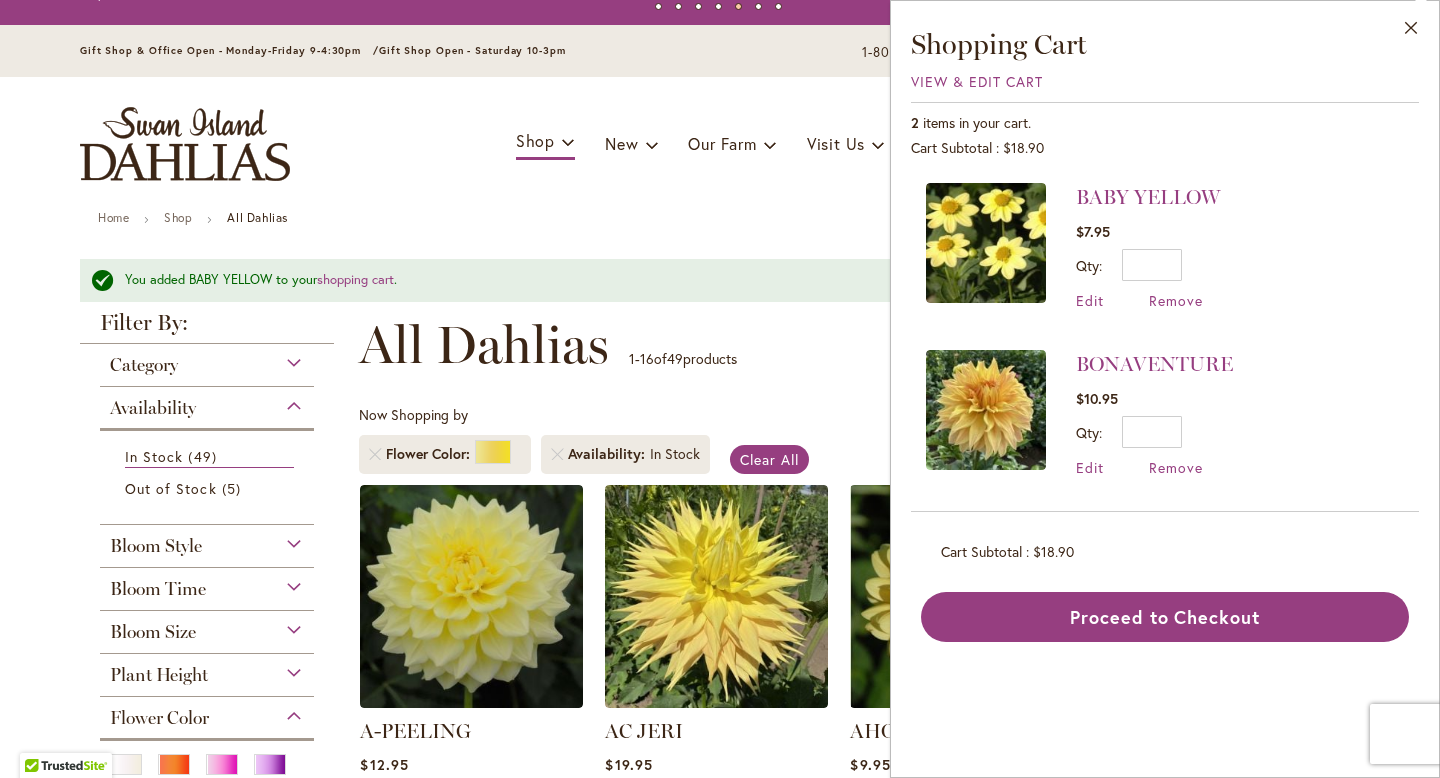 scroll, scrollTop: 50, scrollLeft: 0, axis: vertical 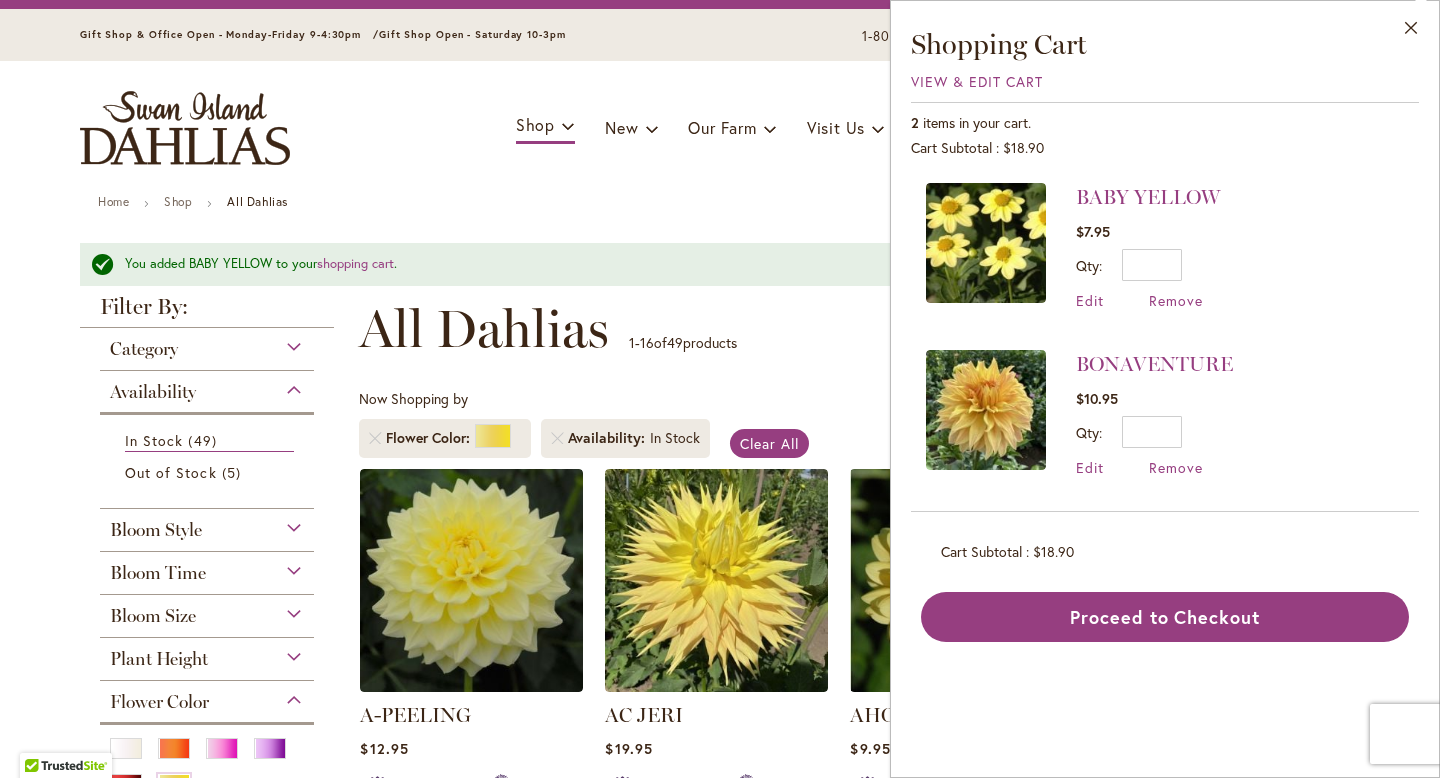 click on "Toggle Nav
Shop
Dahlia Tubers
Collections
Fresh Cut Dahlias
Gardening Supplies
Gift Cards
Request a Catalog
Gifts, Clothing & Specialty Items" at bounding box center (720, 128) 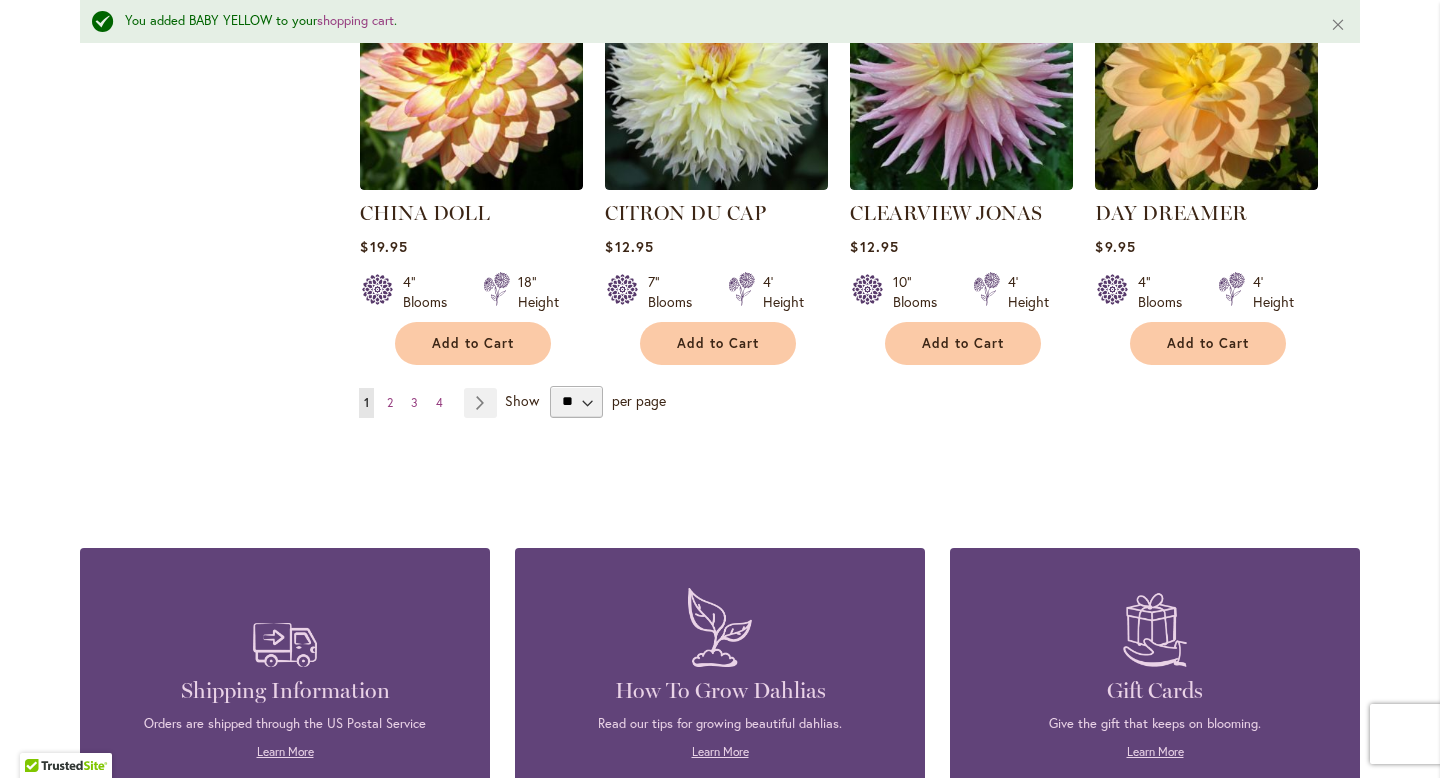 scroll, scrollTop: 1888, scrollLeft: 0, axis: vertical 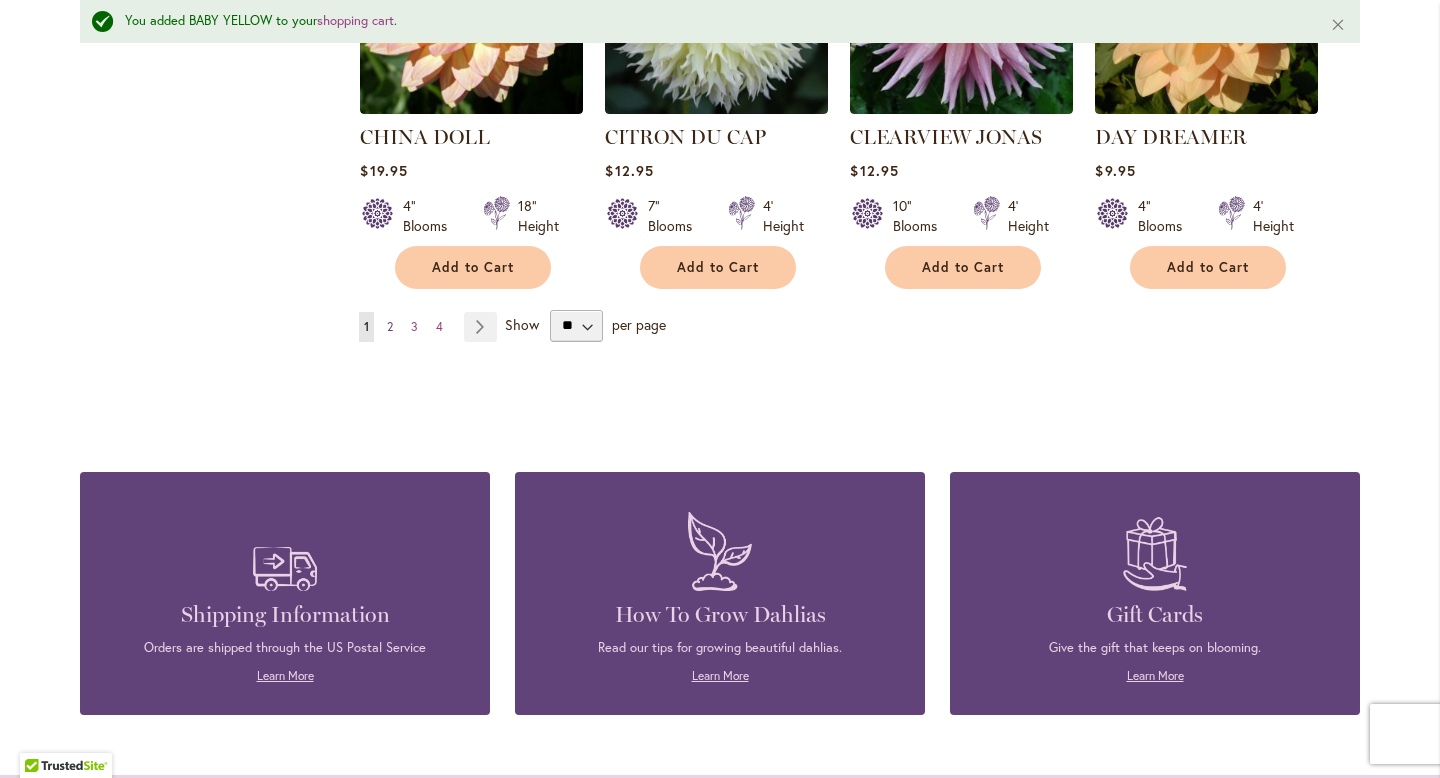 click on "2" at bounding box center [390, 326] 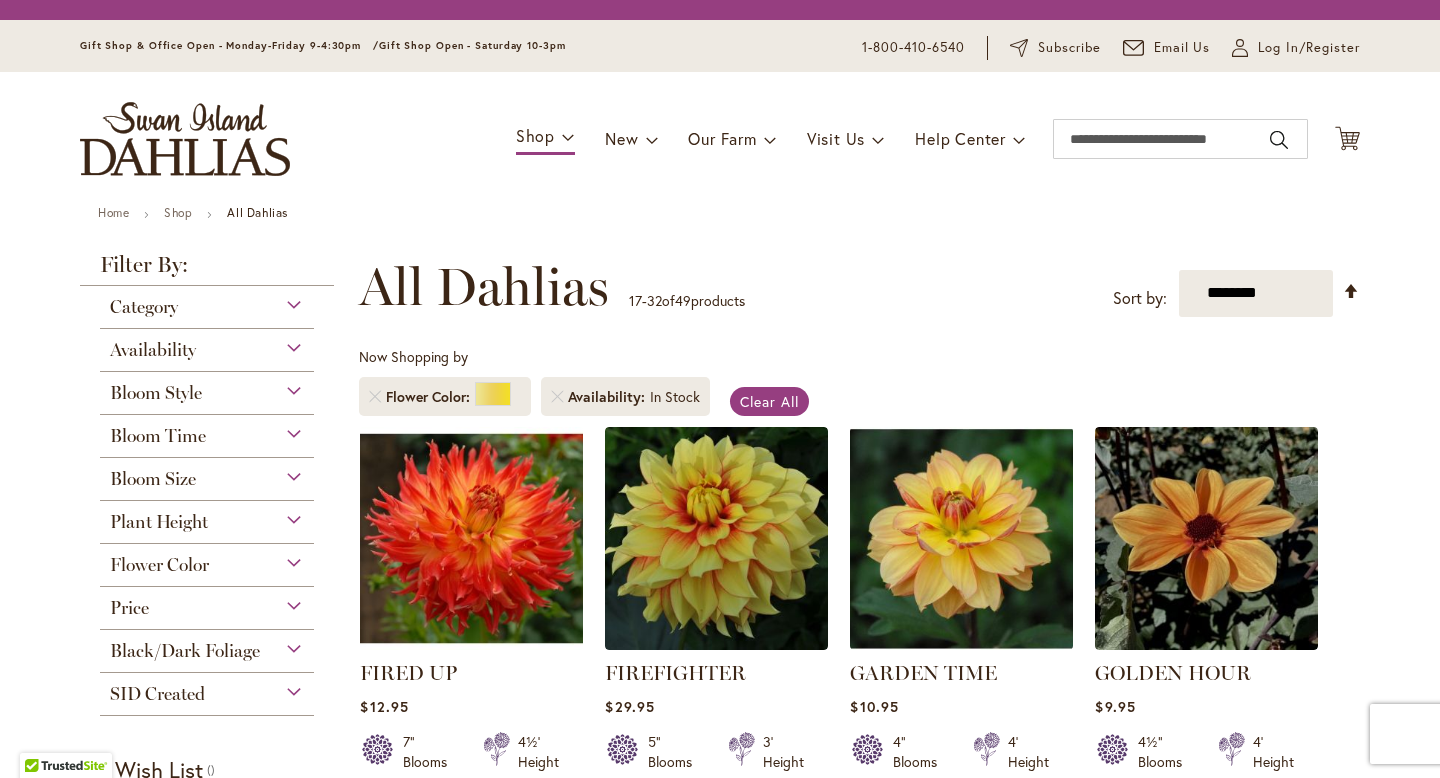 scroll, scrollTop: 0, scrollLeft: 0, axis: both 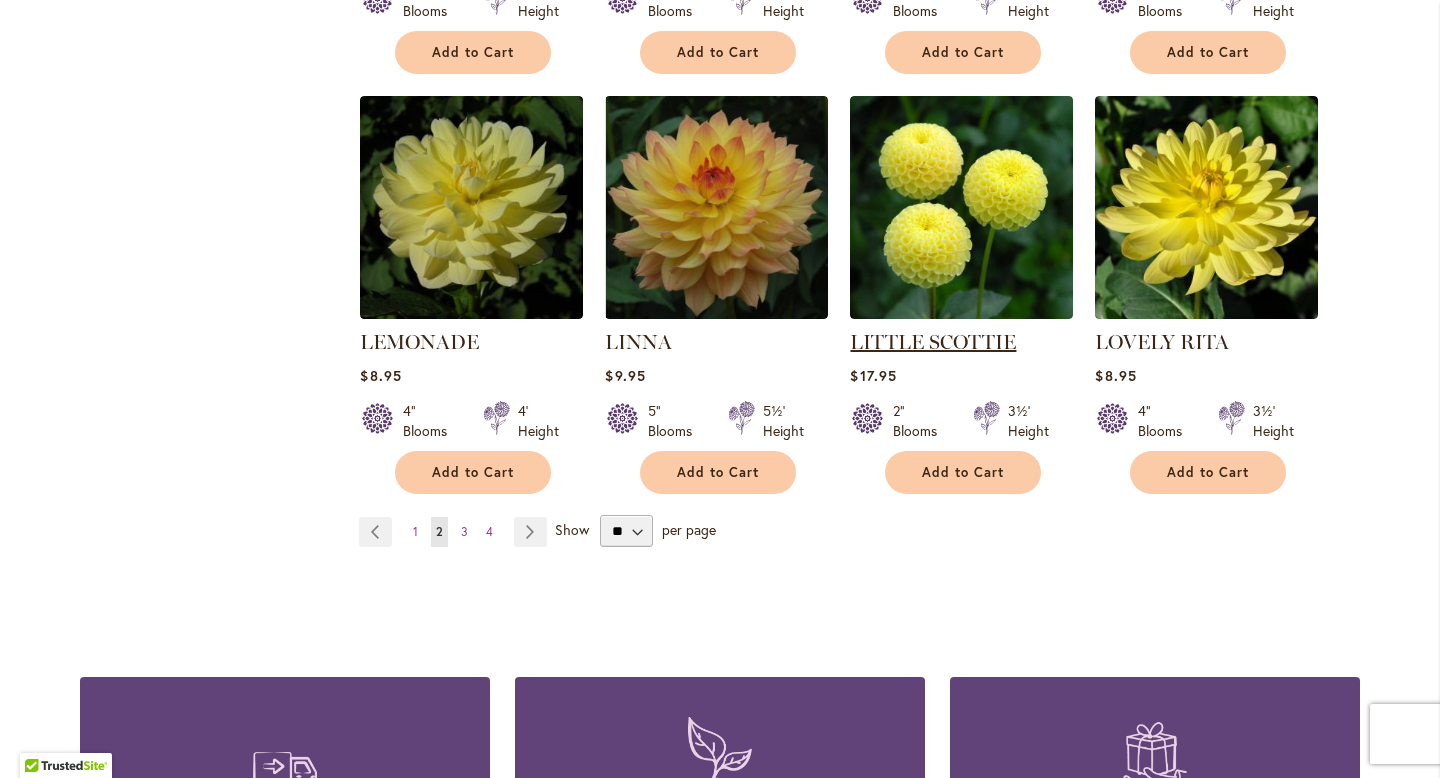type on "**********" 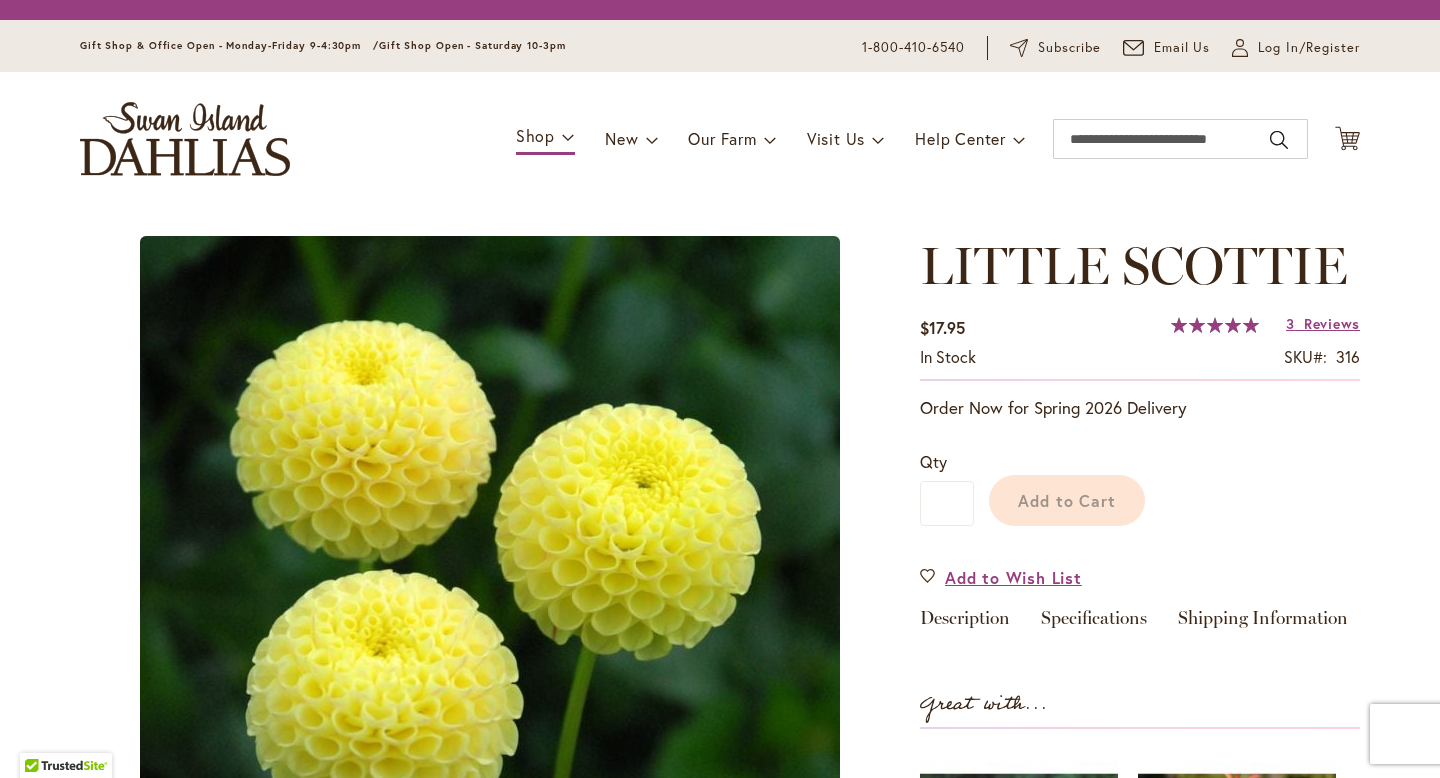 scroll, scrollTop: 0, scrollLeft: 0, axis: both 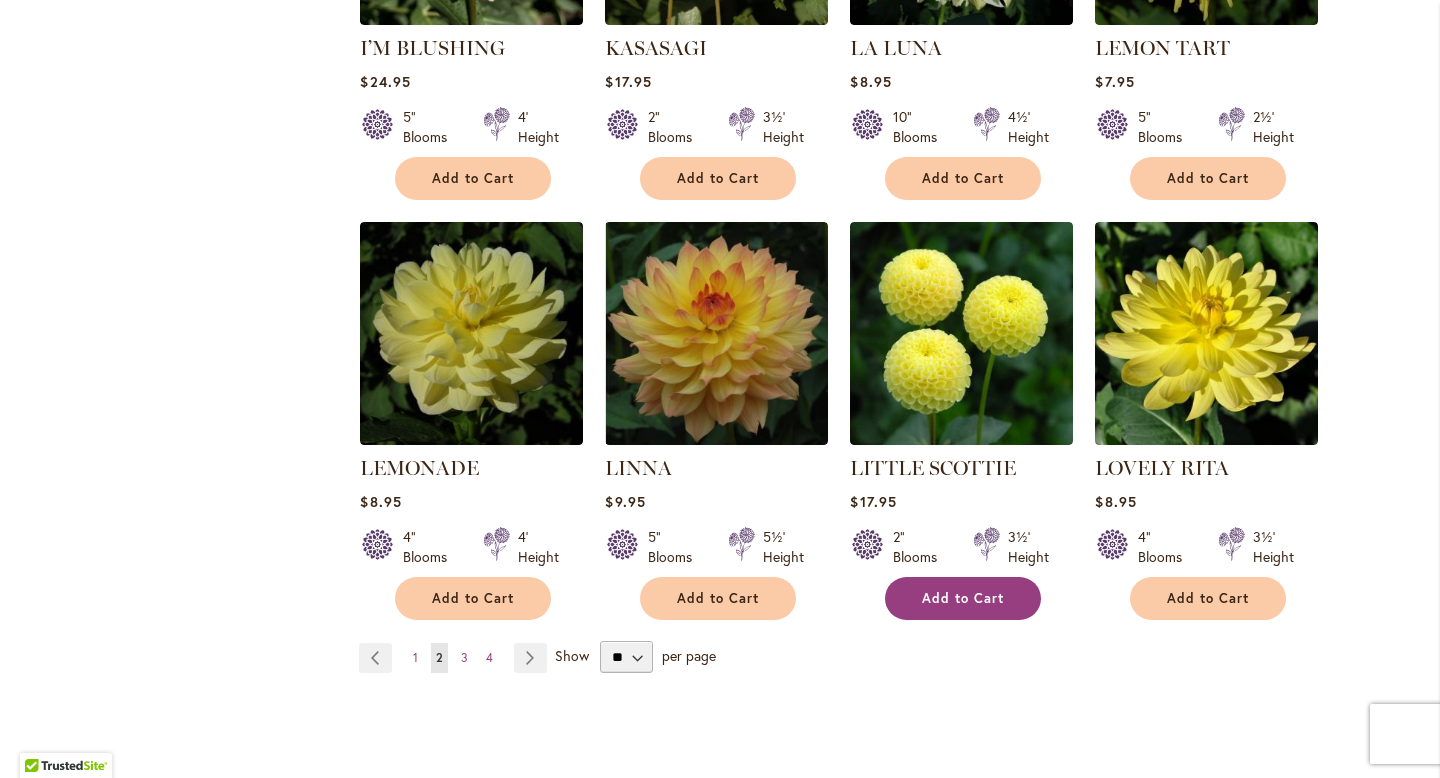 type on "**********" 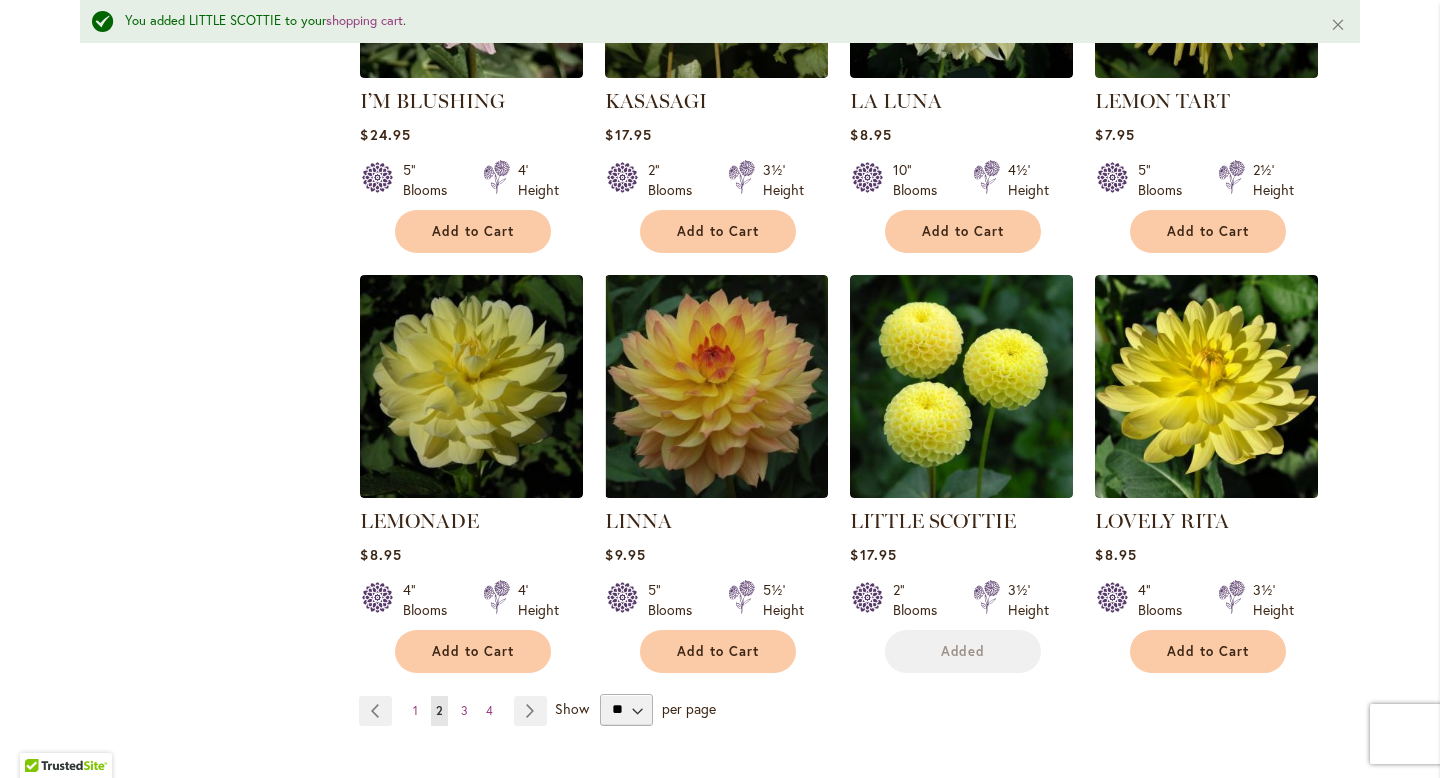 scroll, scrollTop: 1584, scrollLeft: 0, axis: vertical 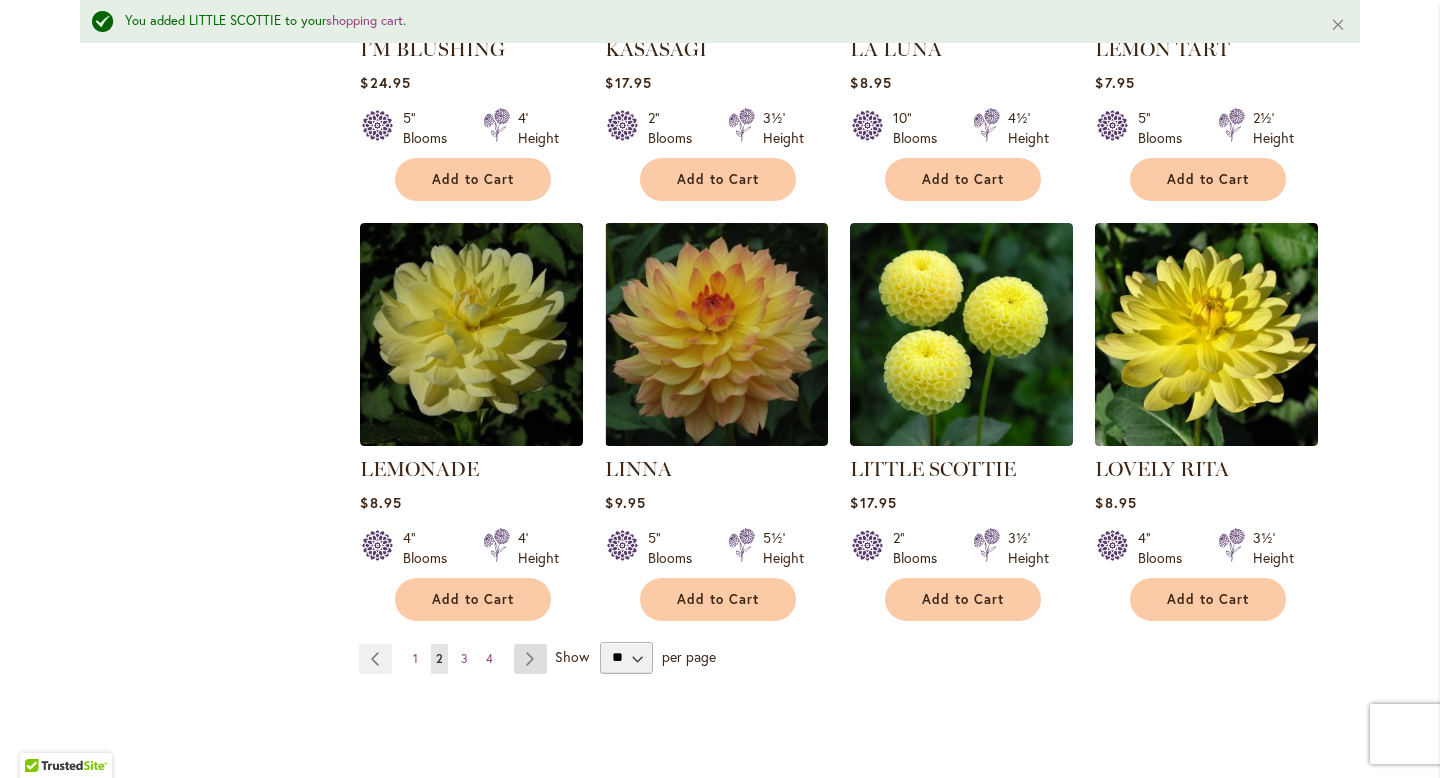 click on "Page
Next" at bounding box center [530, 659] 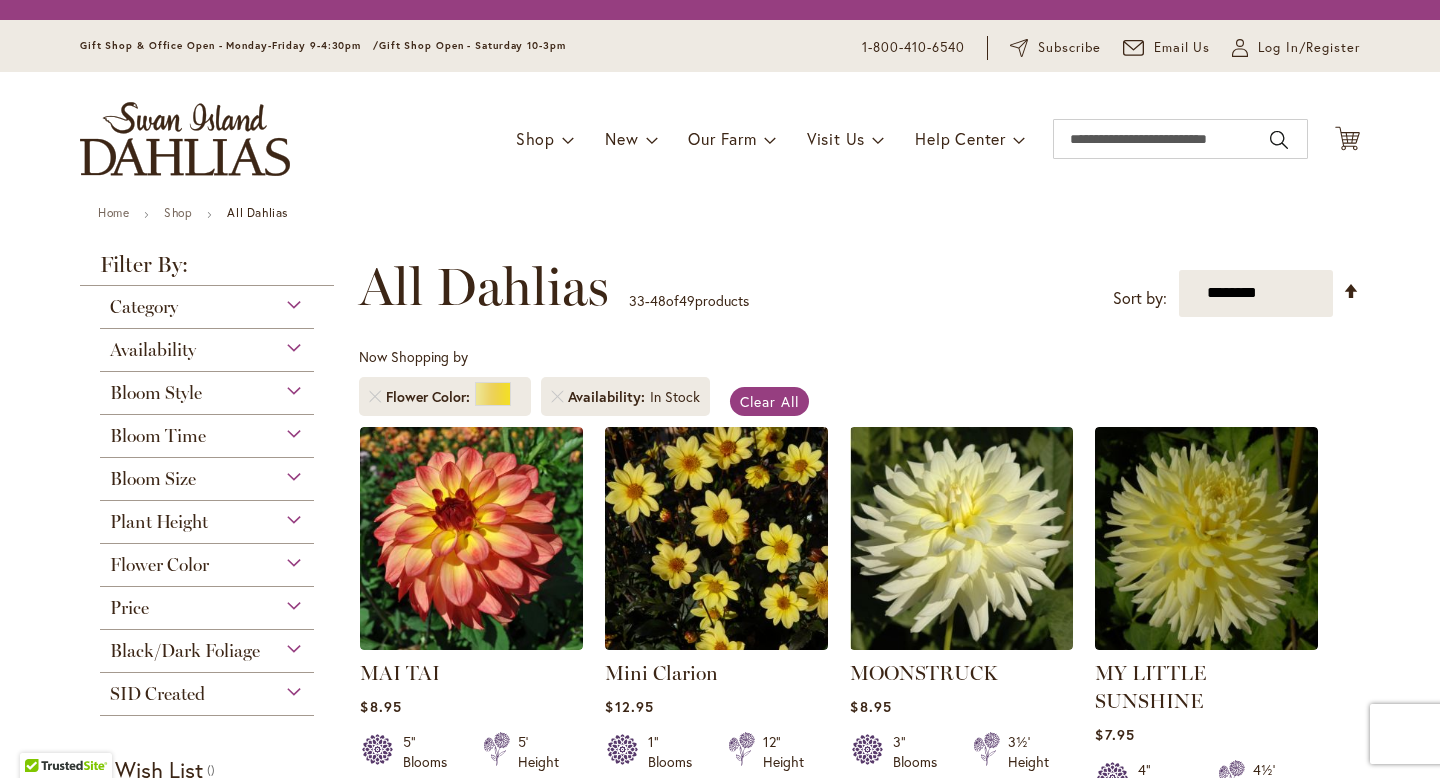 scroll, scrollTop: 0, scrollLeft: 0, axis: both 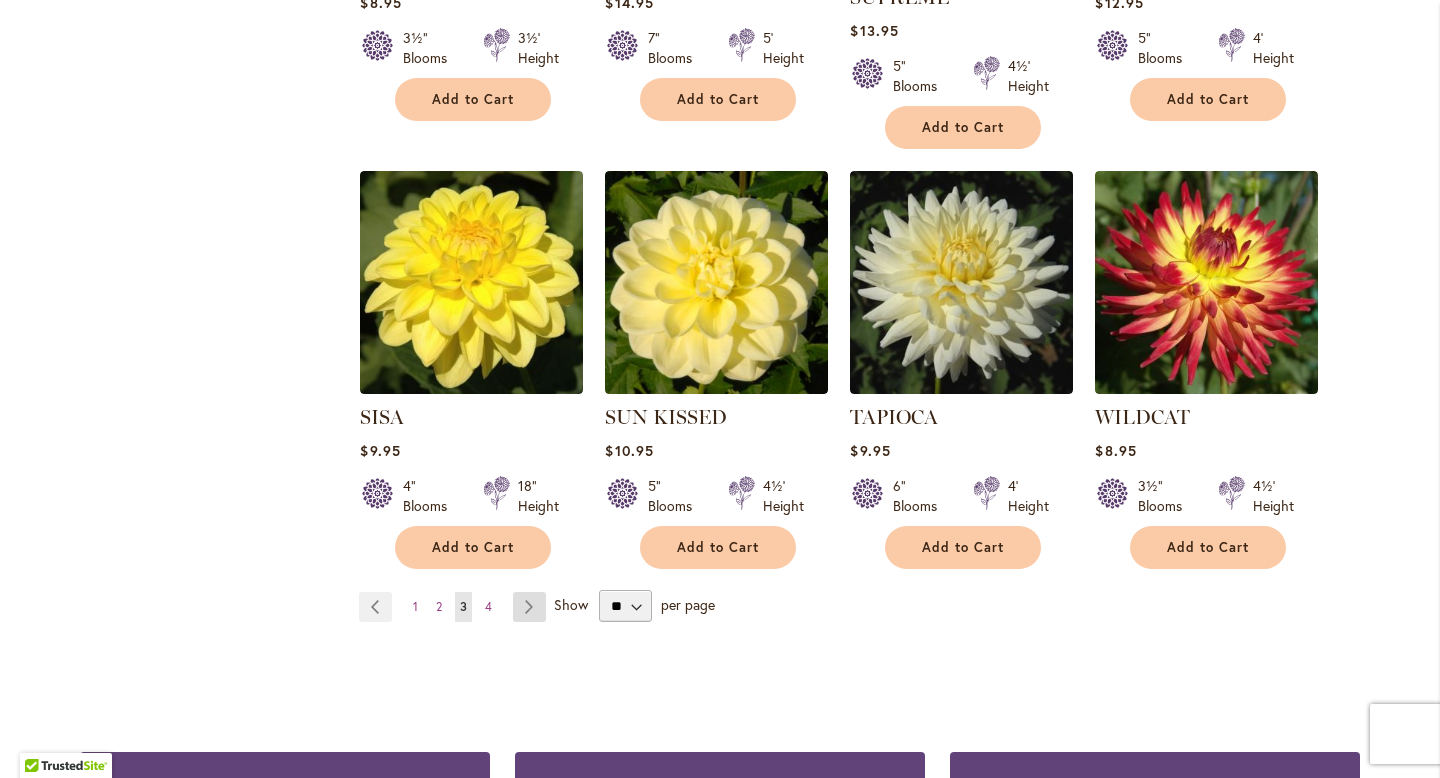 type on "**********" 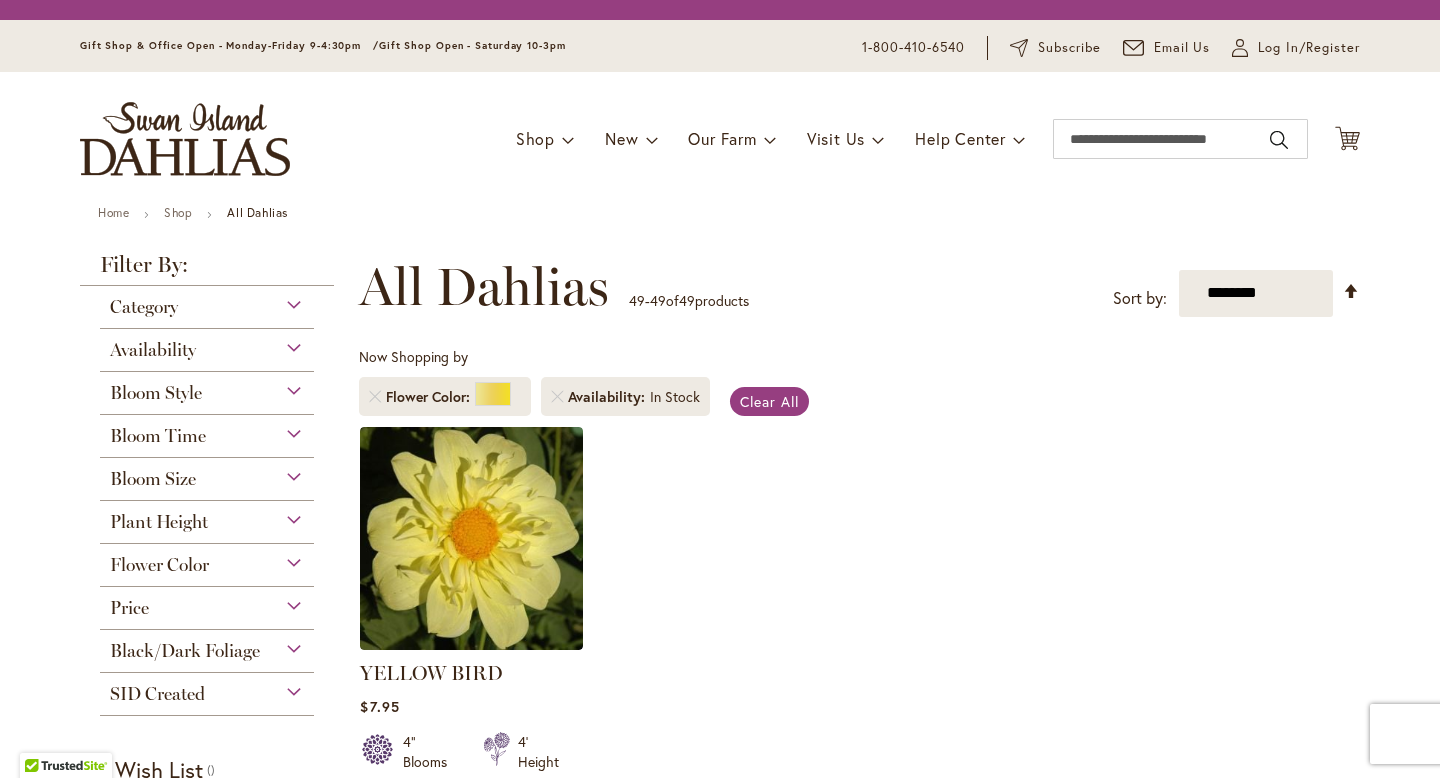 scroll, scrollTop: 0, scrollLeft: 0, axis: both 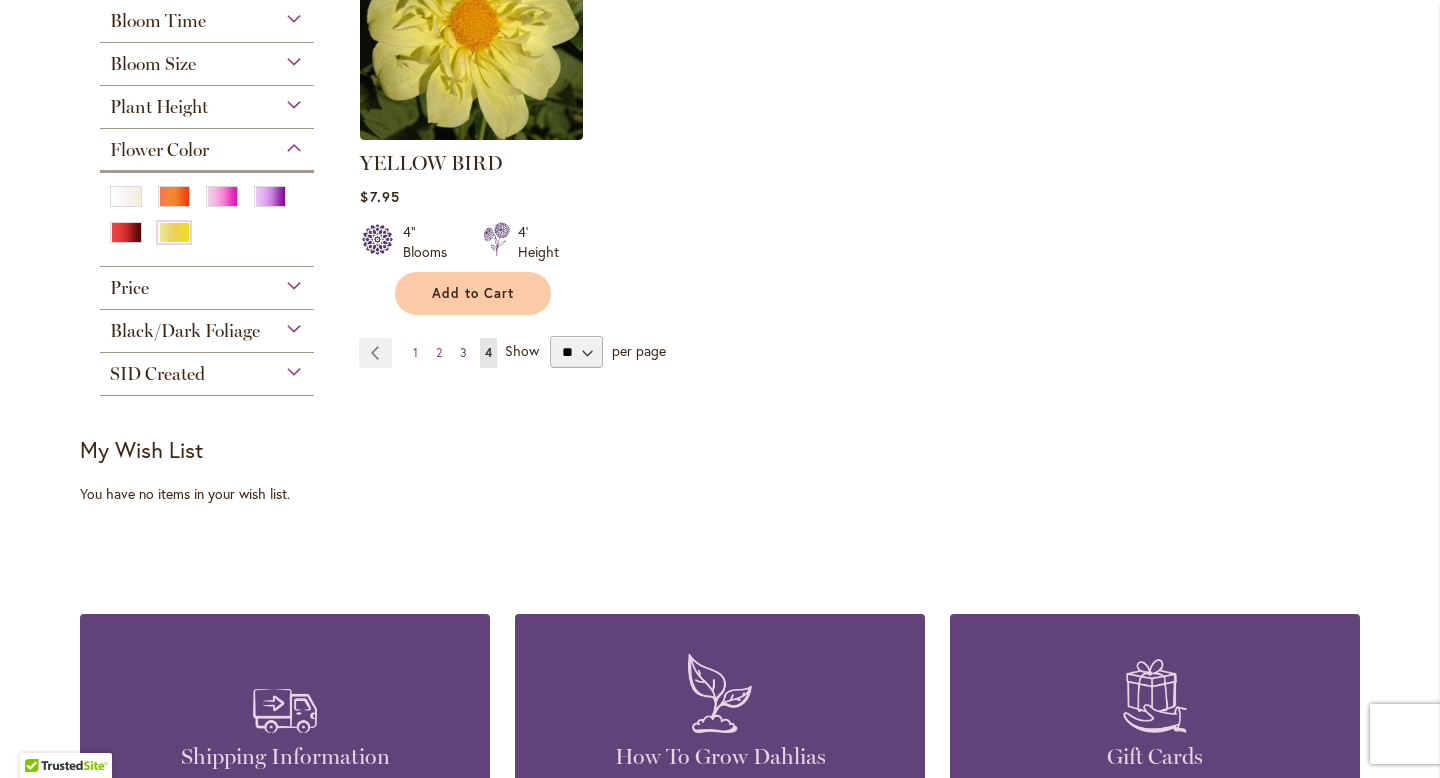 type on "**********" 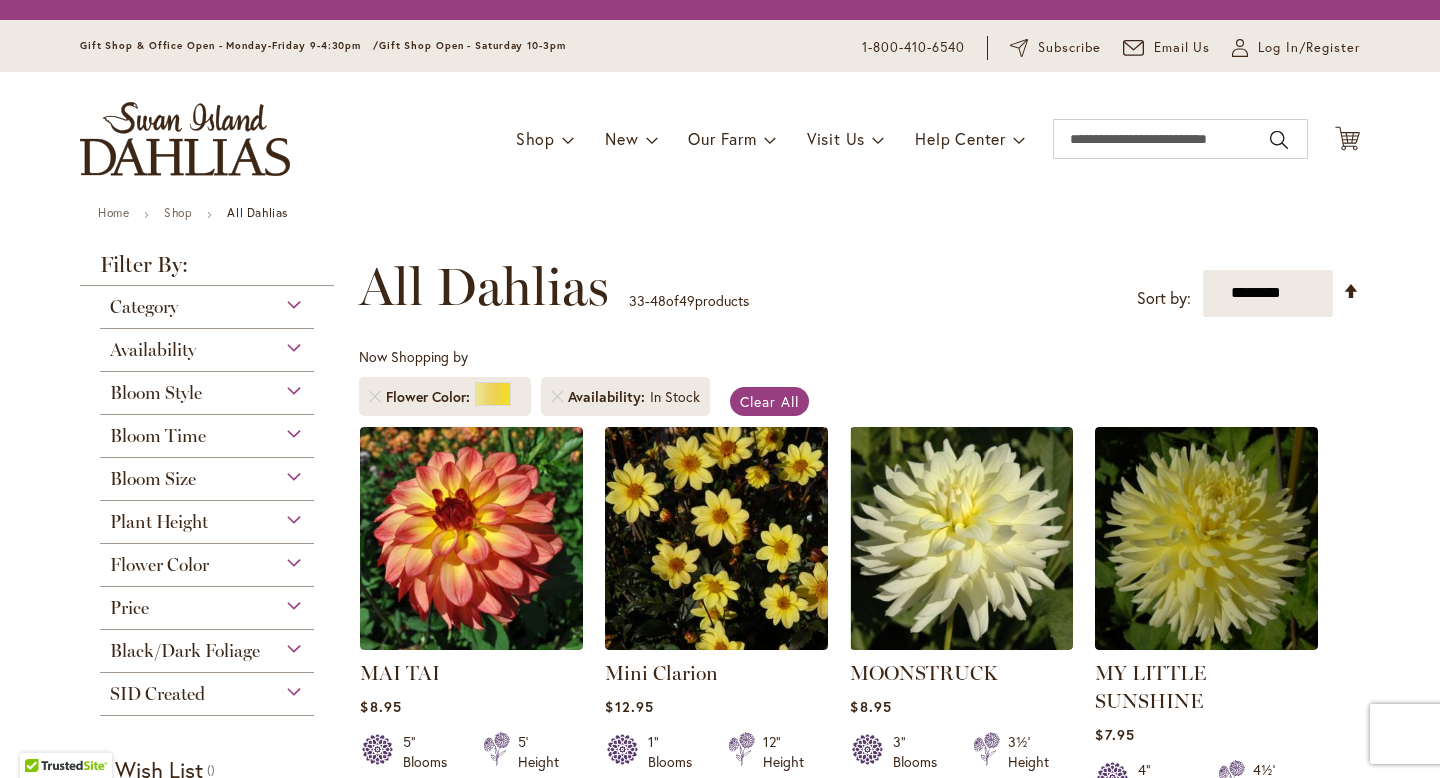 scroll, scrollTop: 0, scrollLeft: 0, axis: both 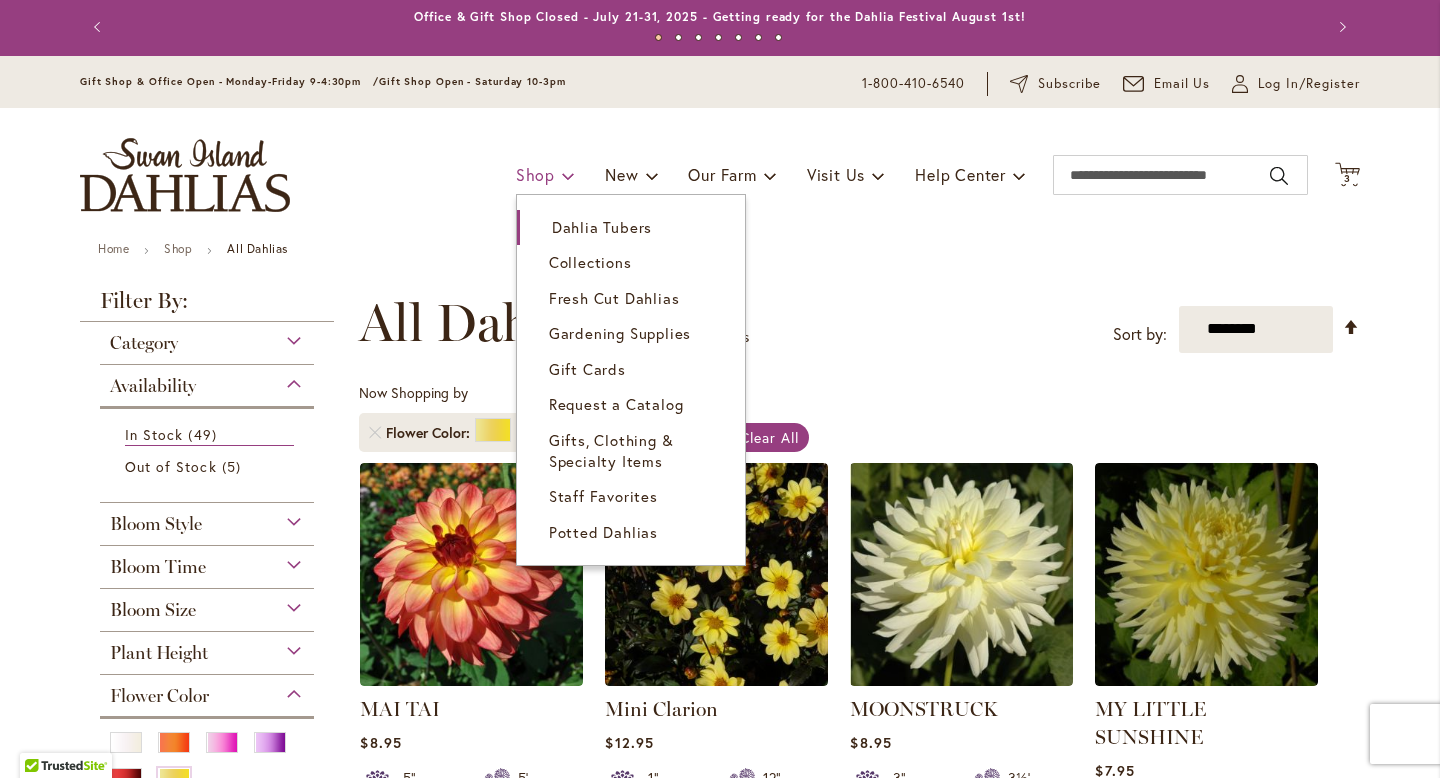 type on "**********" 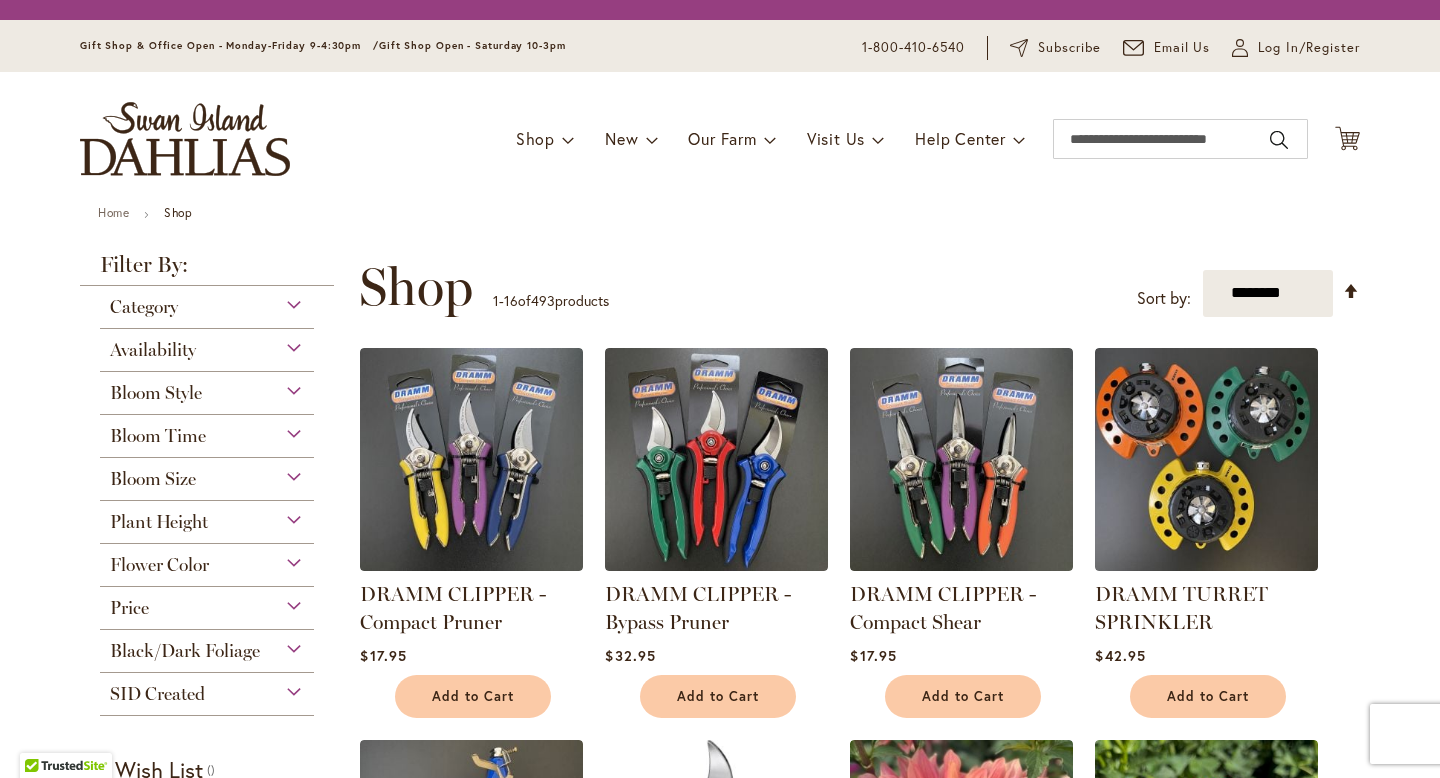 scroll, scrollTop: 0, scrollLeft: 0, axis: both 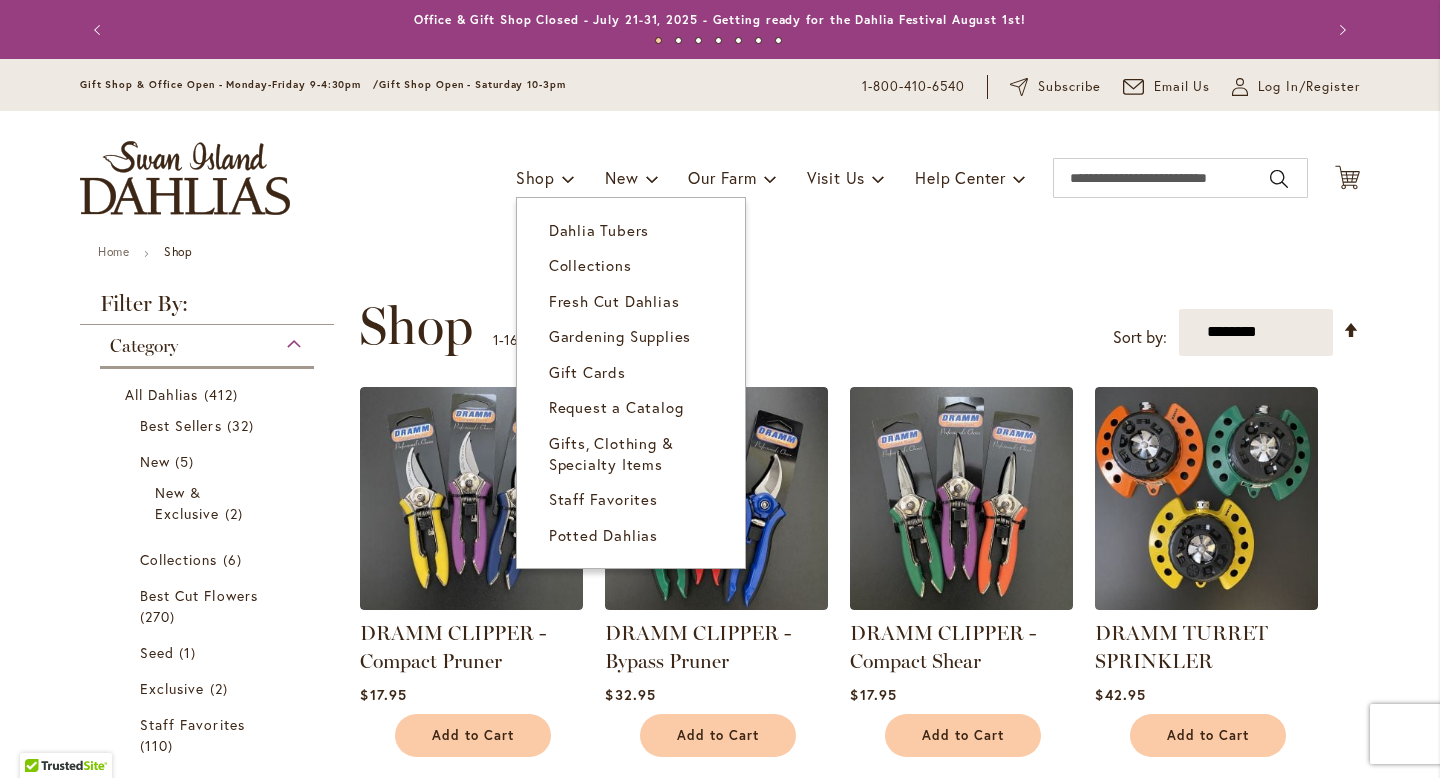 click on "Toggle Nav
Shop
Dahlia Tubers
Collections
Fresh Cut Dahlias
Gardening Supplies
Gift Cards
Request a Catalog
Gifts, Clothing & Specialty Items" at bounding box center [720, 178] 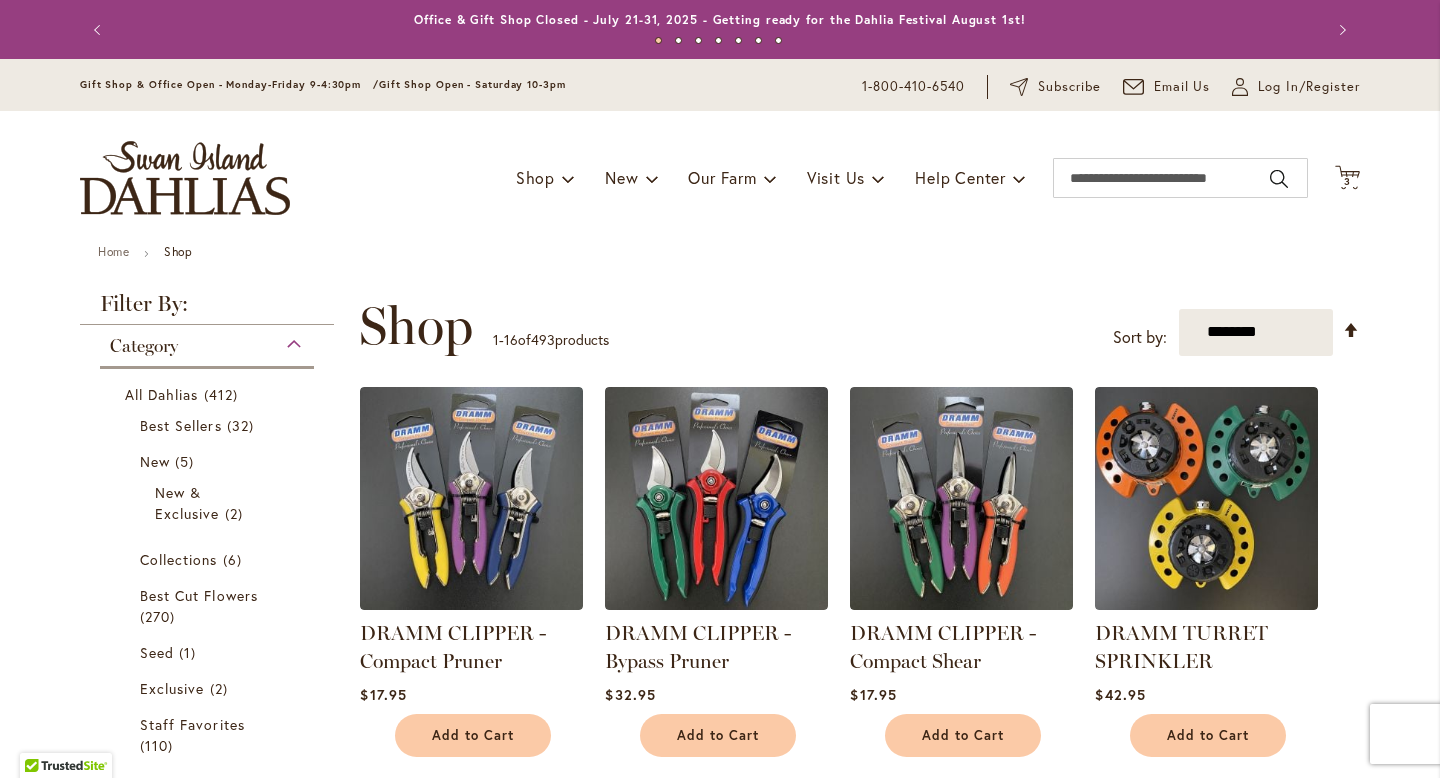 type on "**********" 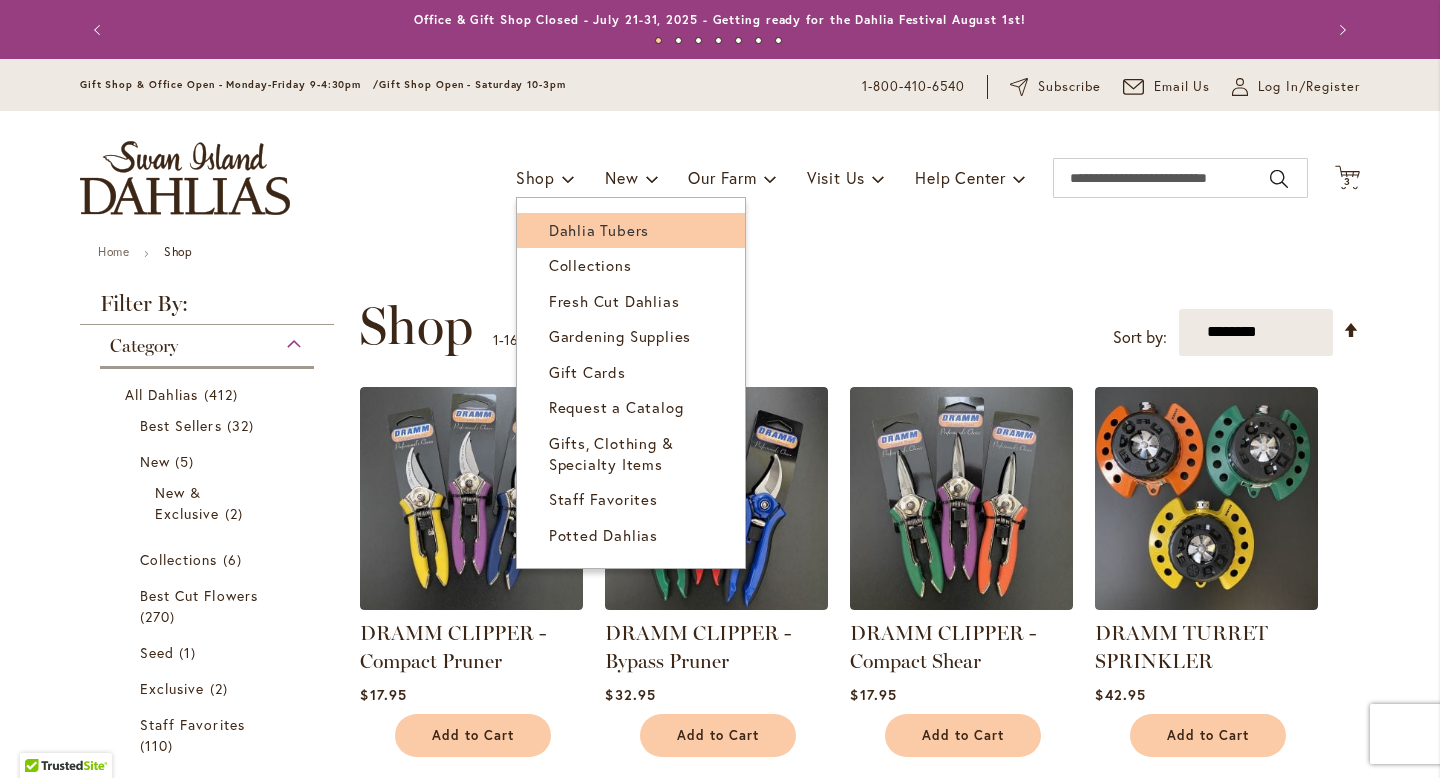 click on "Dahlia Tubers" at bounding box center (599, 230) 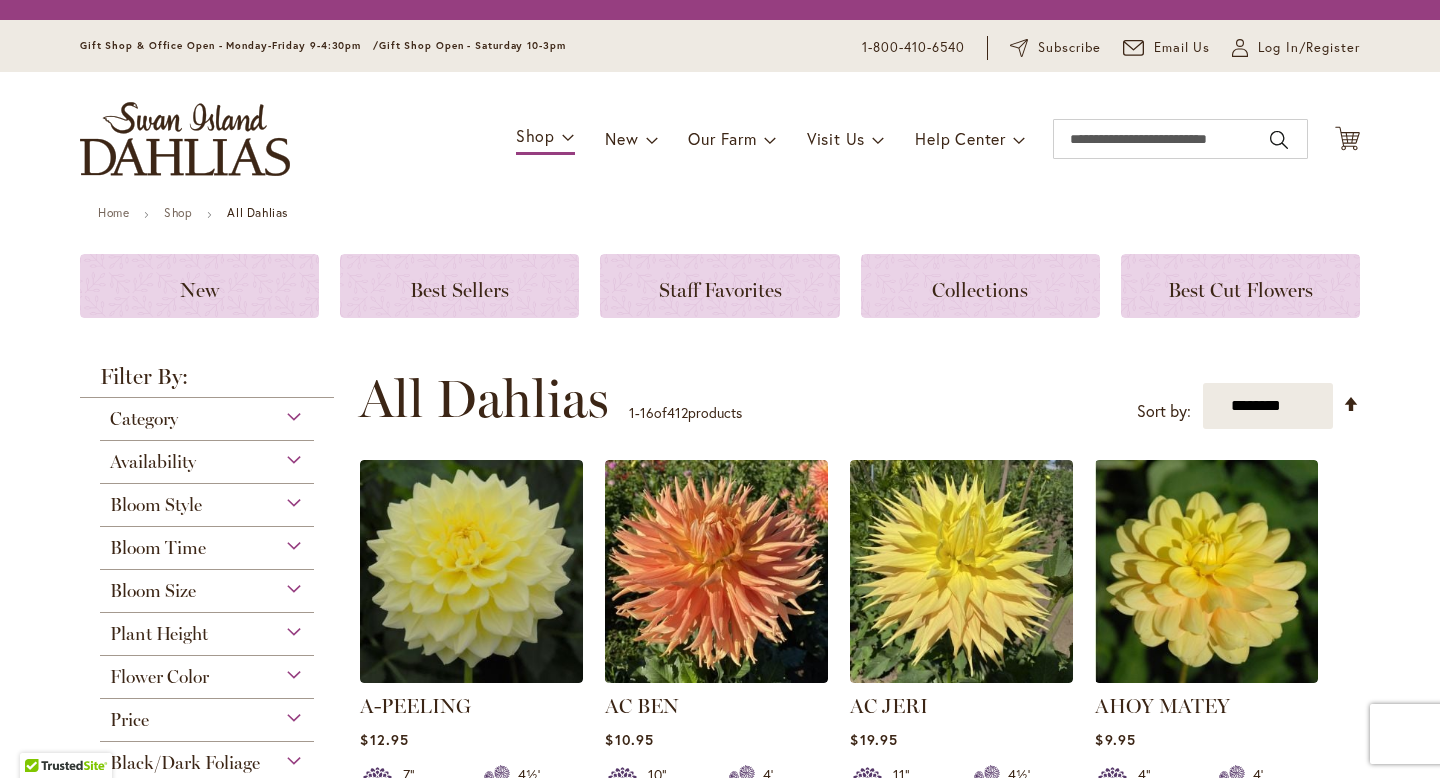 scroll, scrollTop: 0, scrollLeft: 0, axis: both 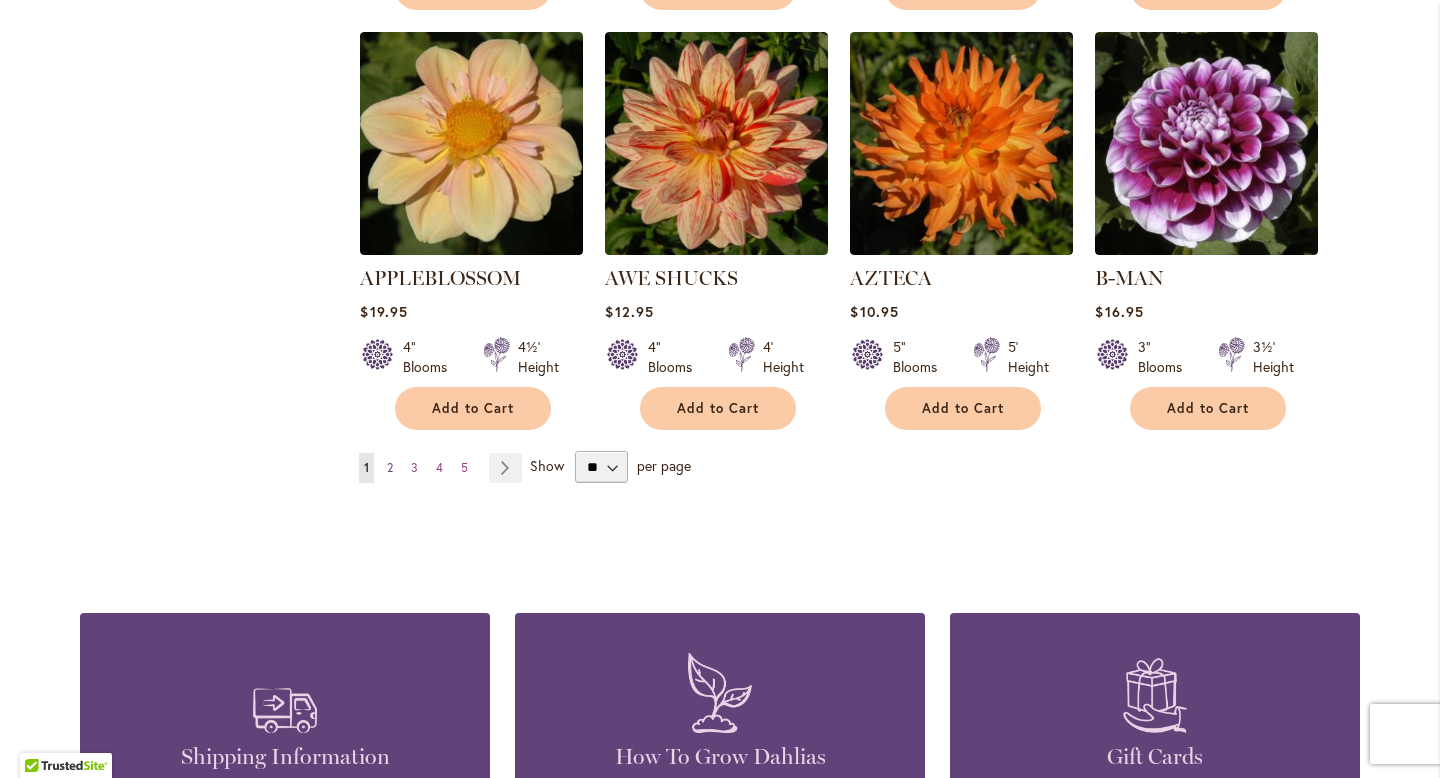 type on "**********" 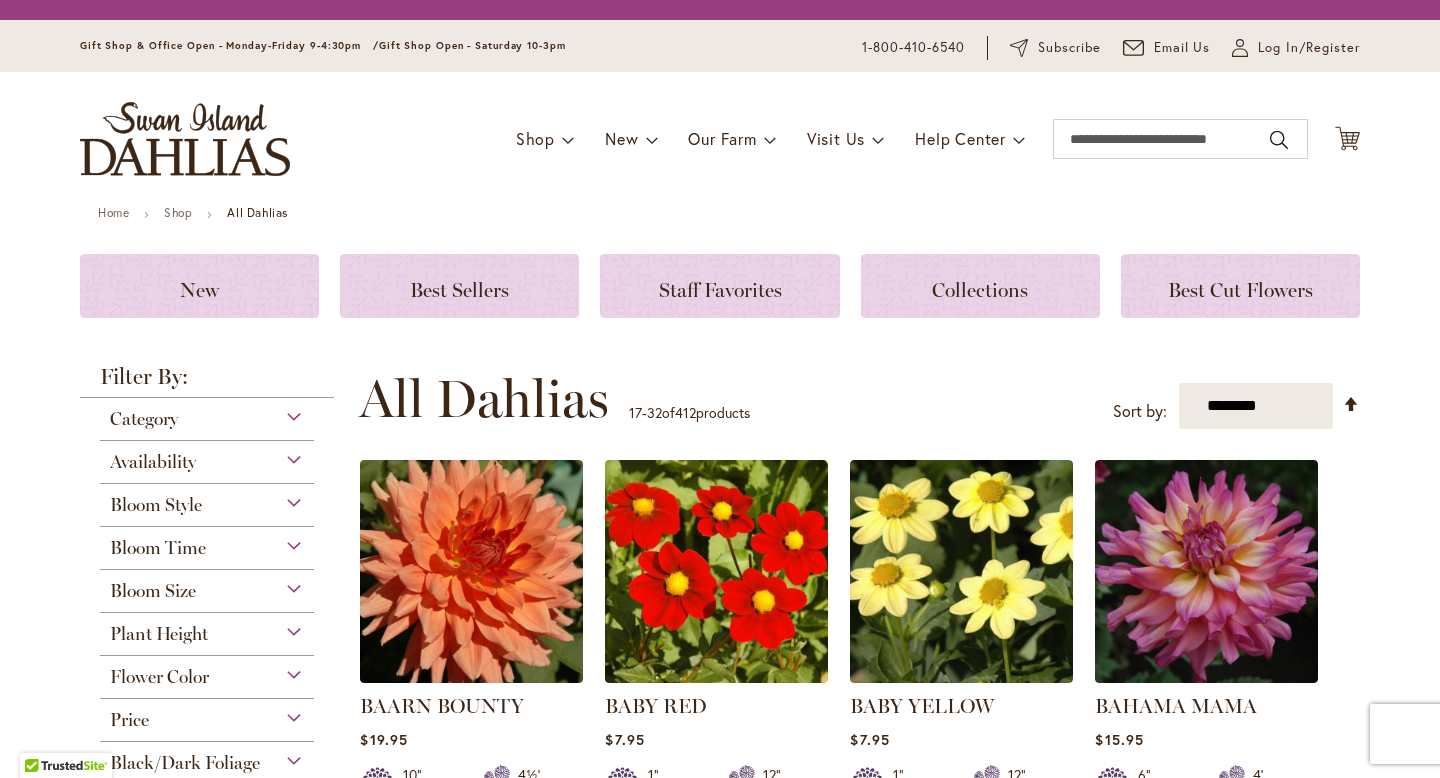 scroll, scrollTop: 0, scrollLeft: 0, axis: both 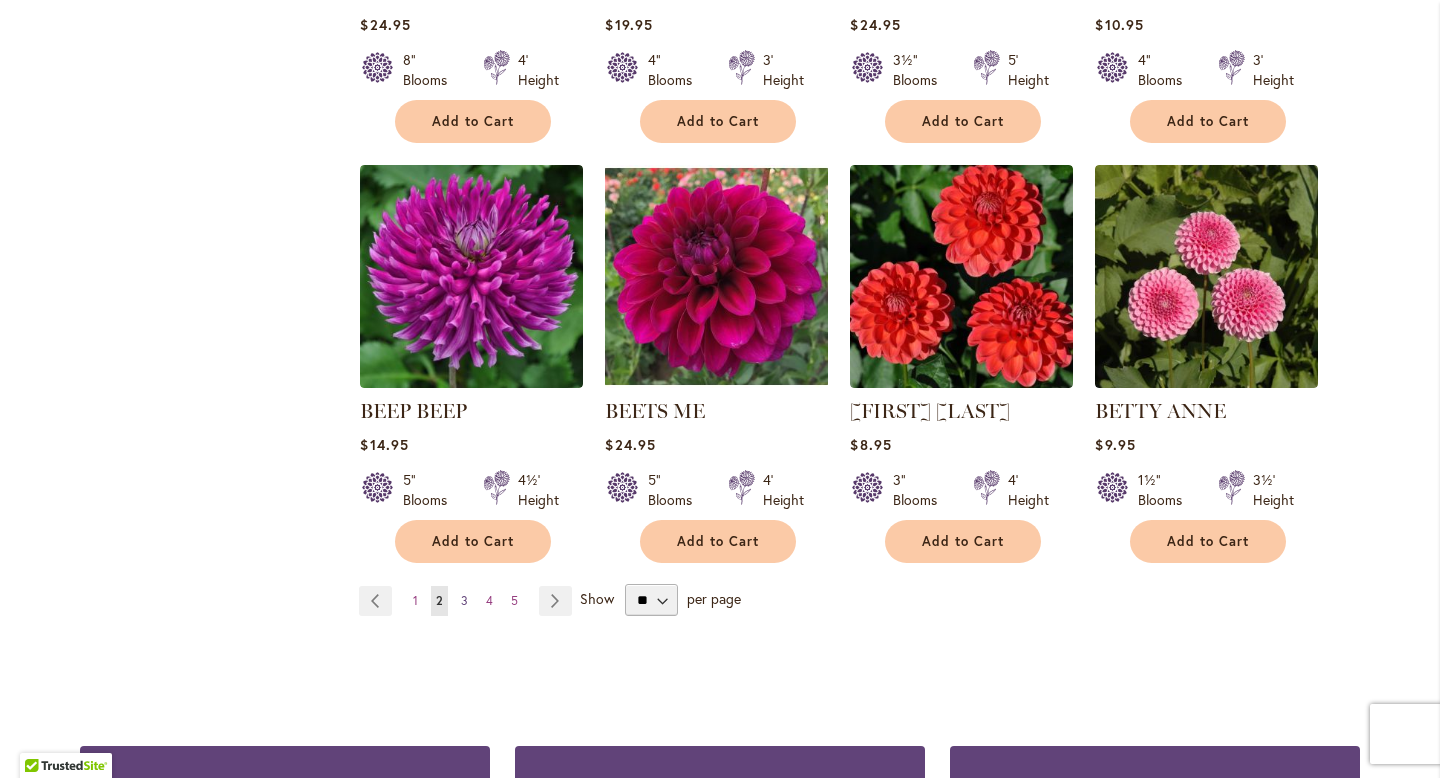 type on "**********" 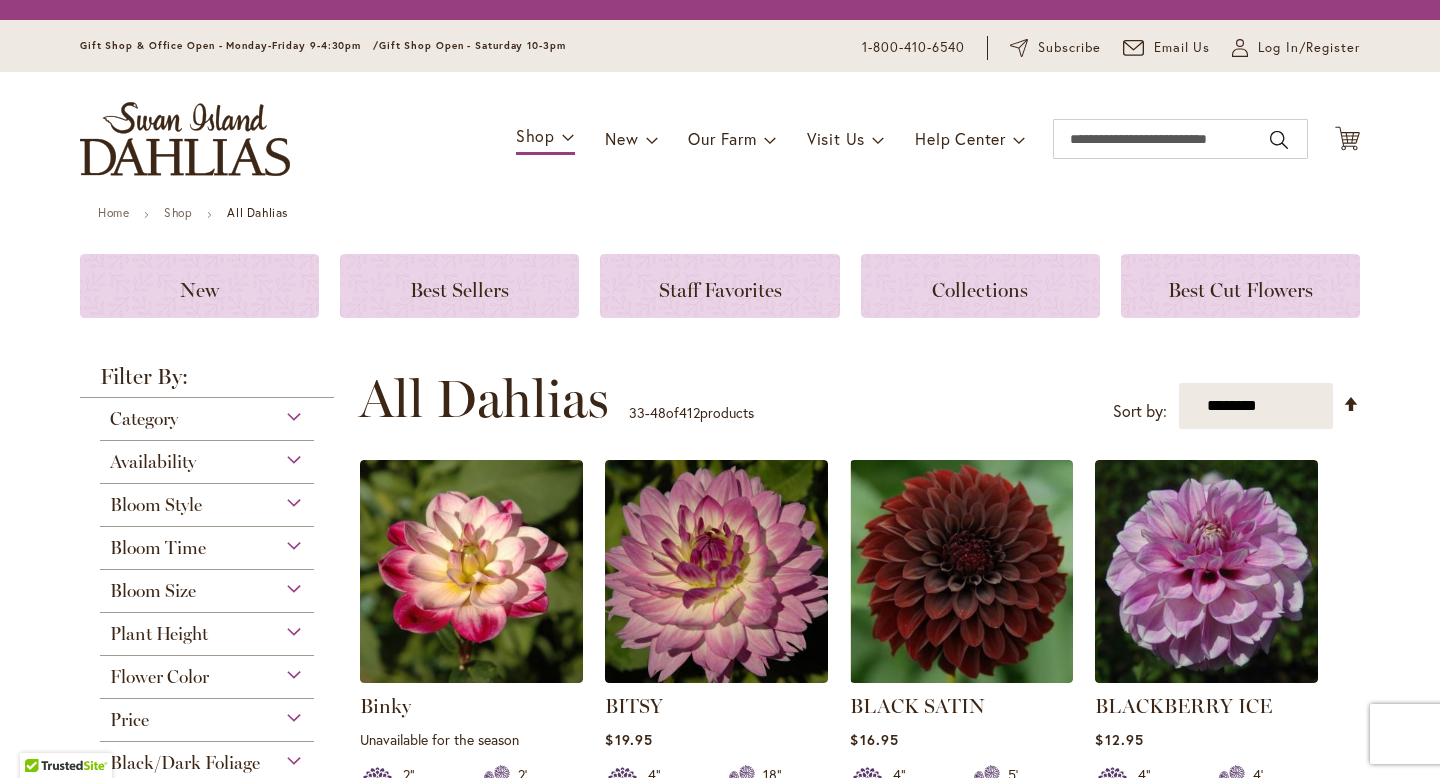 scroll, scrollTop: 0, scrollLeft: 0, axis: both 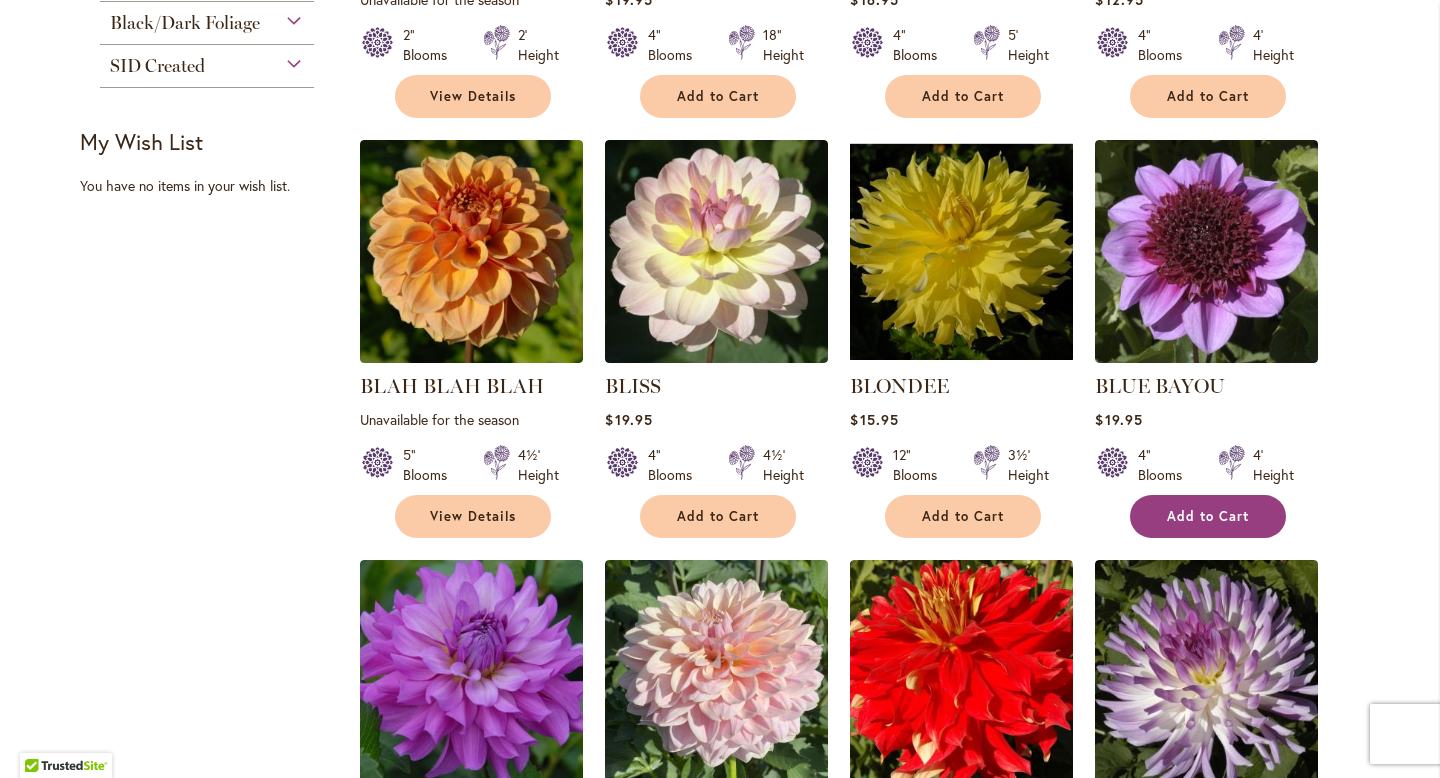 type on "**********" 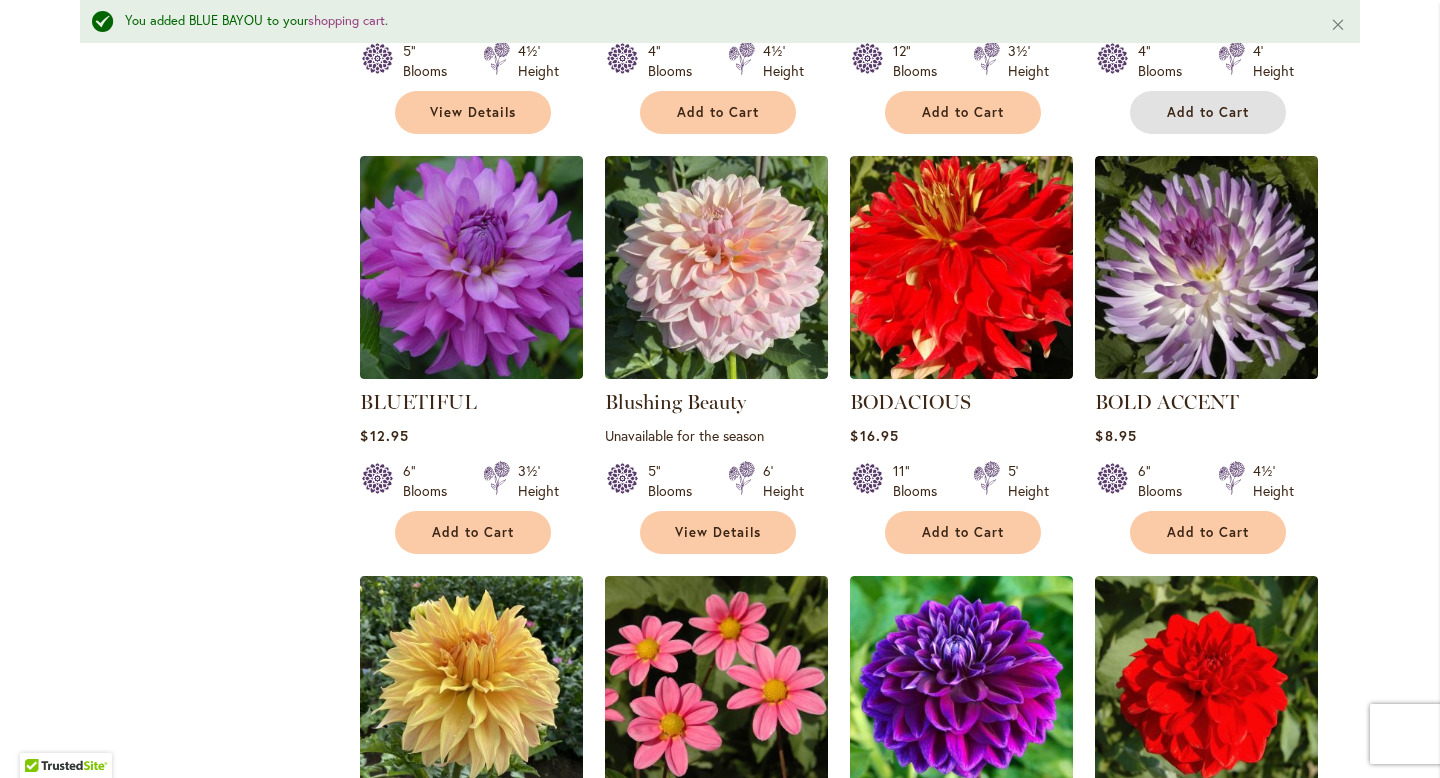 scroll, scrollTop: 1241, scrollLeft: 0, axis: vertical 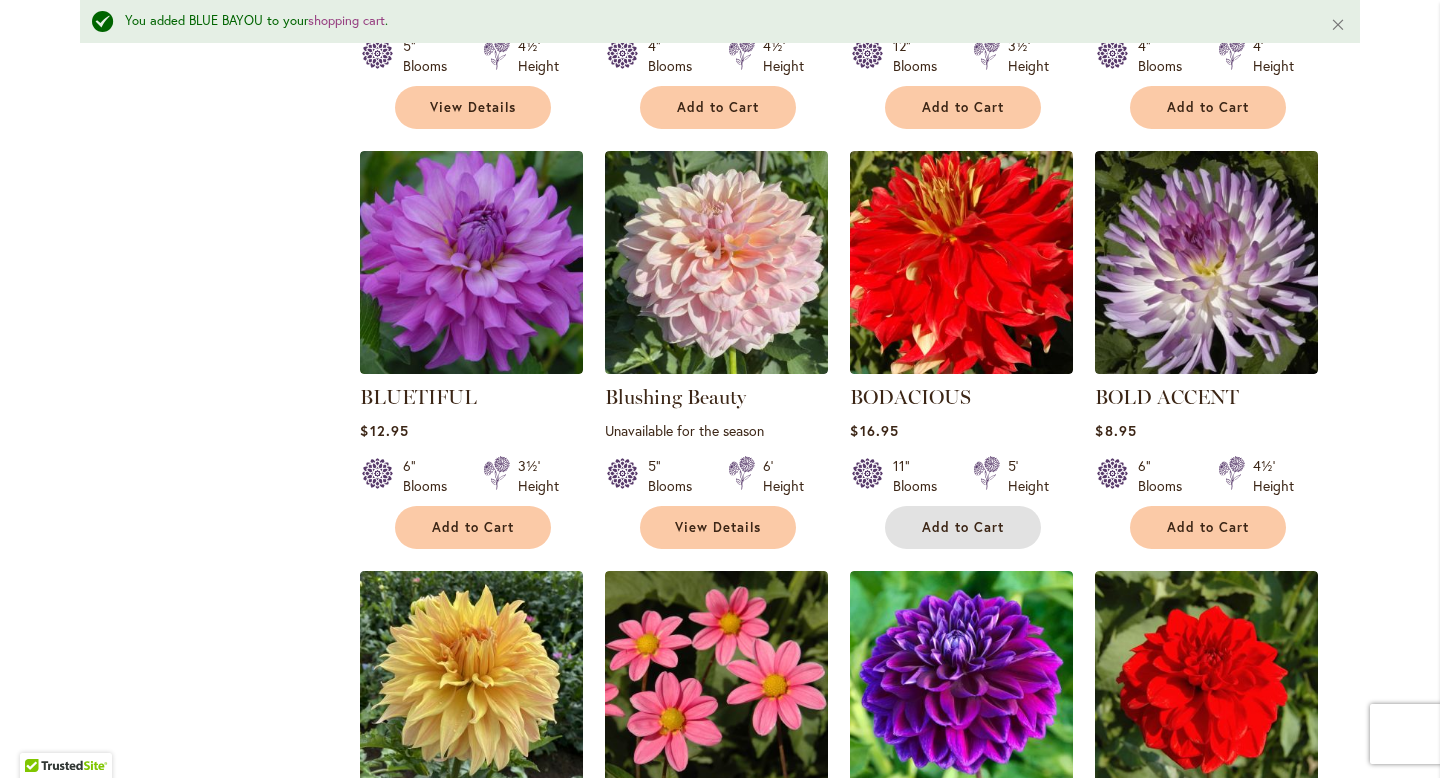 click on "Add to Cart" at bounding box center [963, 527] 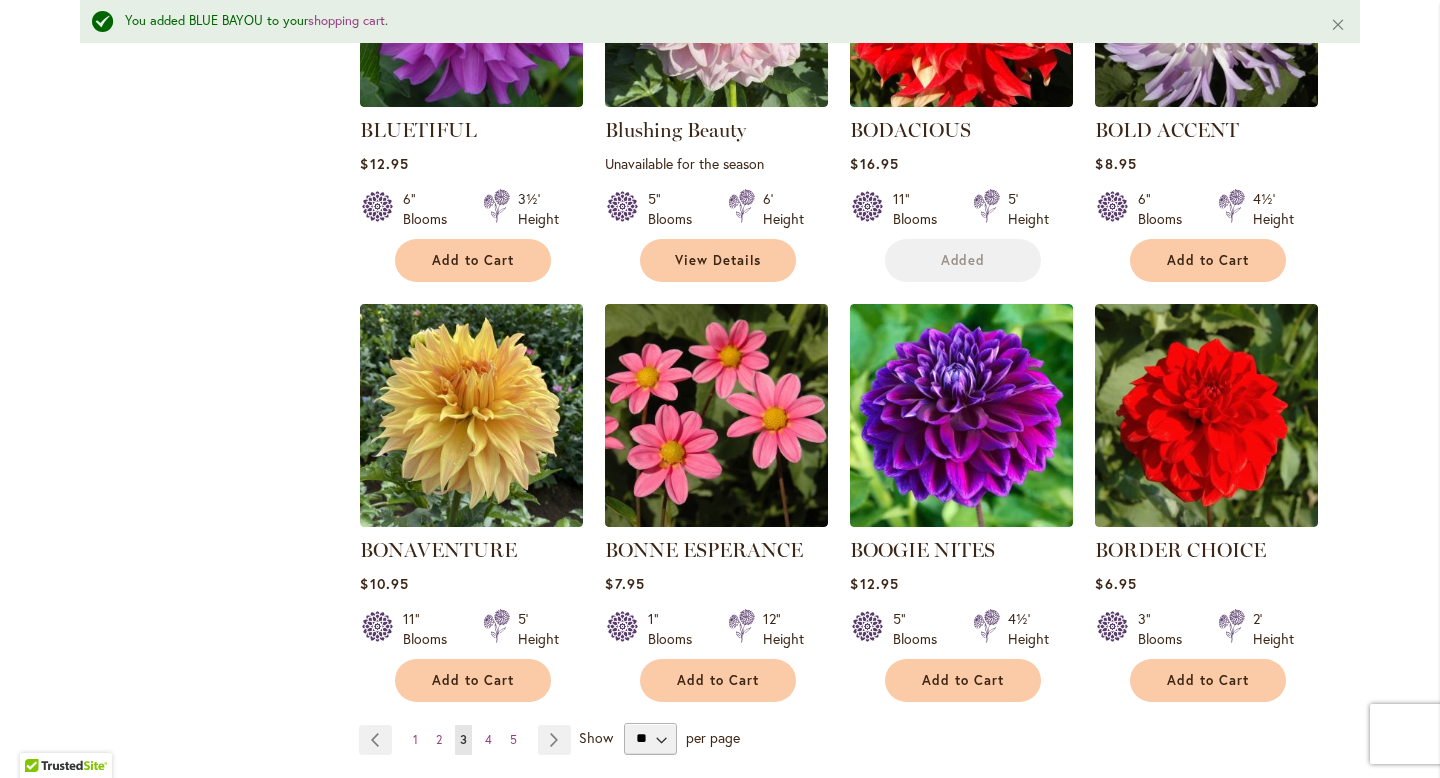 scroll, scrollTop: 1553, scrollLeft: 0, axis: vertical 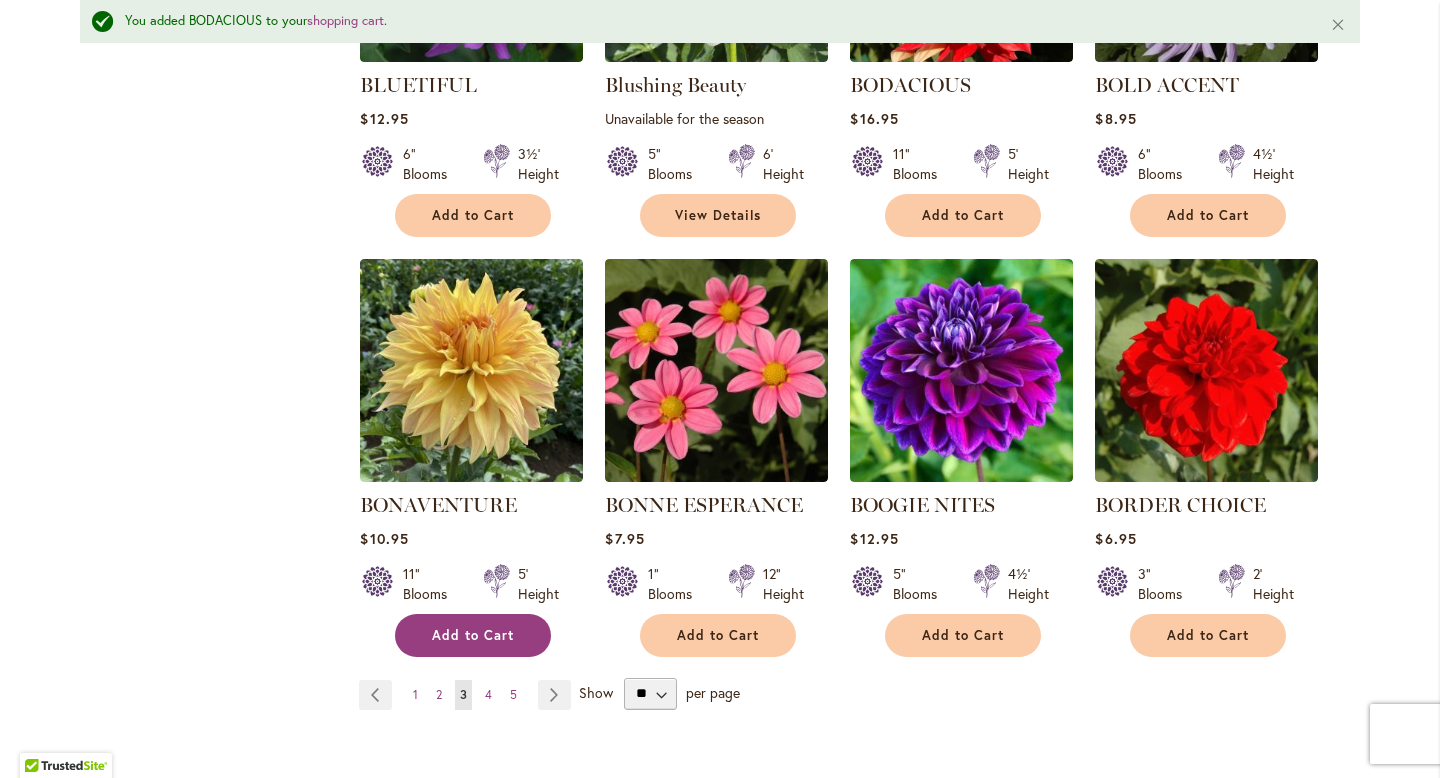 click on "Add to Cart" at bounding box center [473, 635] 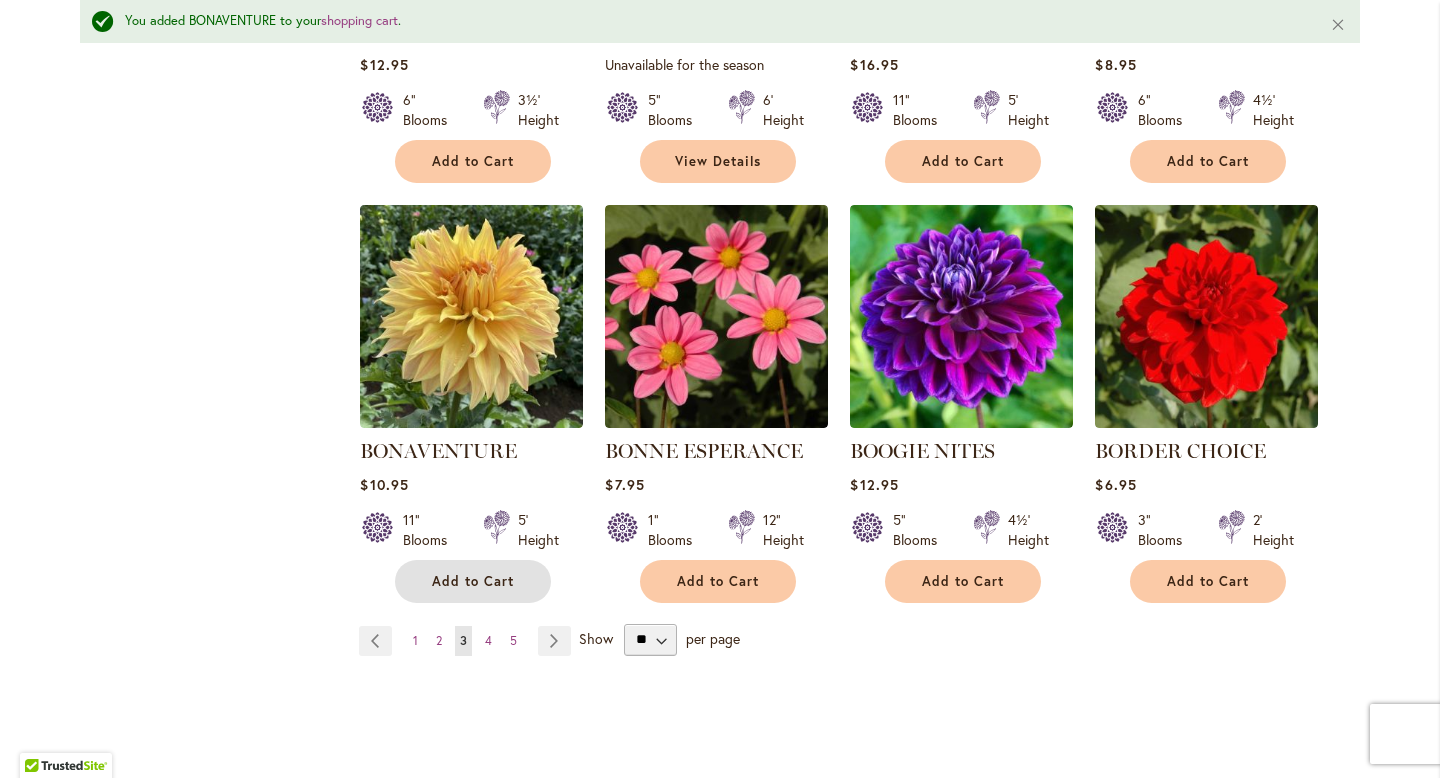 scroll, scrollTop: 1609, scrollLeft: 0, axis: vertical 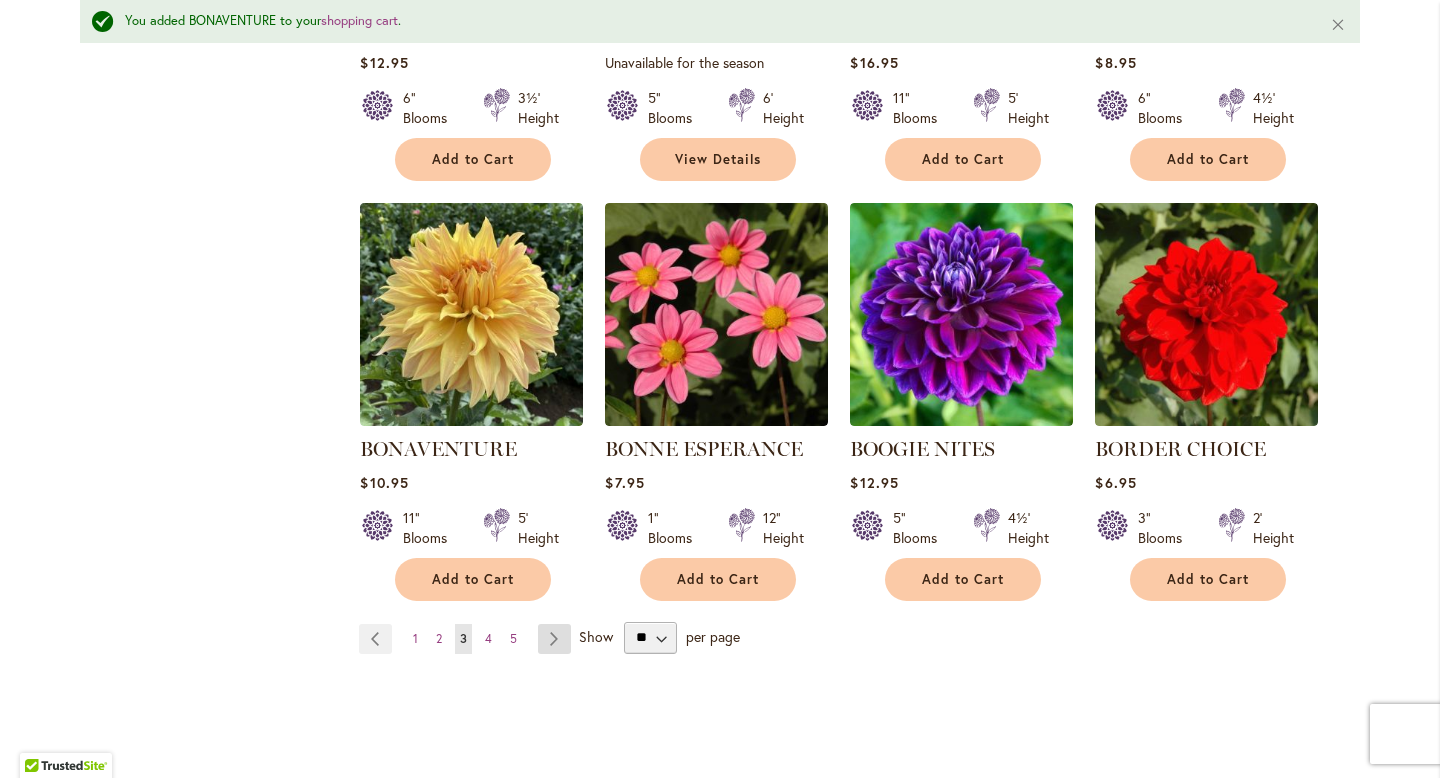 click on "Page
Next" at bounding box center [554, 639] 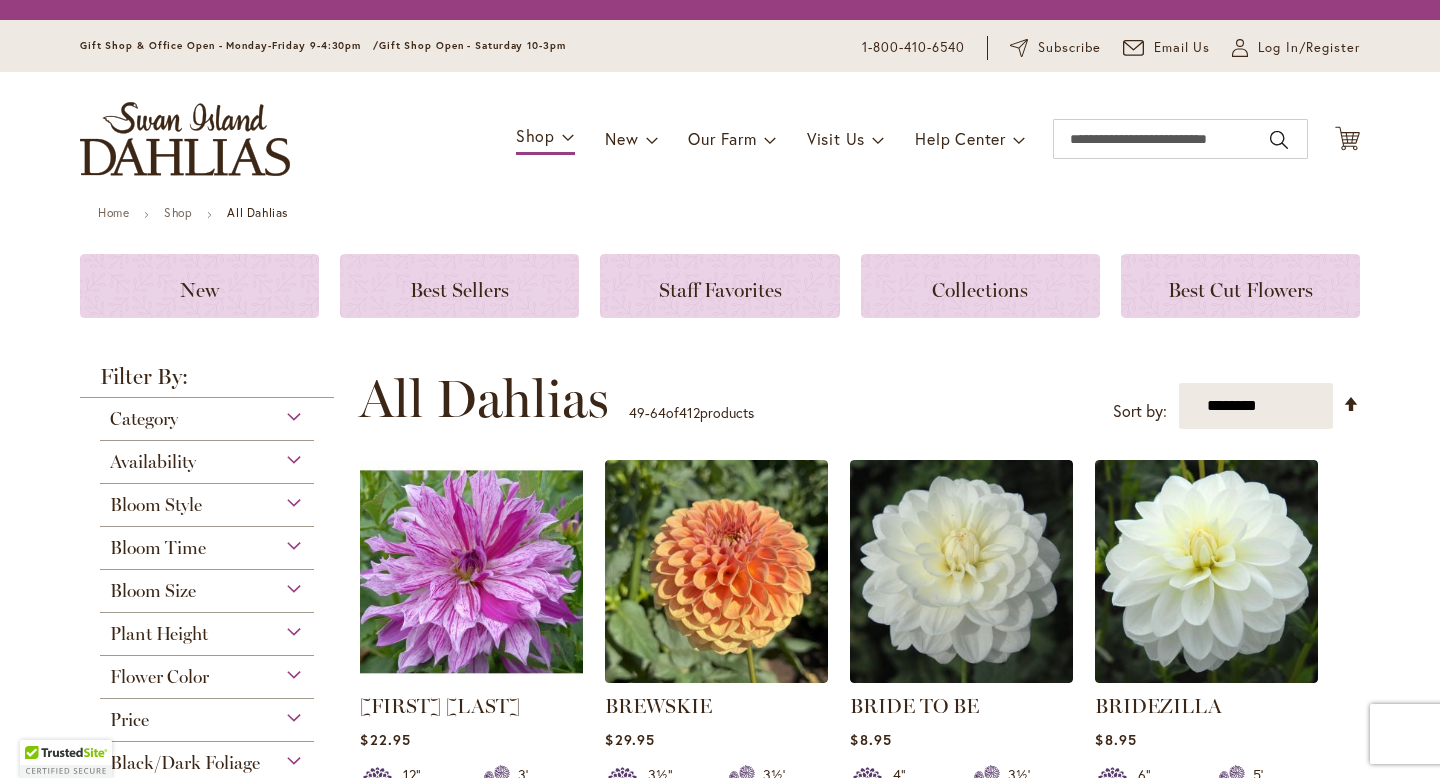 scroll, scrollTop: 0, scrollLeft: 0, axis: both 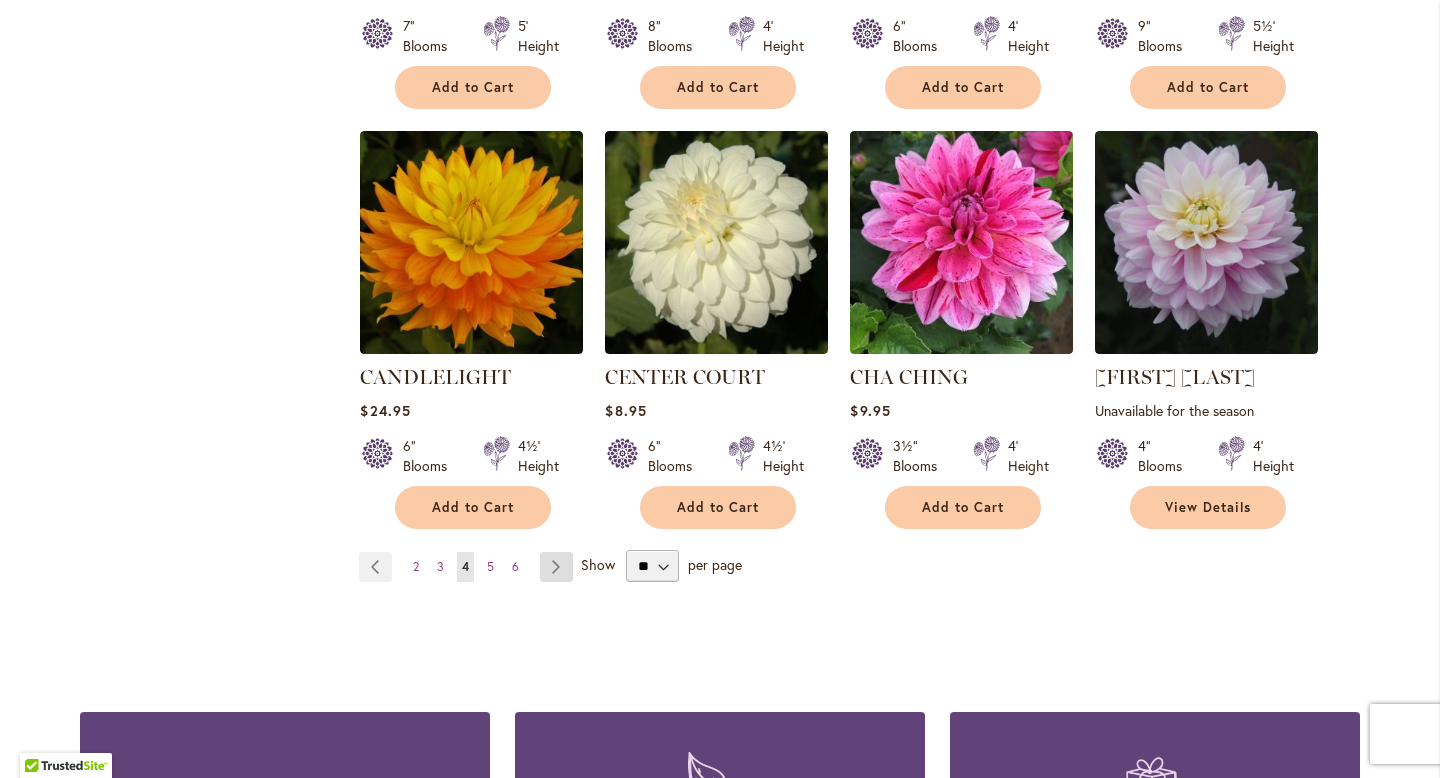 type on "**********" 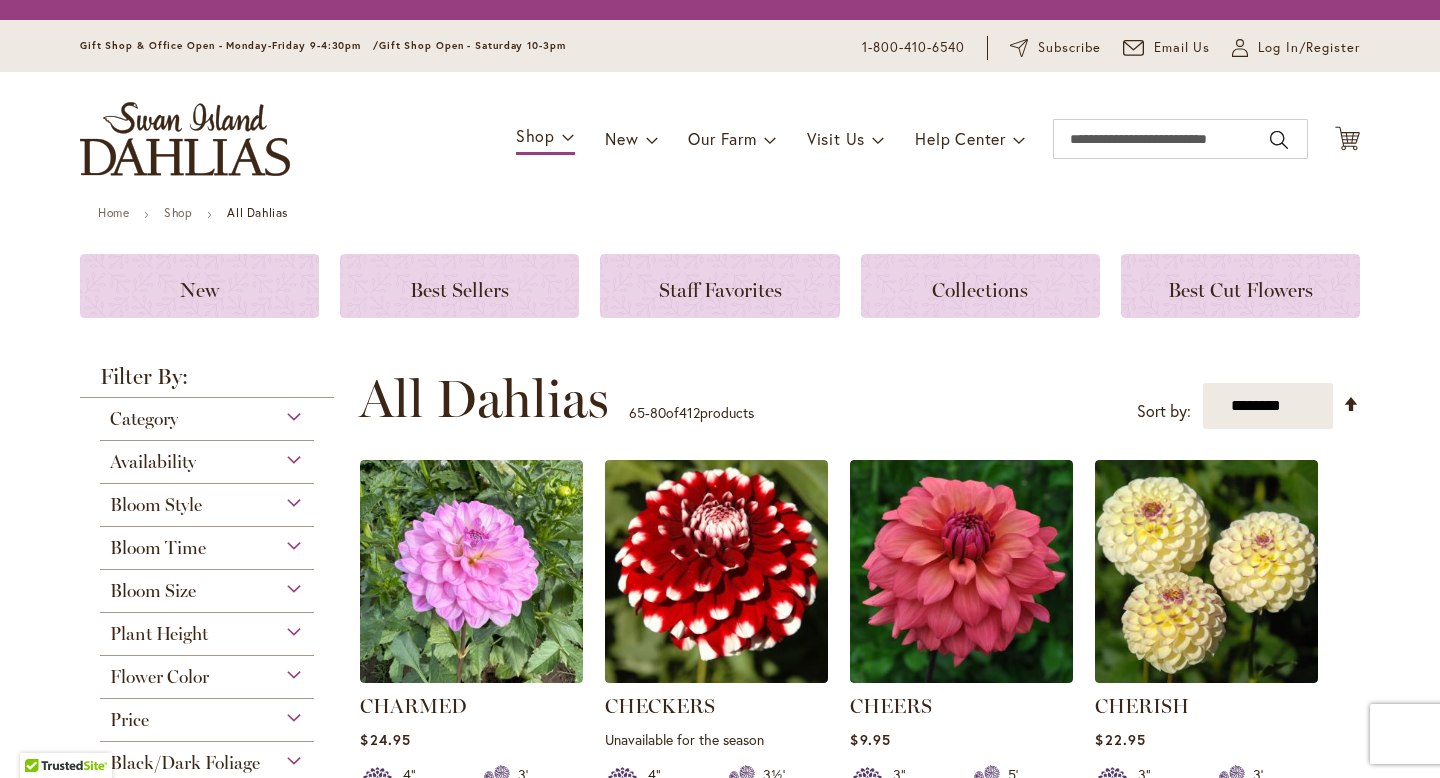 scroll, scrollTop: 0, scrollLeft: 0, axis: both 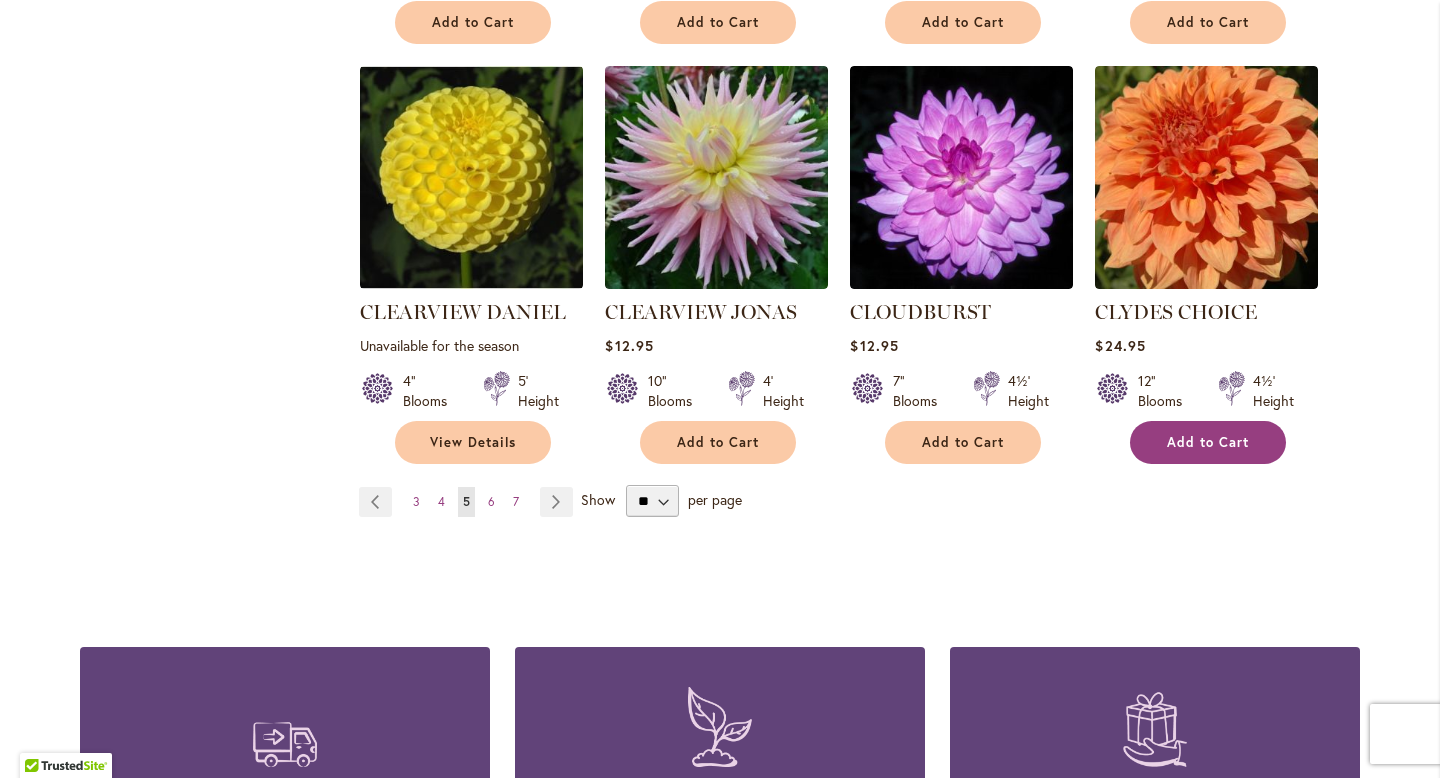 type on "**********" 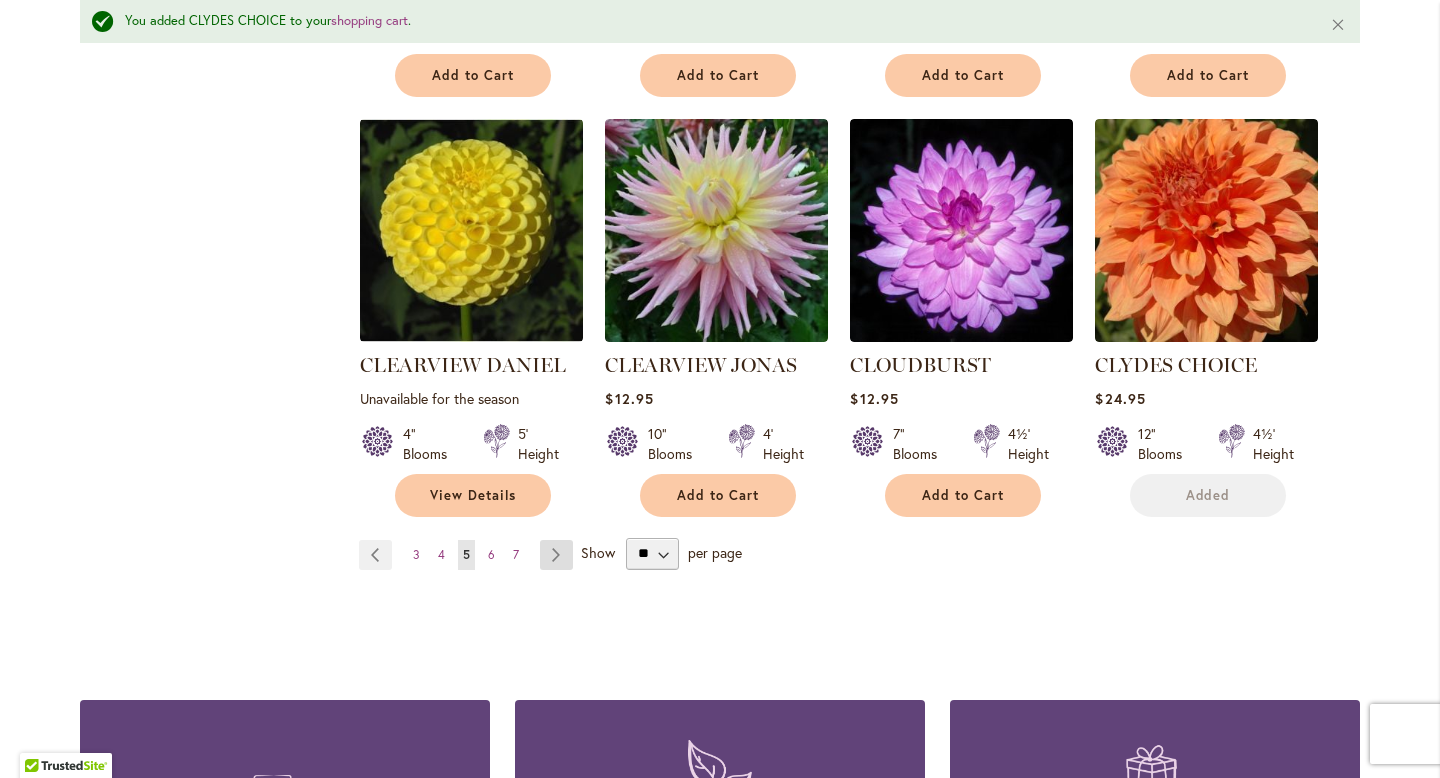 scroll, scrollTop: 1745, scrollLeft: 0, axis: vertical 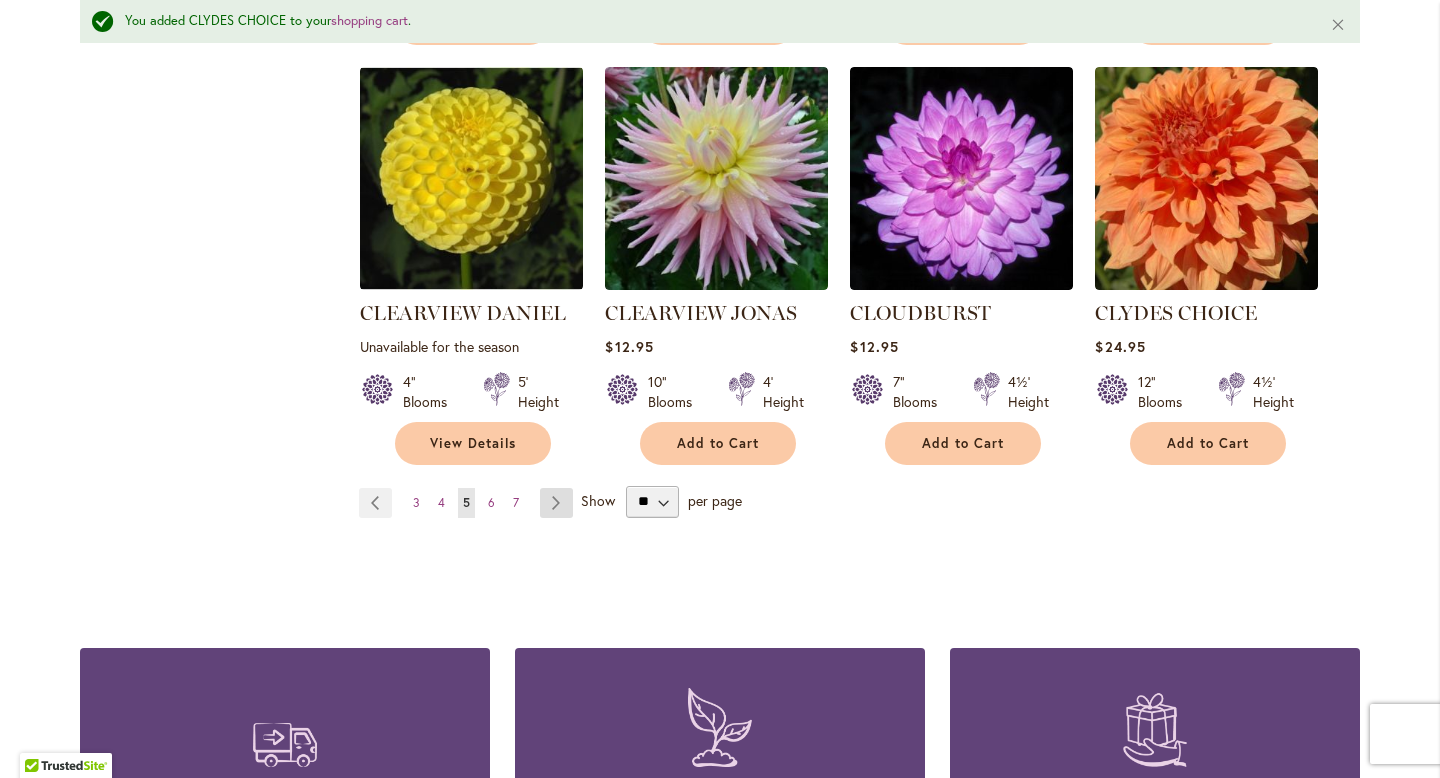 click on "Page
Next" at bounding box center (556, 503) 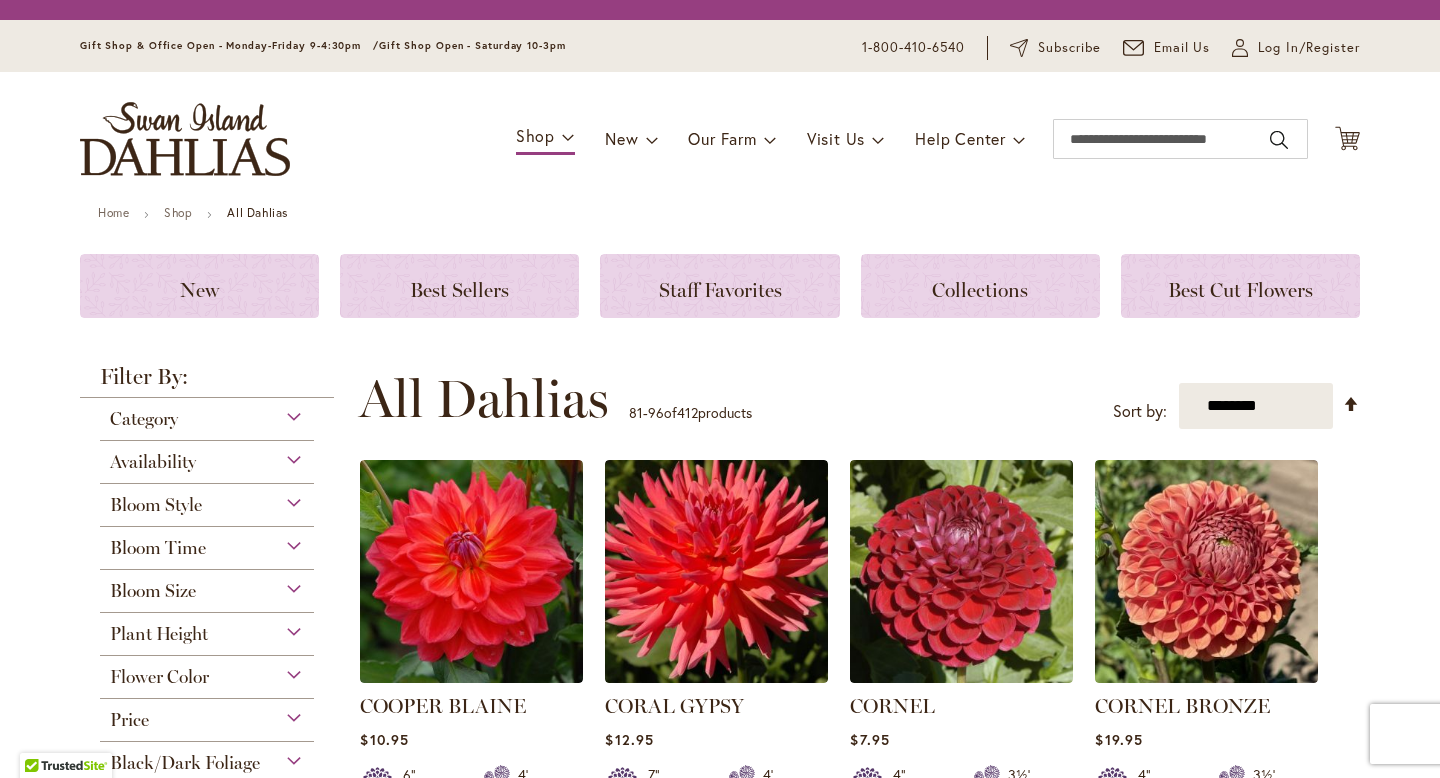 scroll, scrollTop: 0, scrollLeft: 0, axis: both 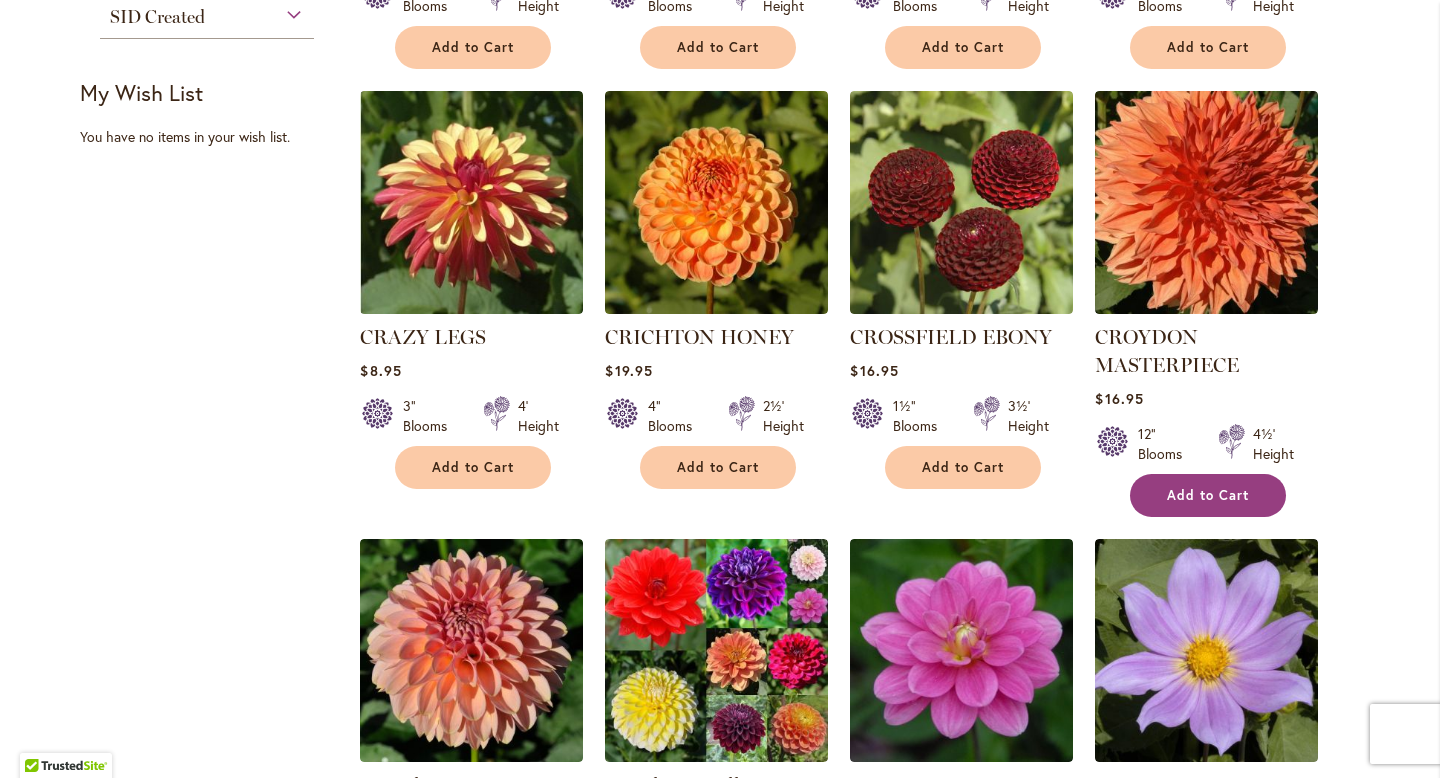 type on "**********" 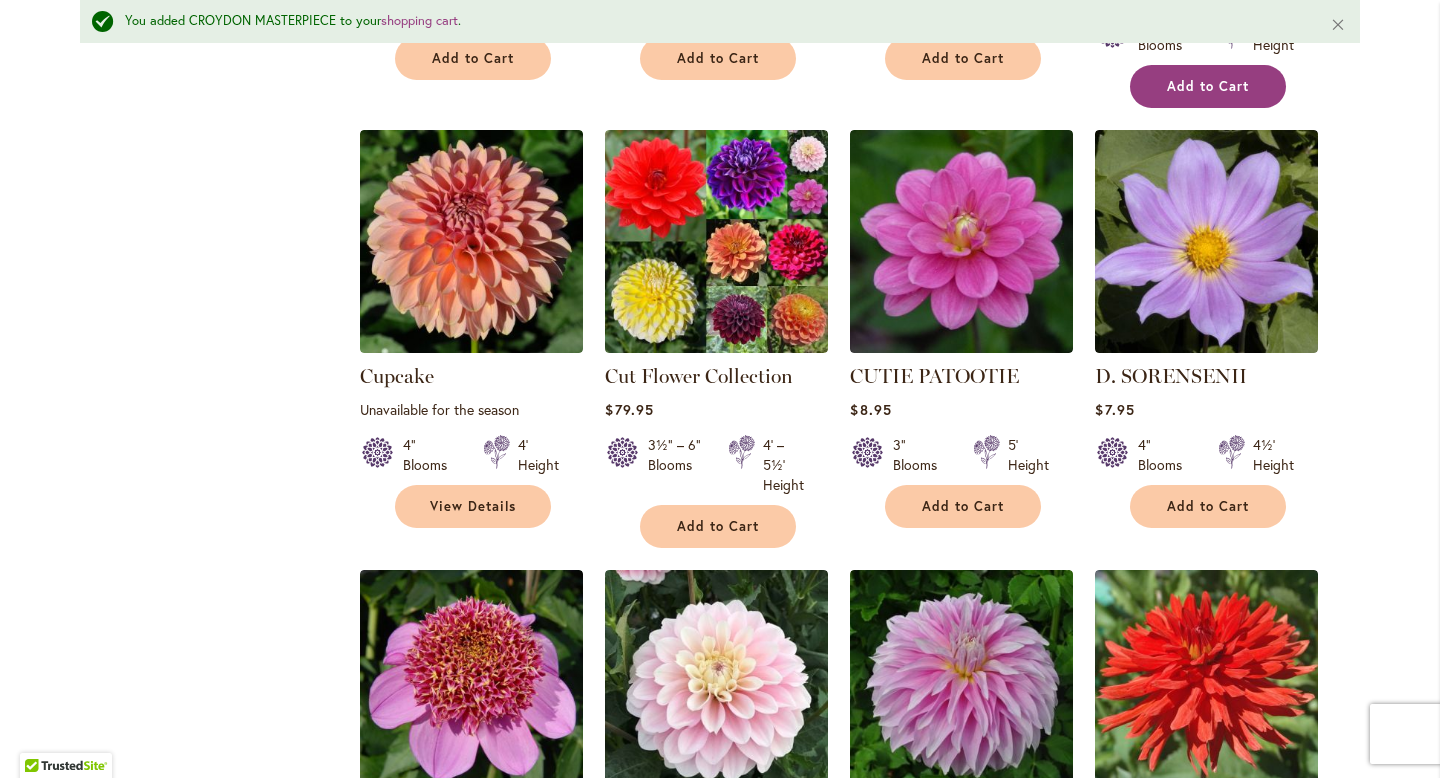 scroll, scrollTop: 1294, scrollLeft: 0, axis: vertical 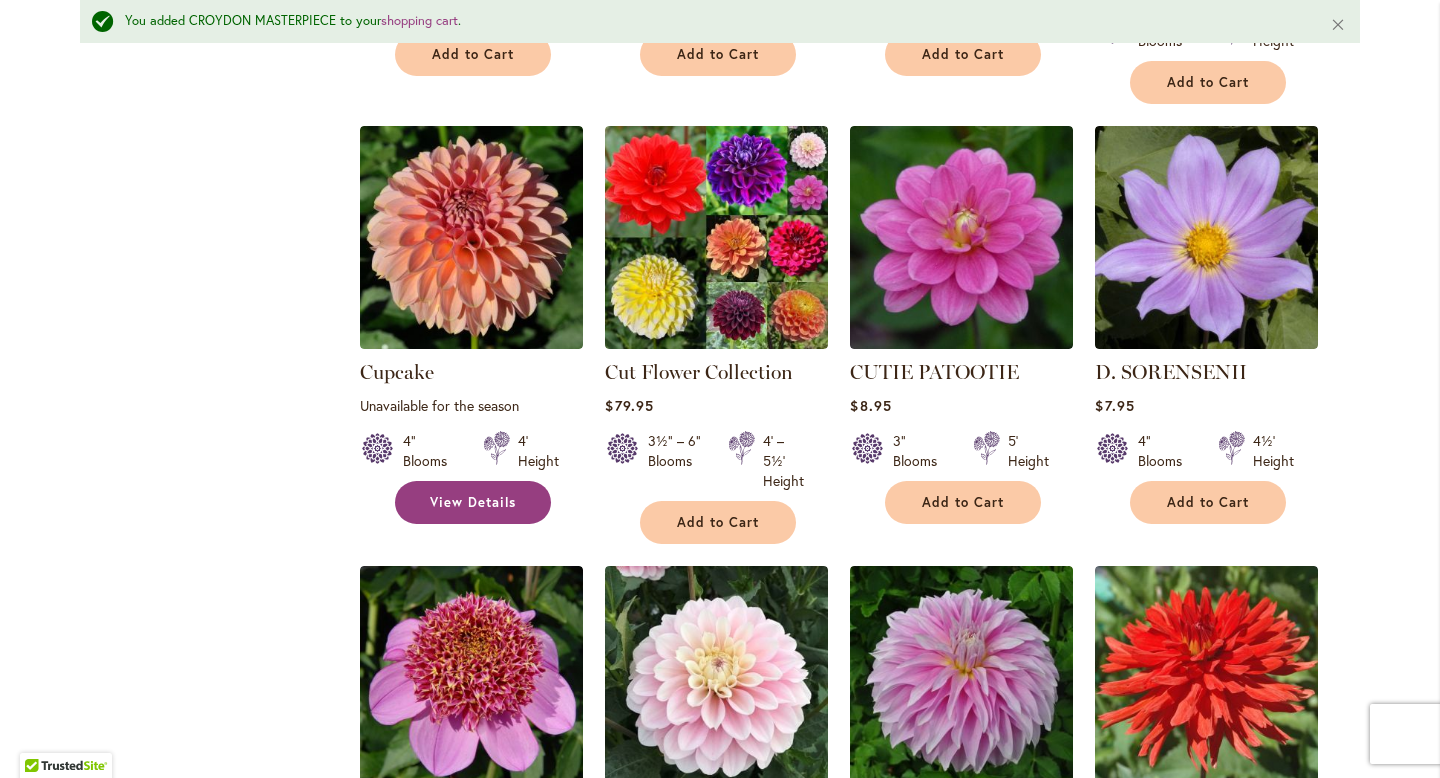 click on "View Details" at bounding box center (473, 502) 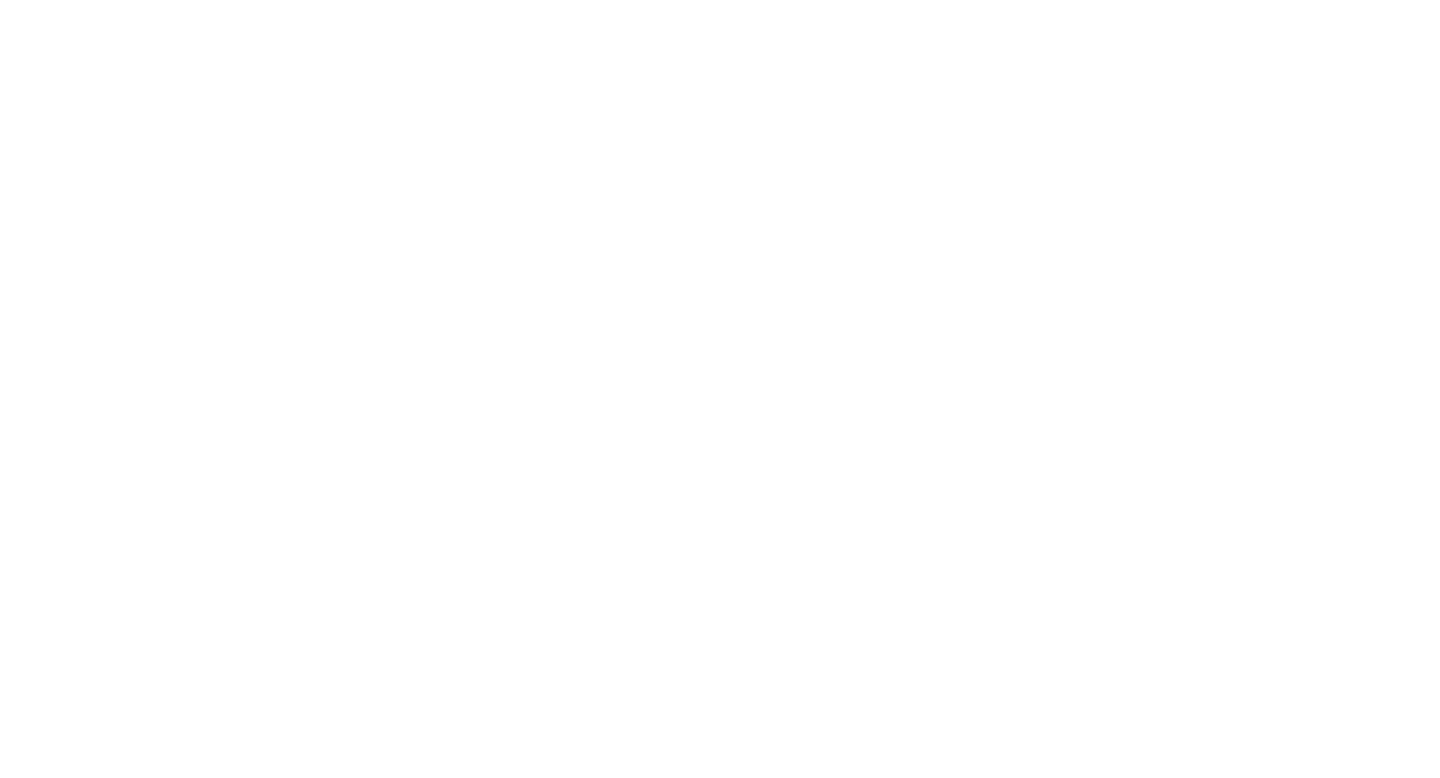scroll, scrollTop: 0, scrollLeft: 0, axis: both 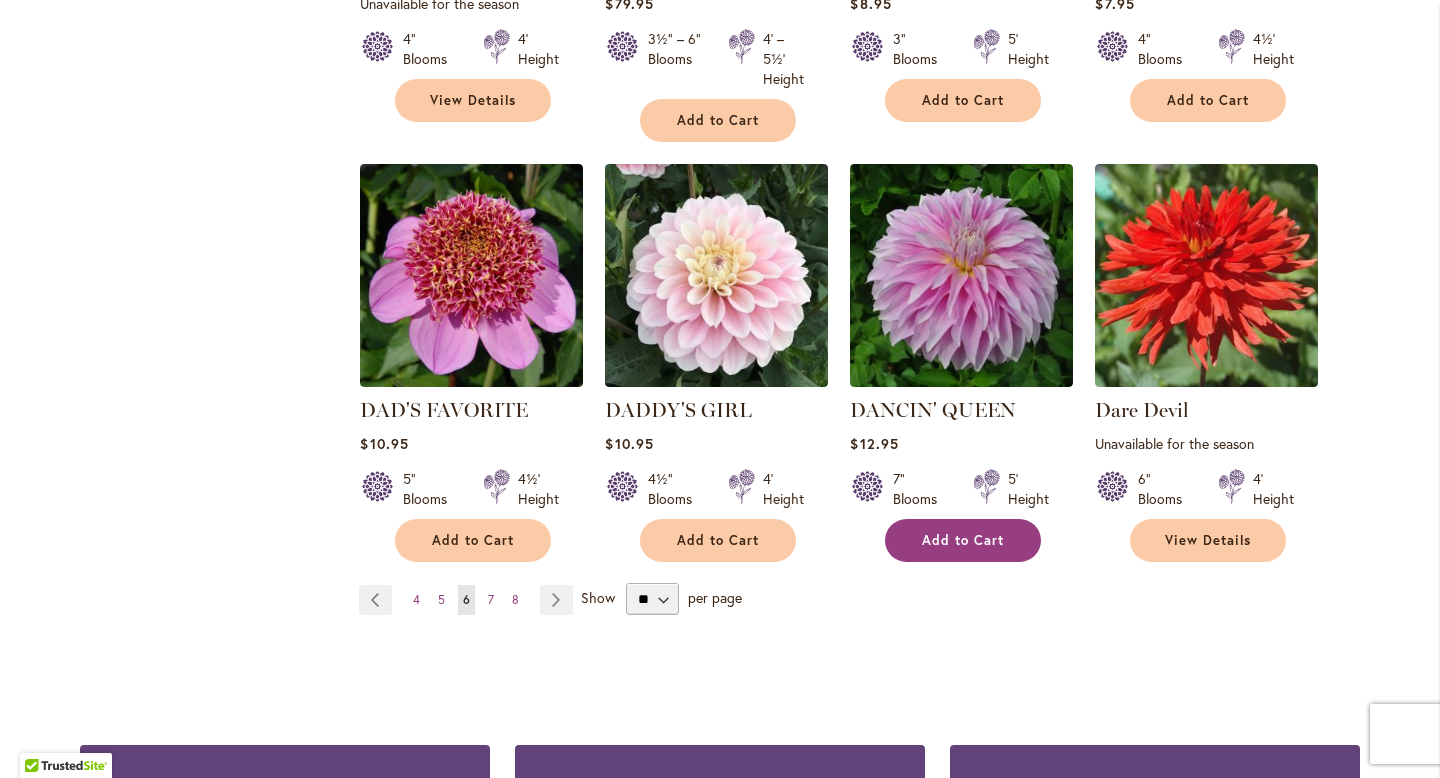 type on "**********" 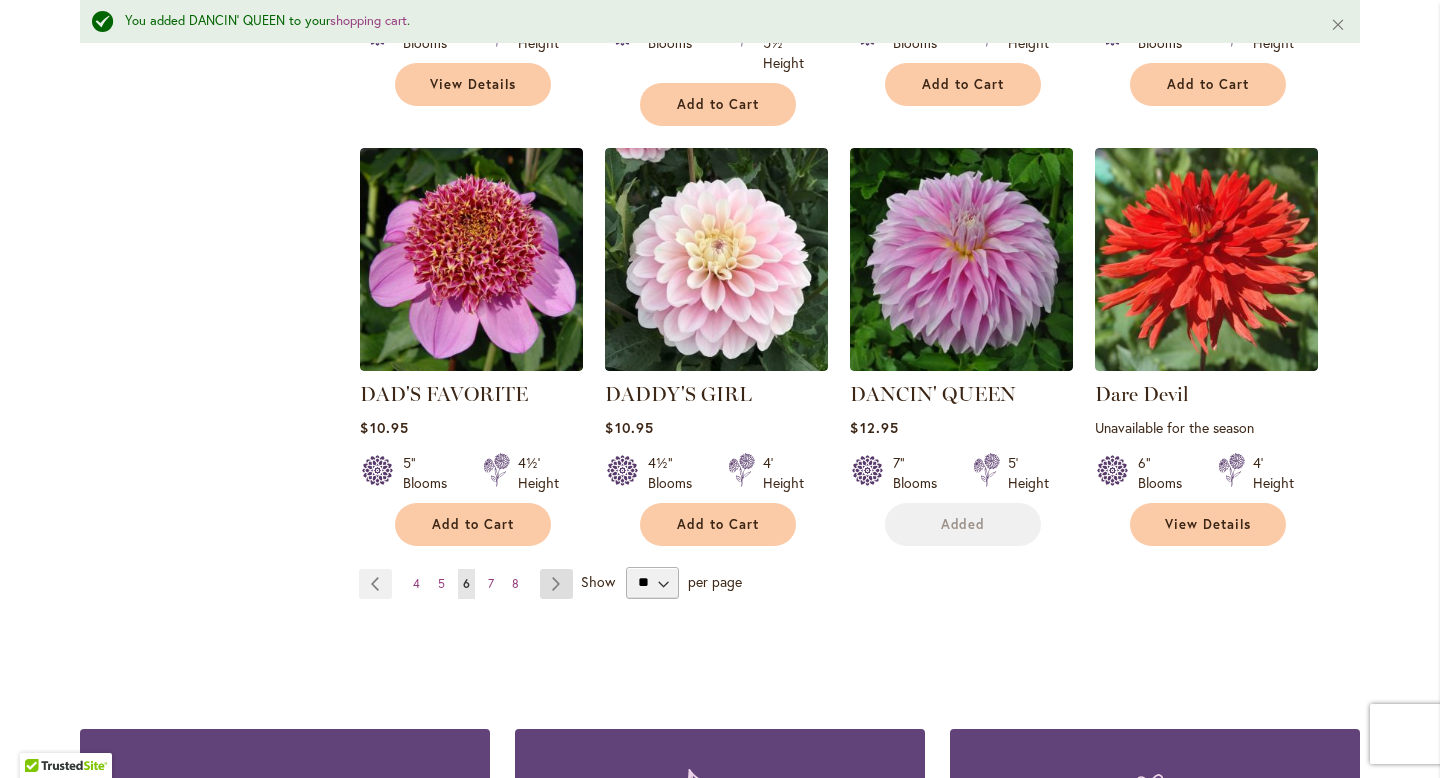 scroll, scrollTop: 1765, scrollLeft: 0, axis: vertical 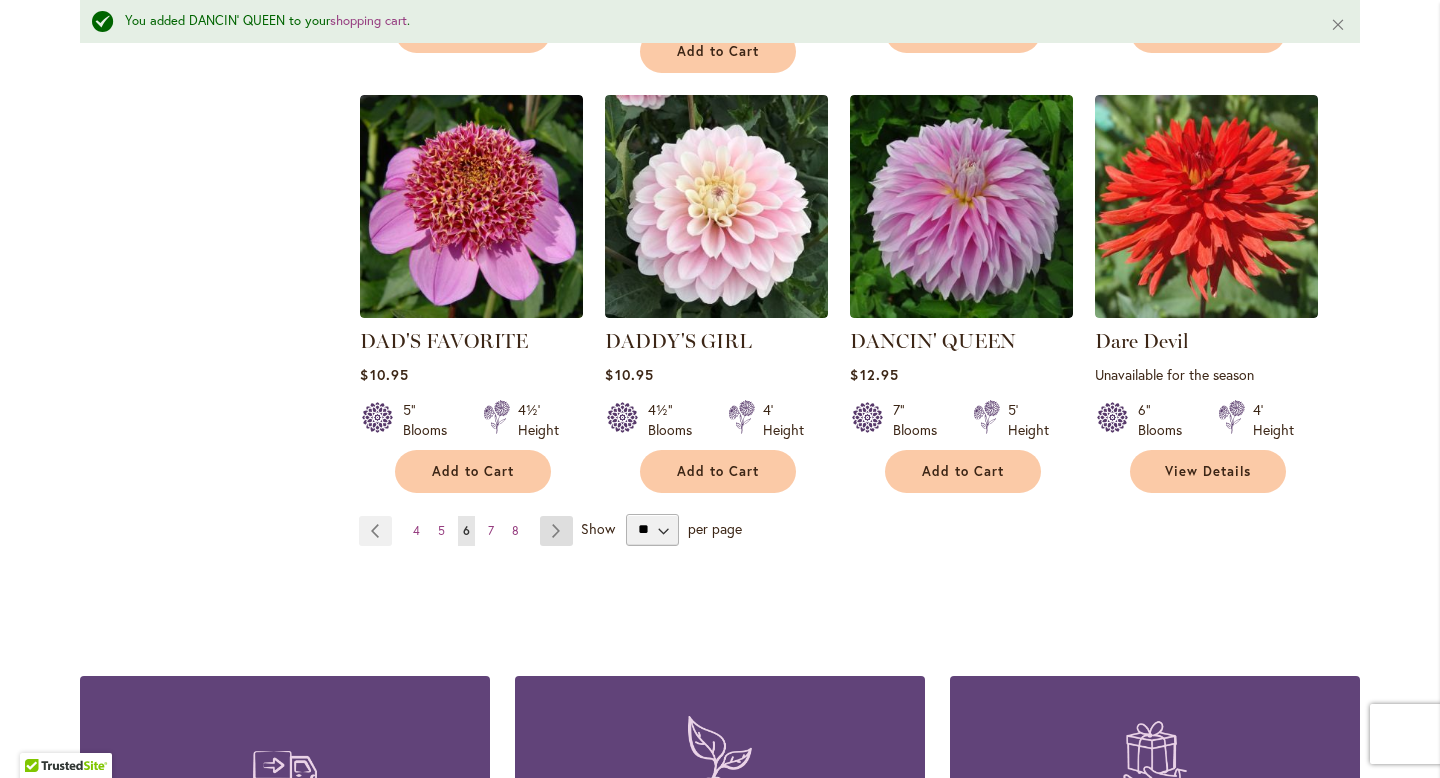 click on "Page
Next" at bounding box center [556, 531] 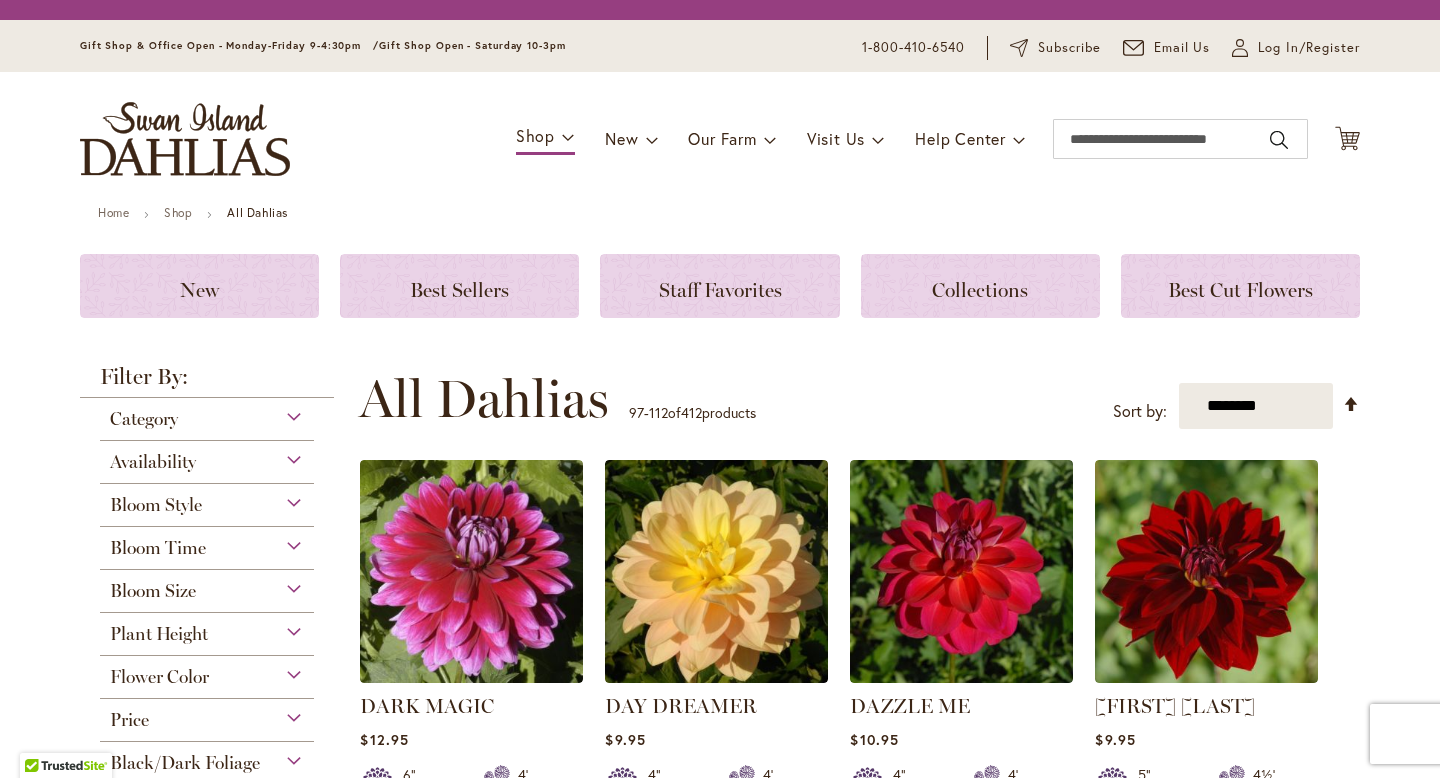 scroll, scrollTop: 0, scrollLeft: 0, axis: both 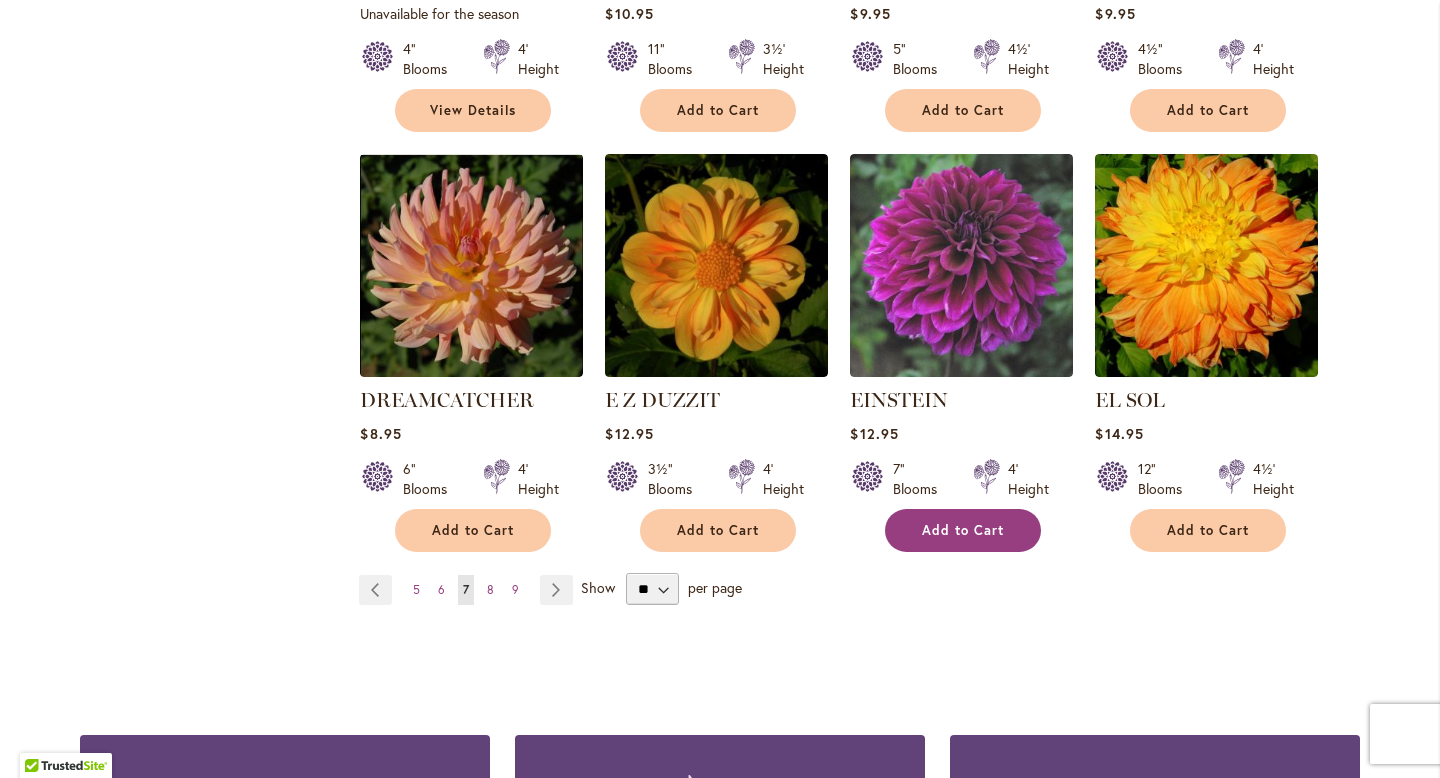 type on "**********" 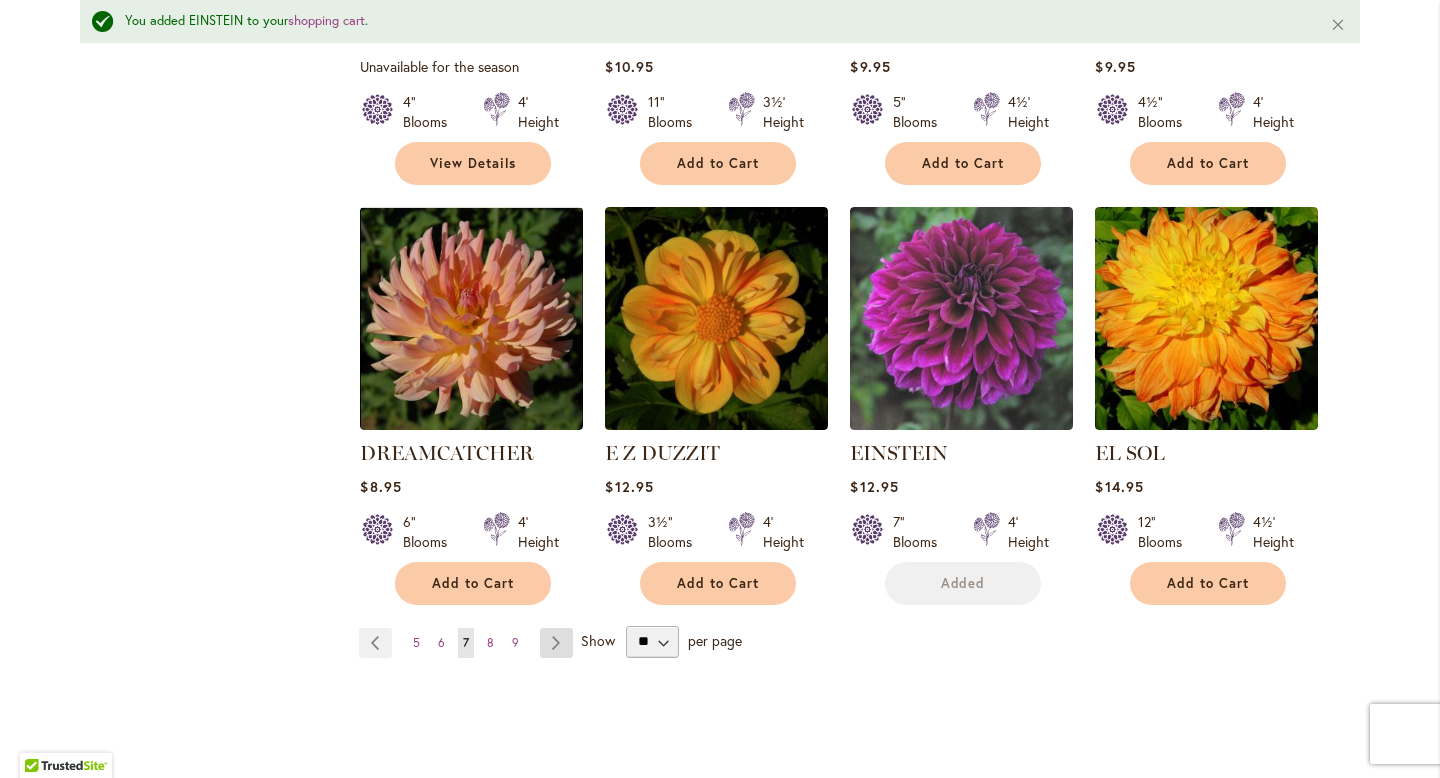 scroll, scrollTop: 1657, scrollLeft: 0, axis: vertical 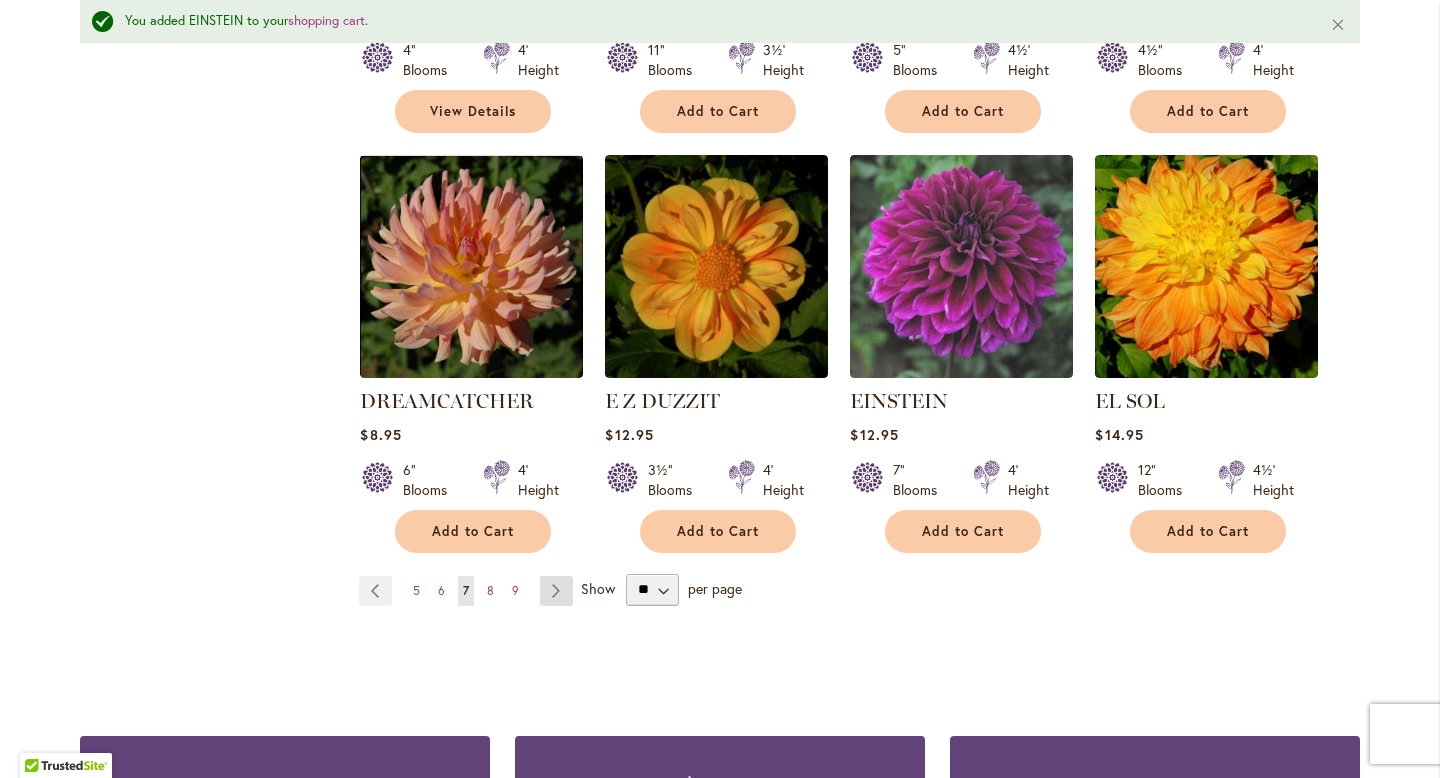 click on "Page
Next" at bounding box center (556, 591) 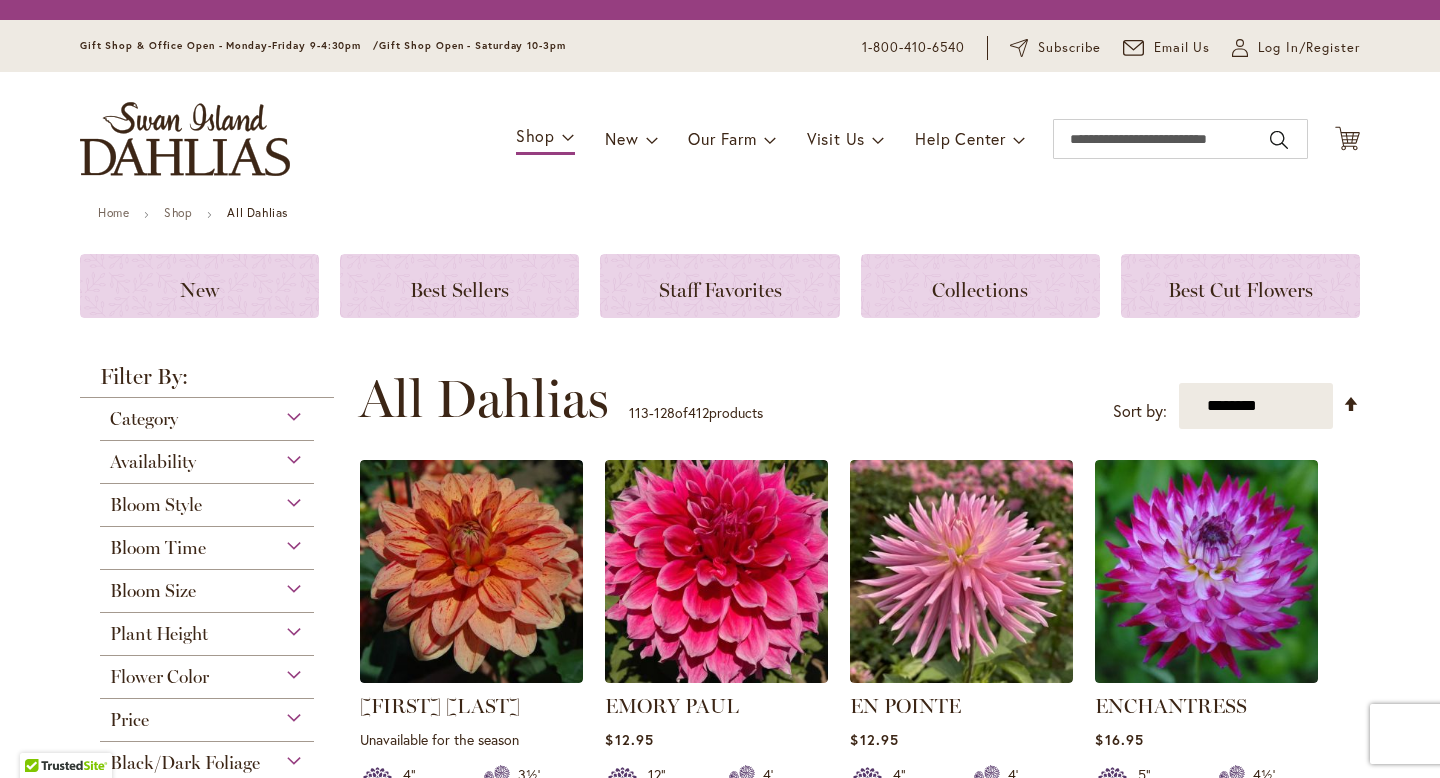 scroll, scrollTop: 0, scrollLeft: 0, axis: both 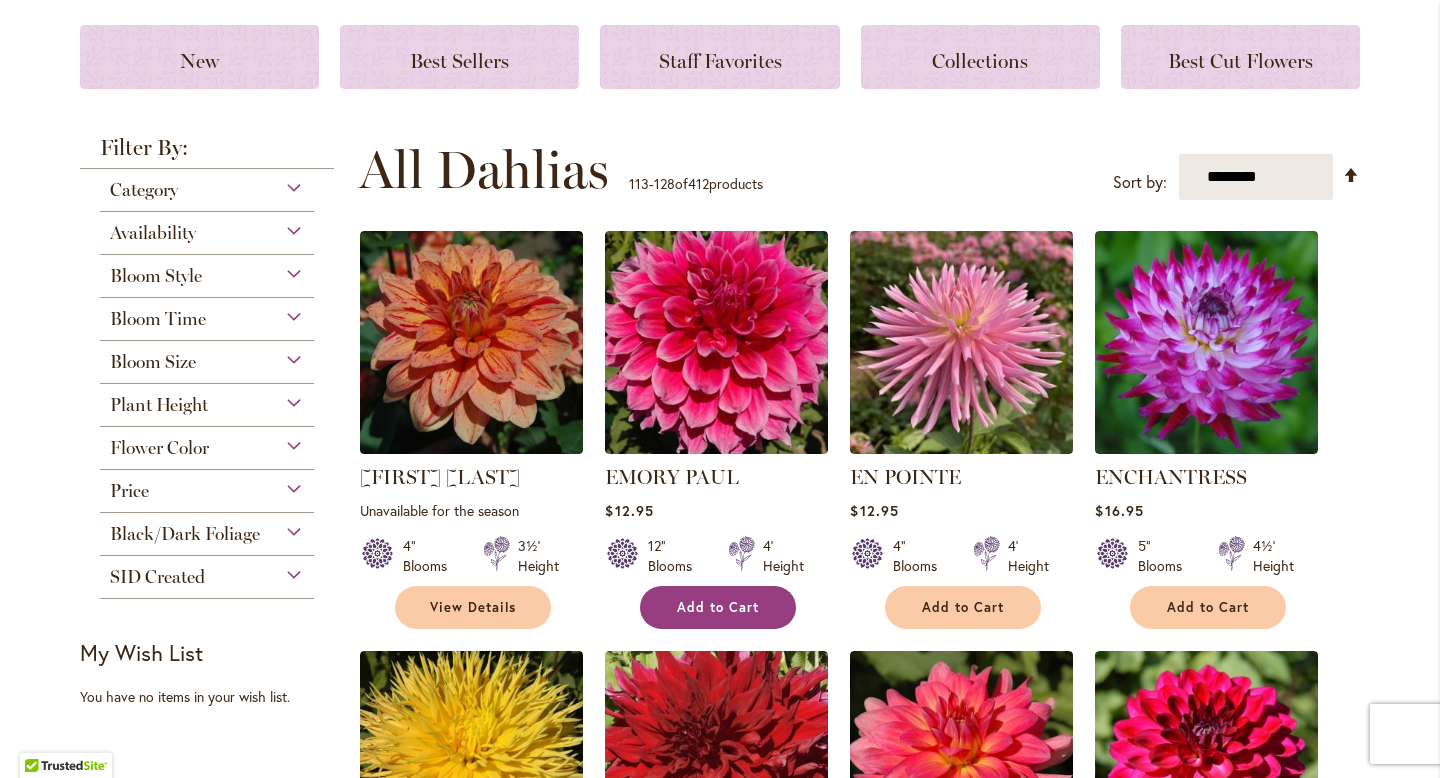 type on "**********" 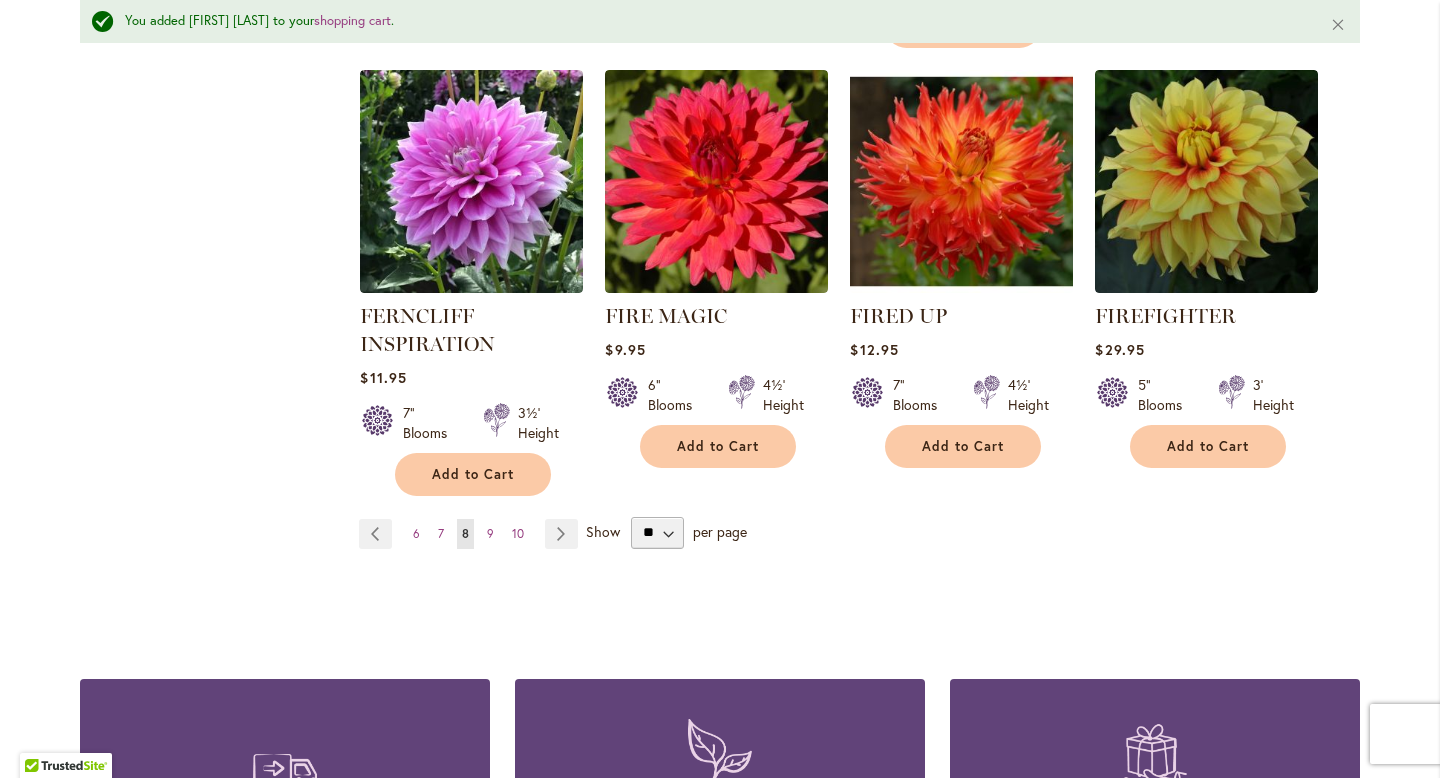 scroll, scrollTop: 1797, scrollLeft: 0, axis: vertical 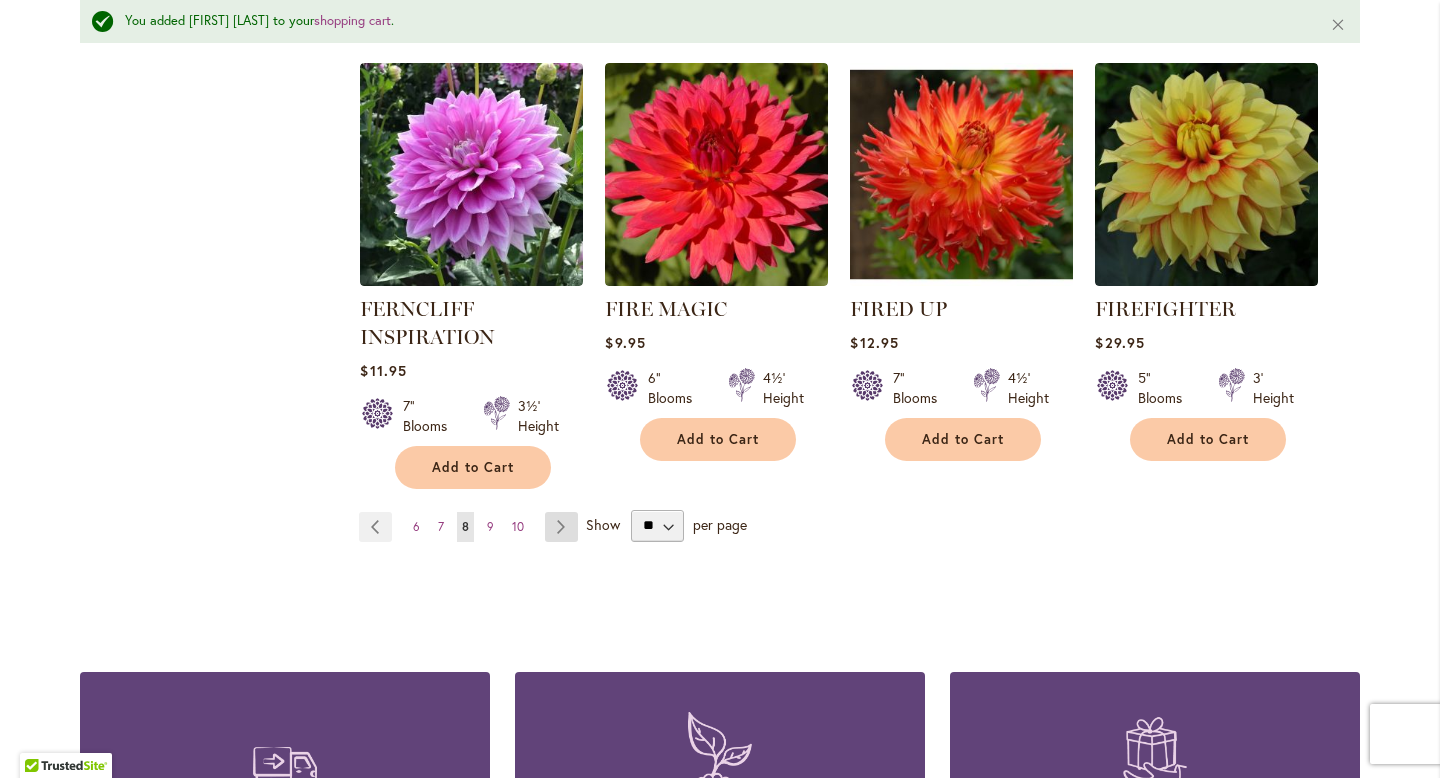 click on "Page
Next" at bounding box center [561, 527] 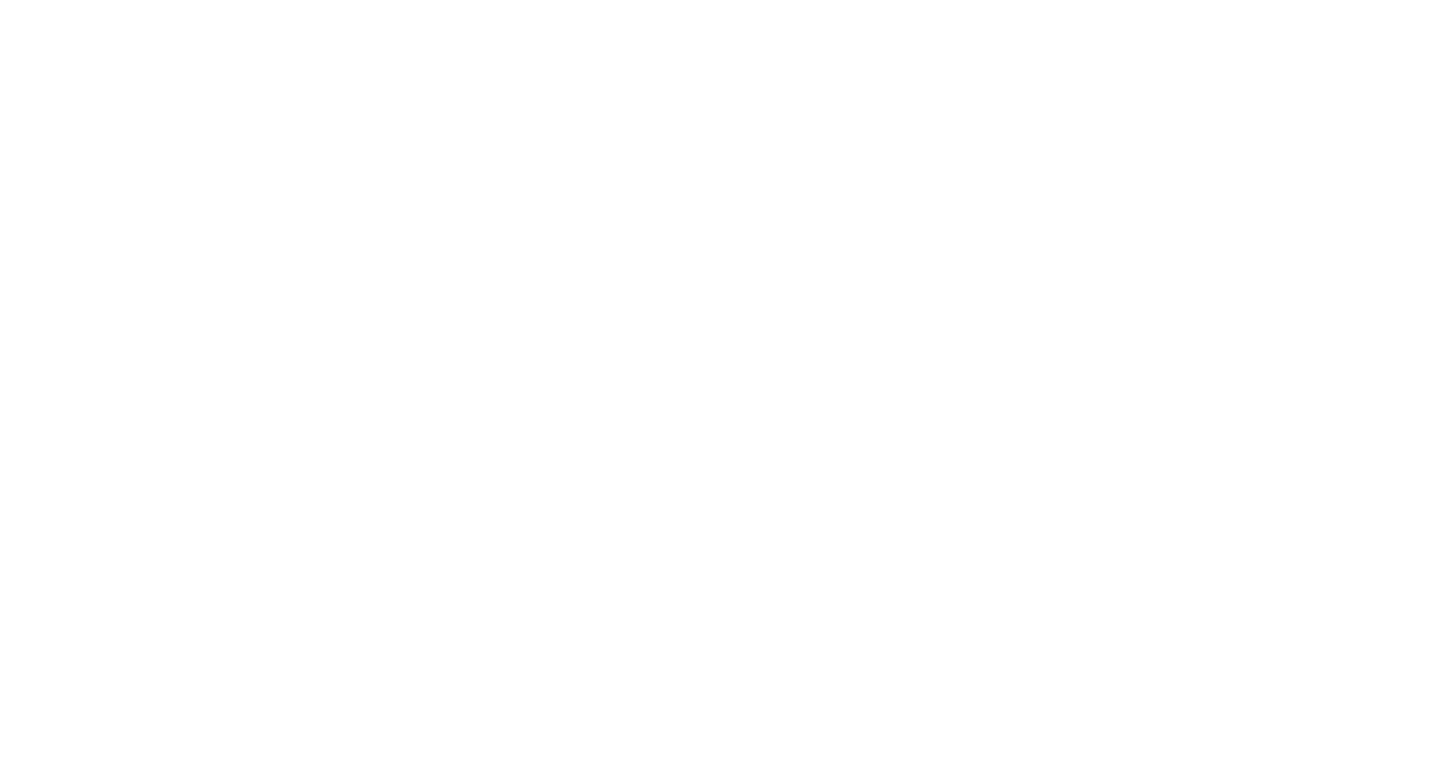 scroll, scrollTop: 0, scrollLeft: 0, axis: both 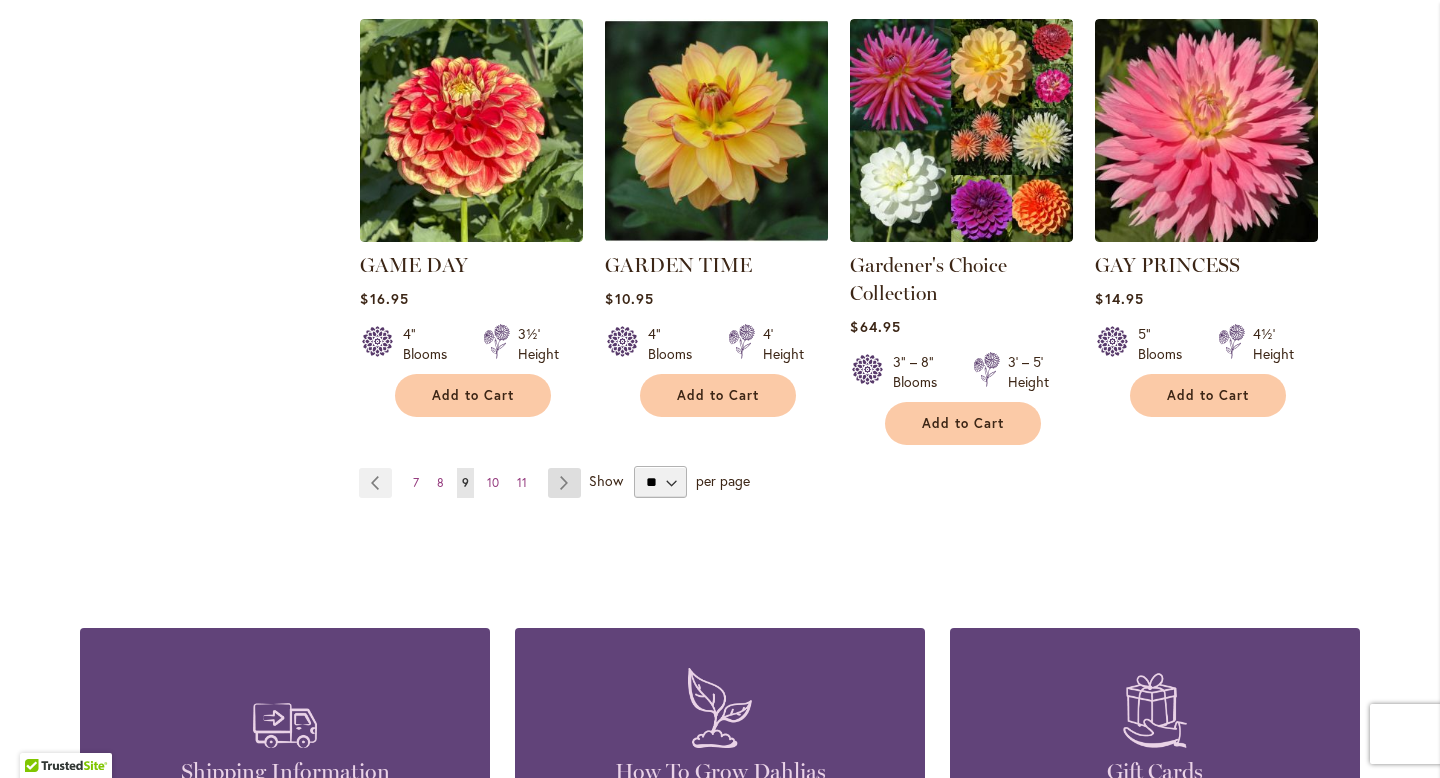 type on "**********" 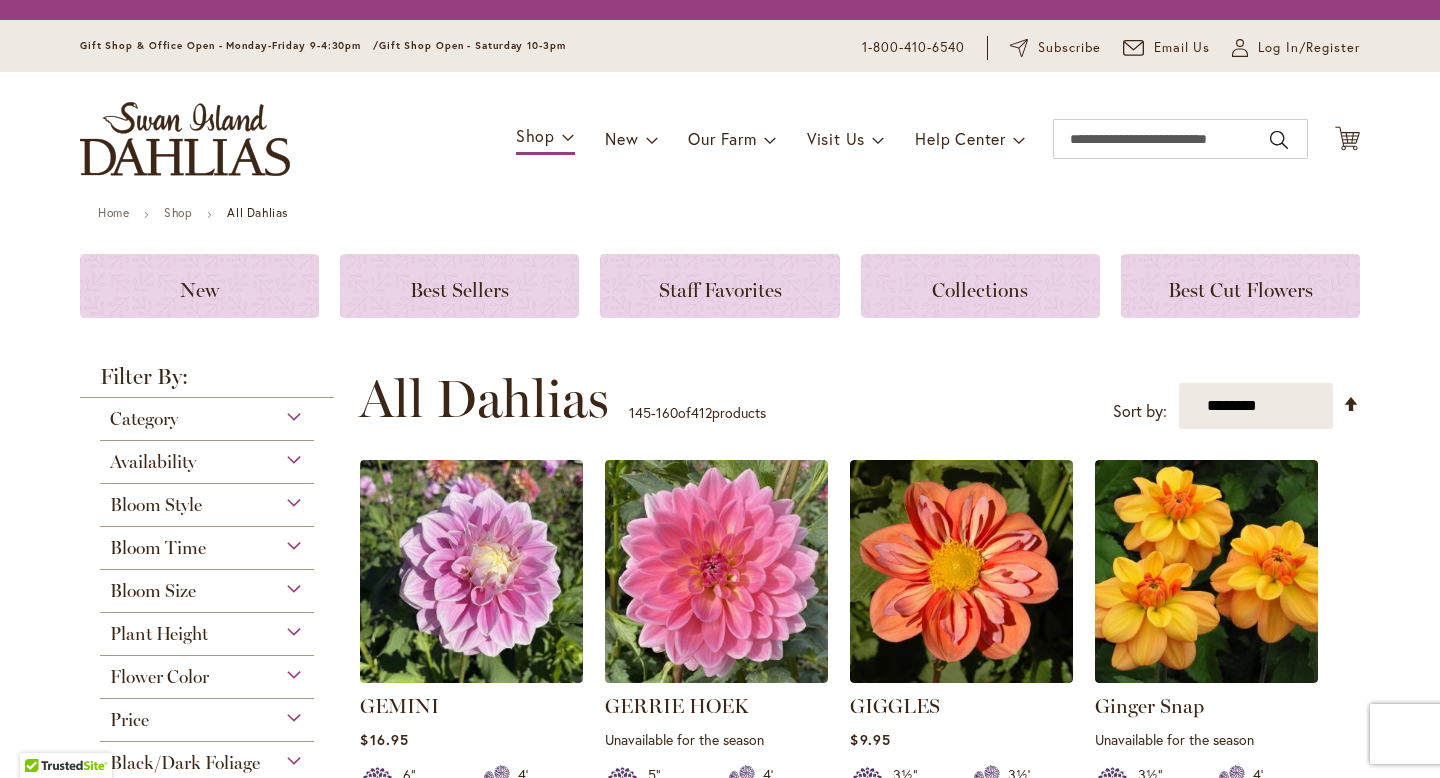 scroll, scrollTop: 0, scrollLeft: 0, axis: both 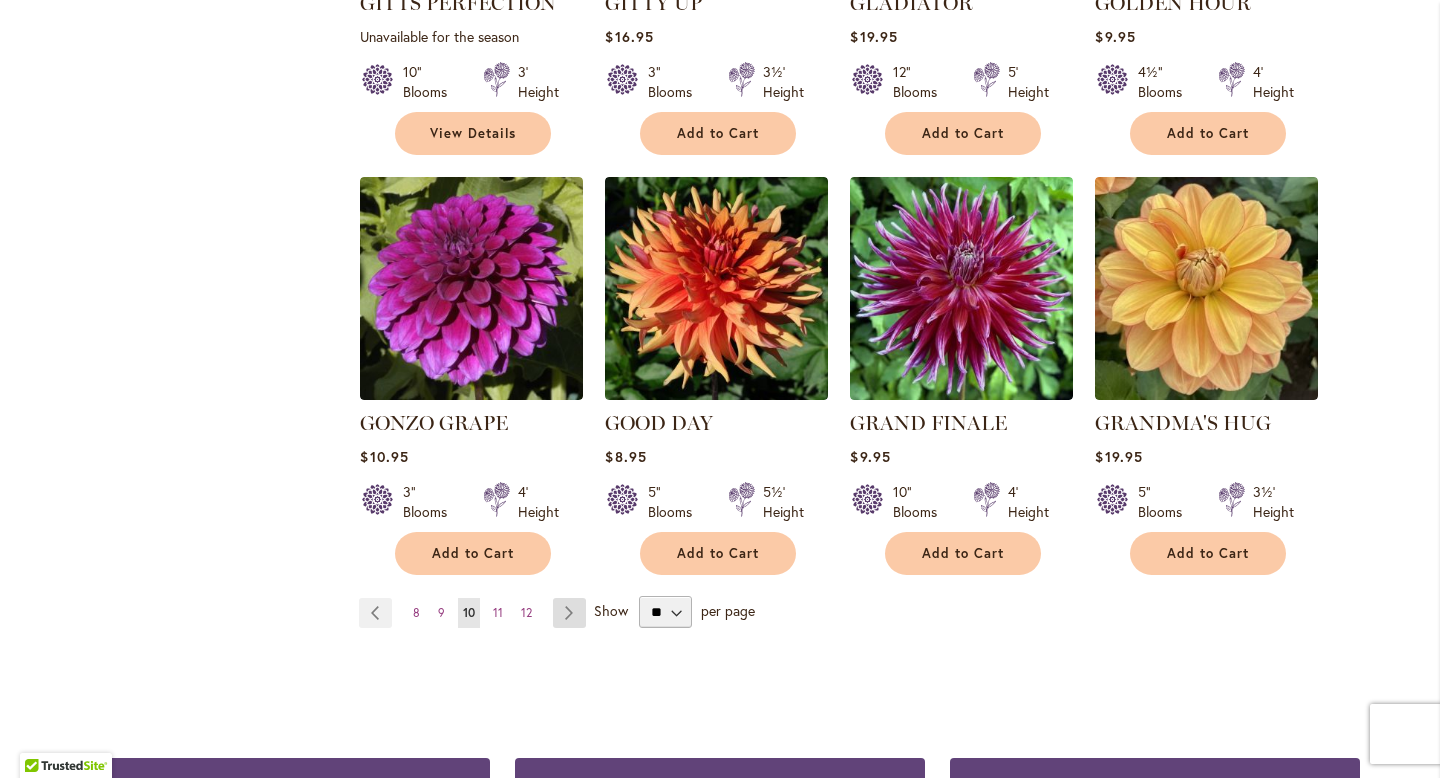 type on "**********" 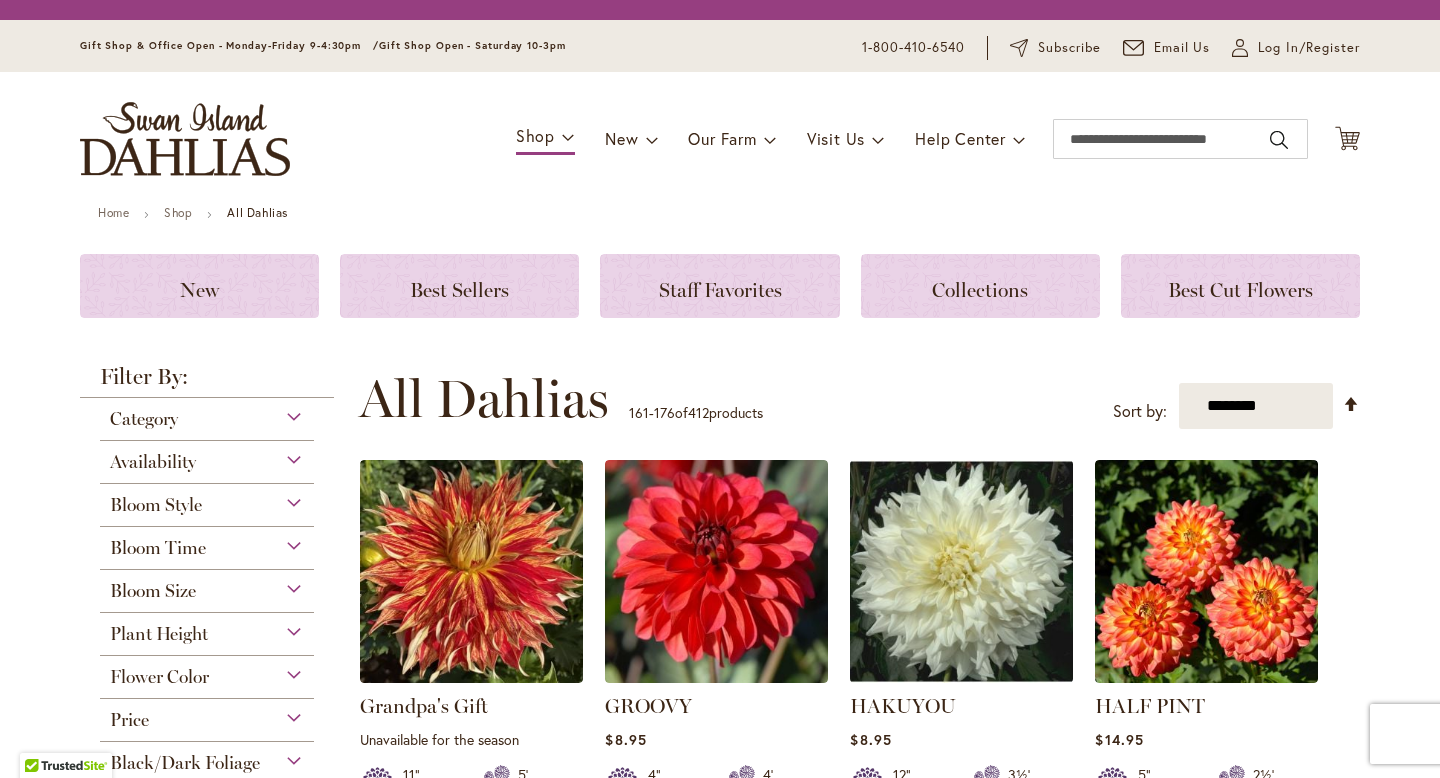 scroll, scrollTop: 0, scrollLeft: 0, axis: both 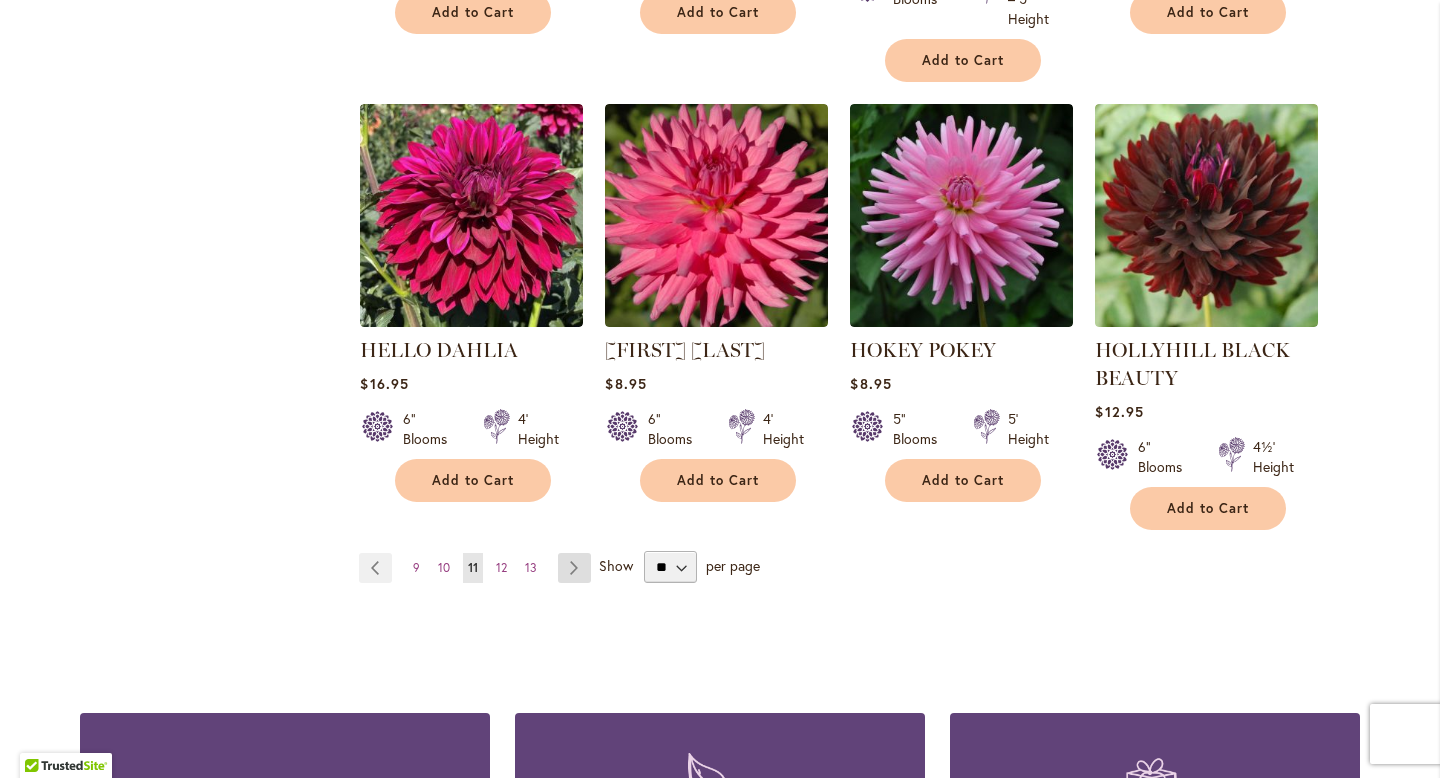 type on "**********" 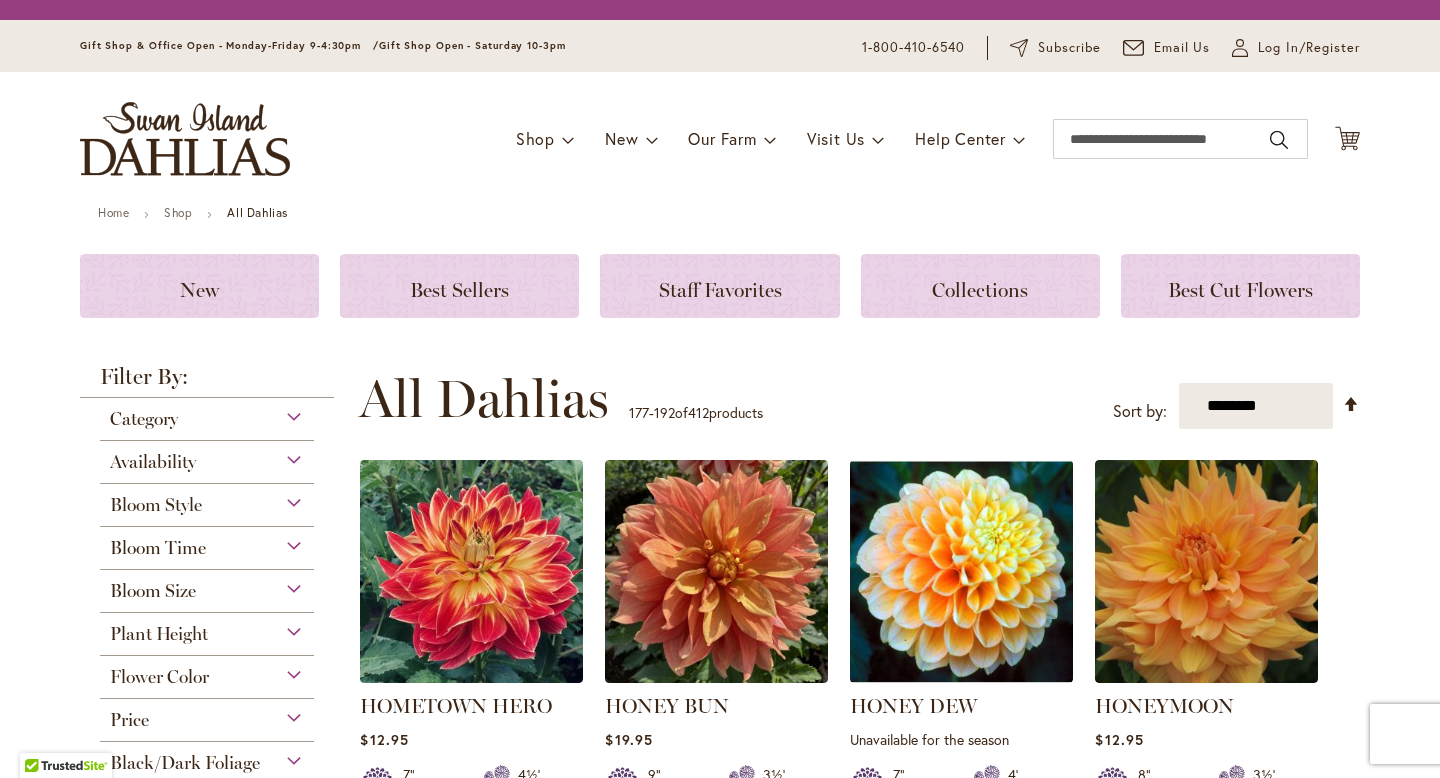 scroll, scrollTop: 0, scrollLeft: 0, axis: both 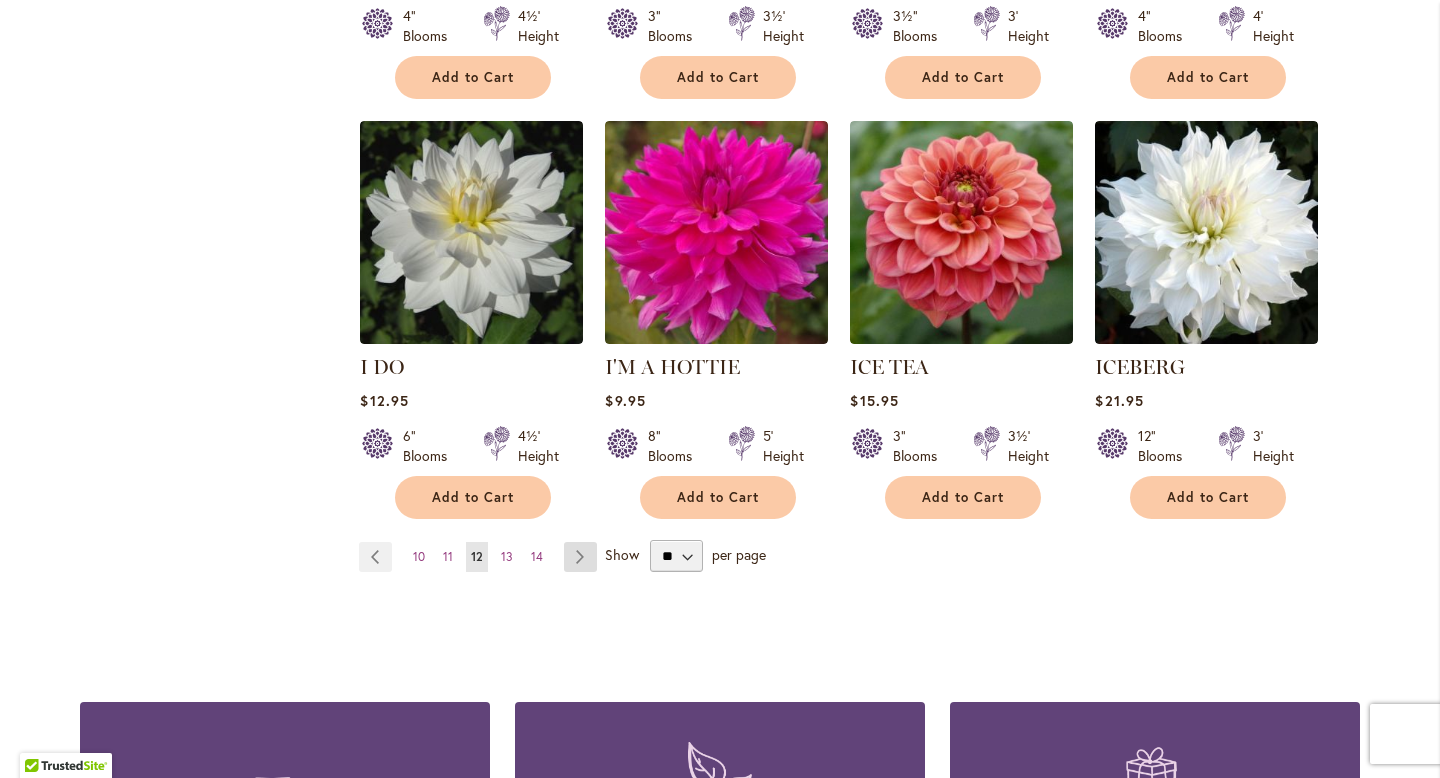 type on "**********" 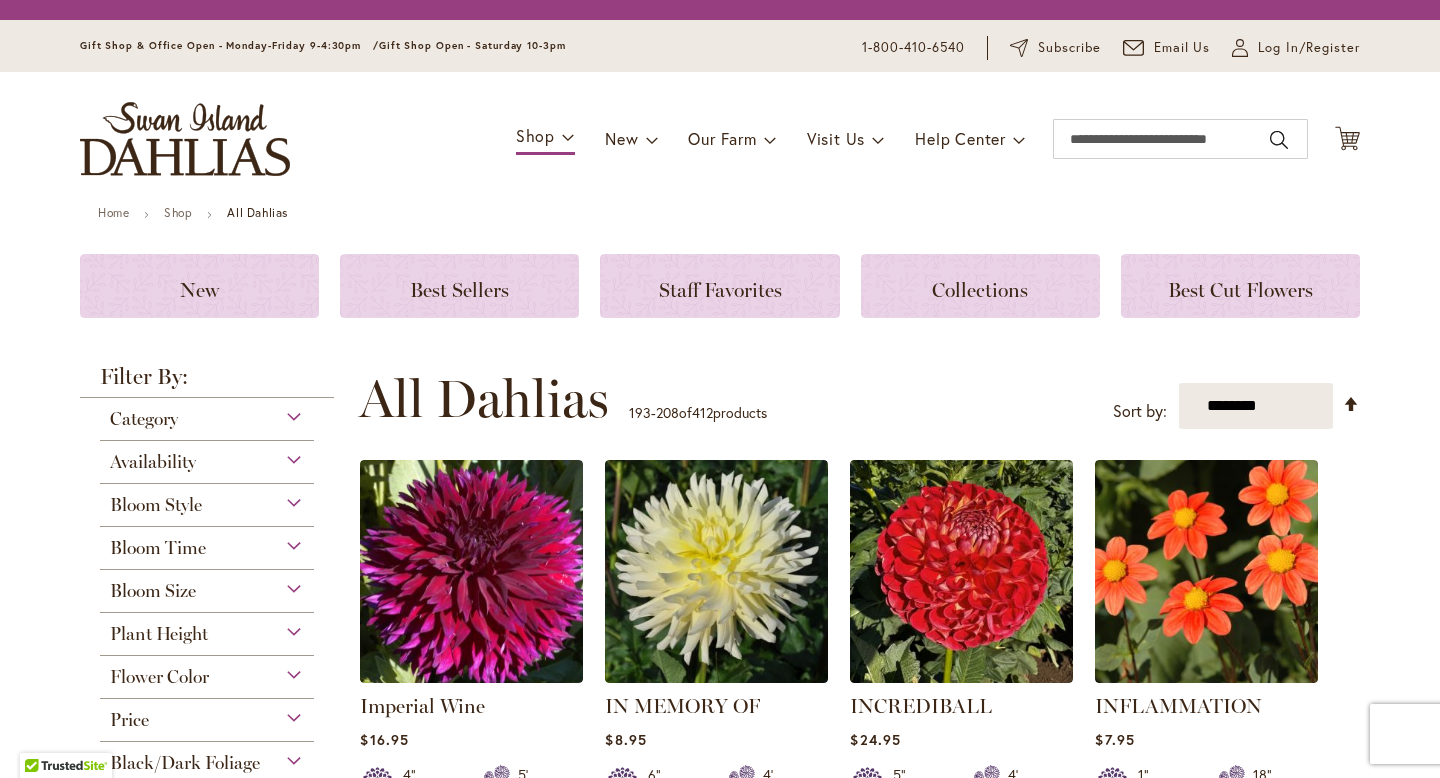 scroll, scrollTop: 0, scrollLeft: 0, axis: both 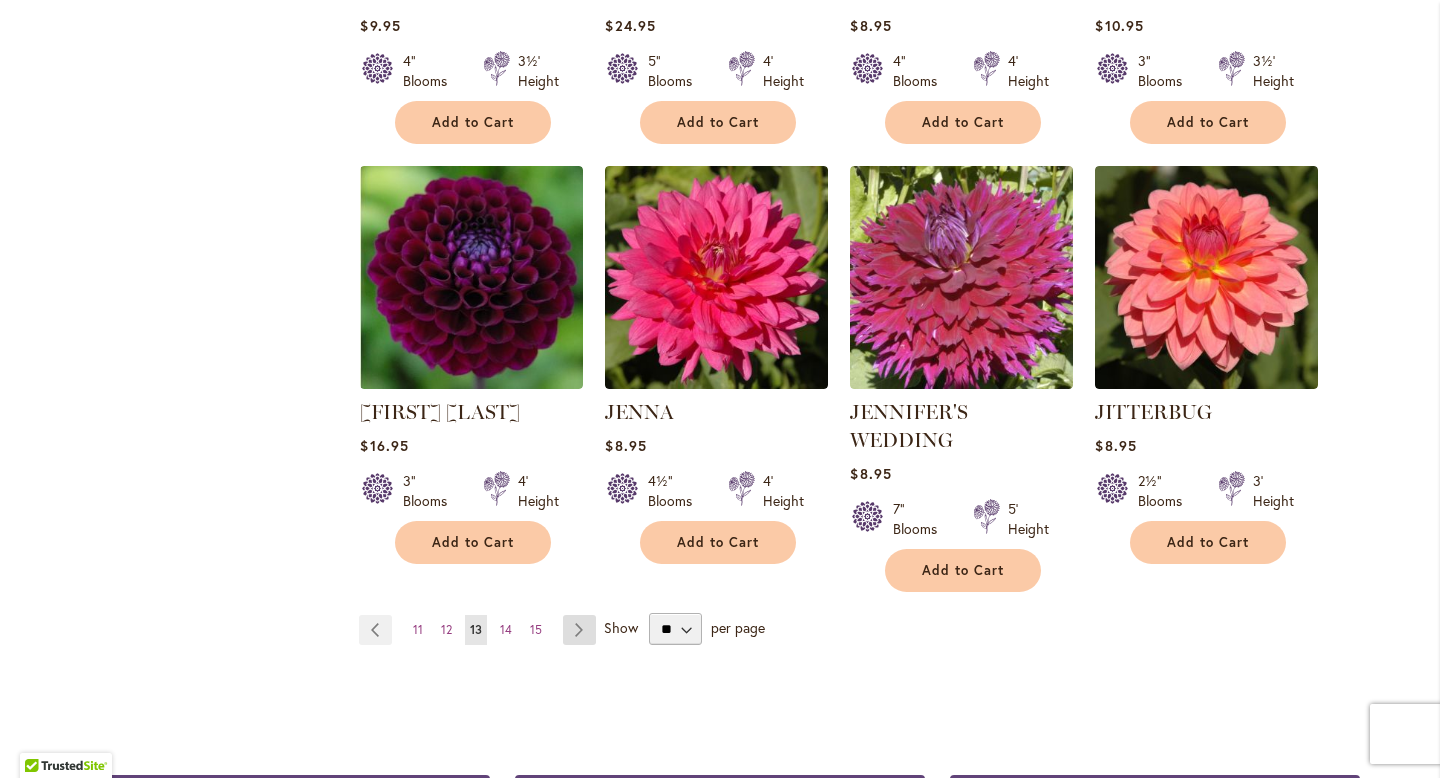 type on "**********" 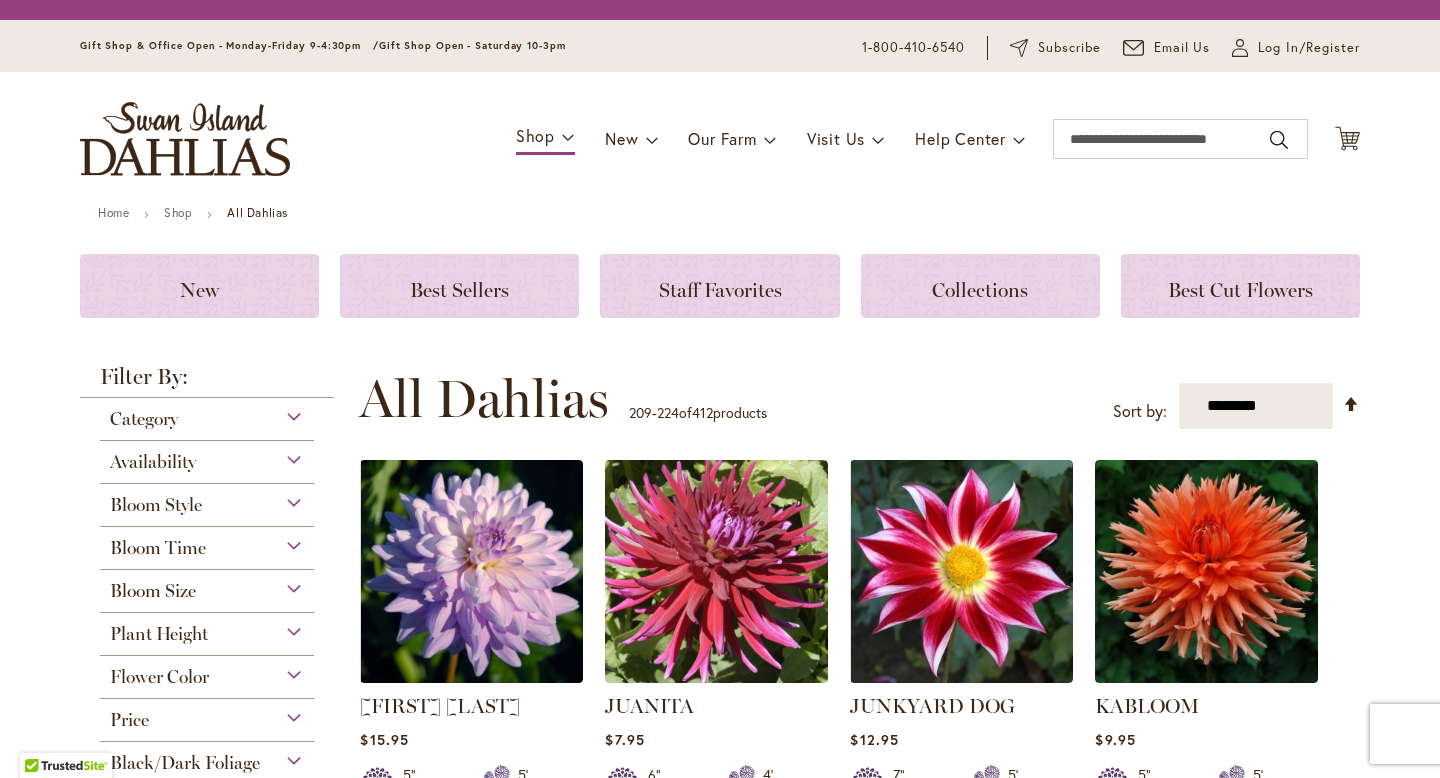 scroll, scrollTop: 0, scrollLeft: 0, axis: both 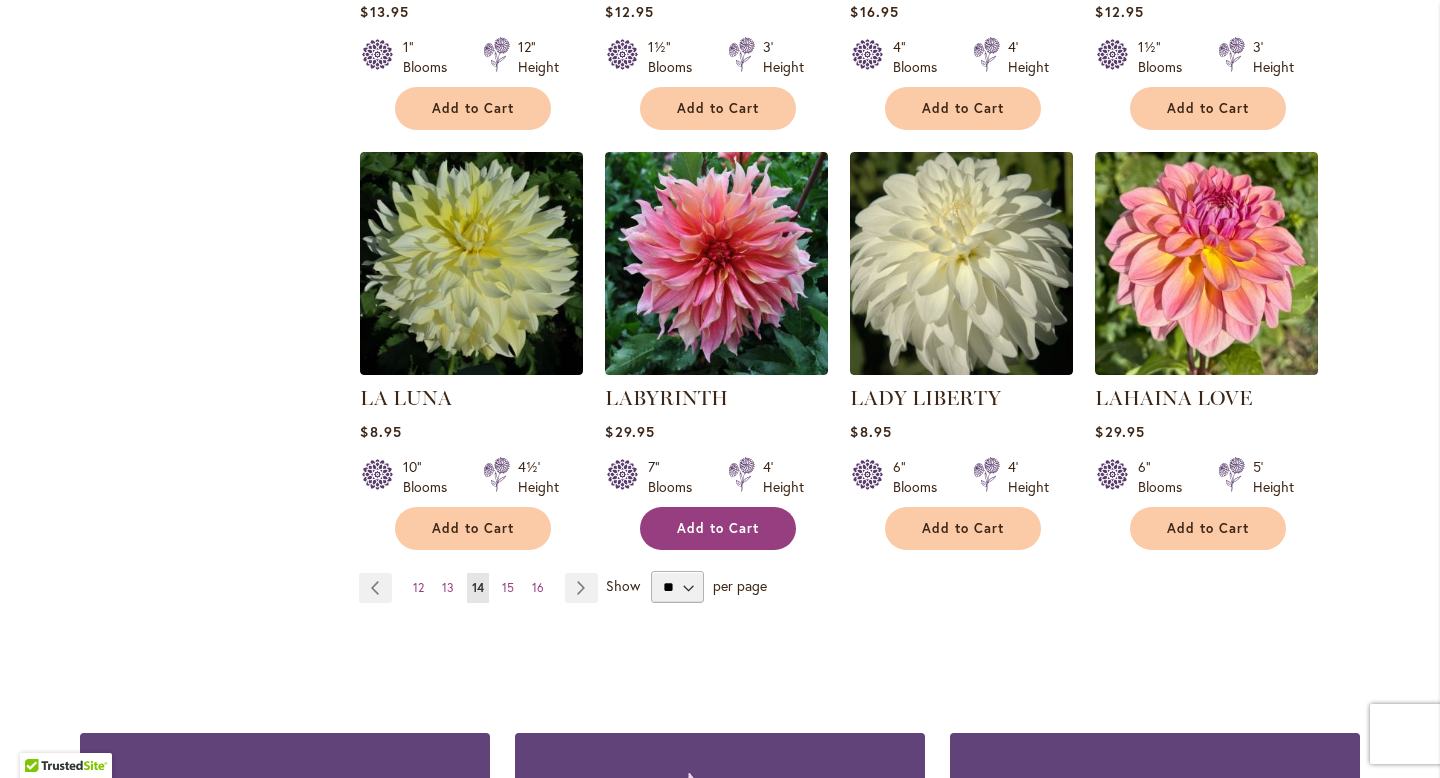 type on "**********" 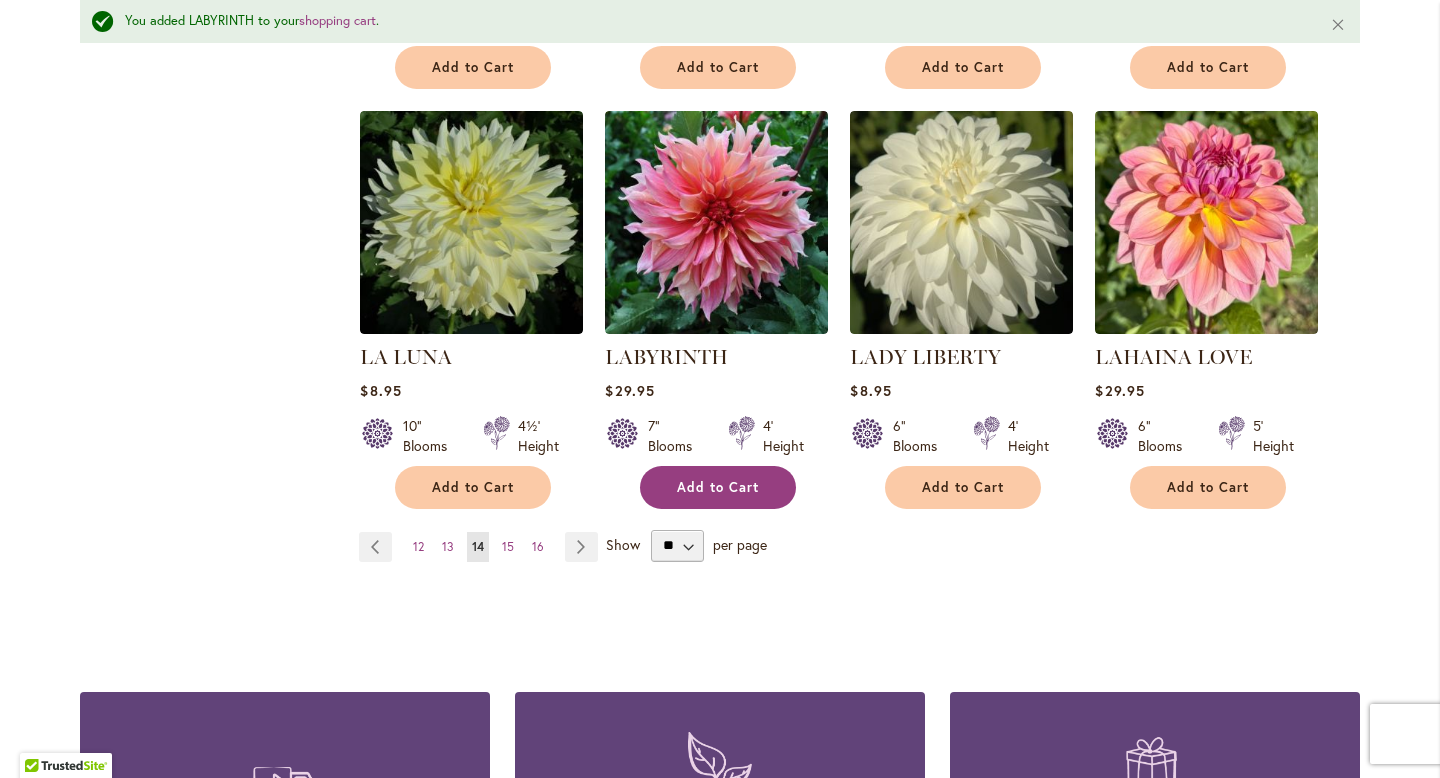scroll, scrollTop: 1702, scrollLeft: 0, axis: vertical 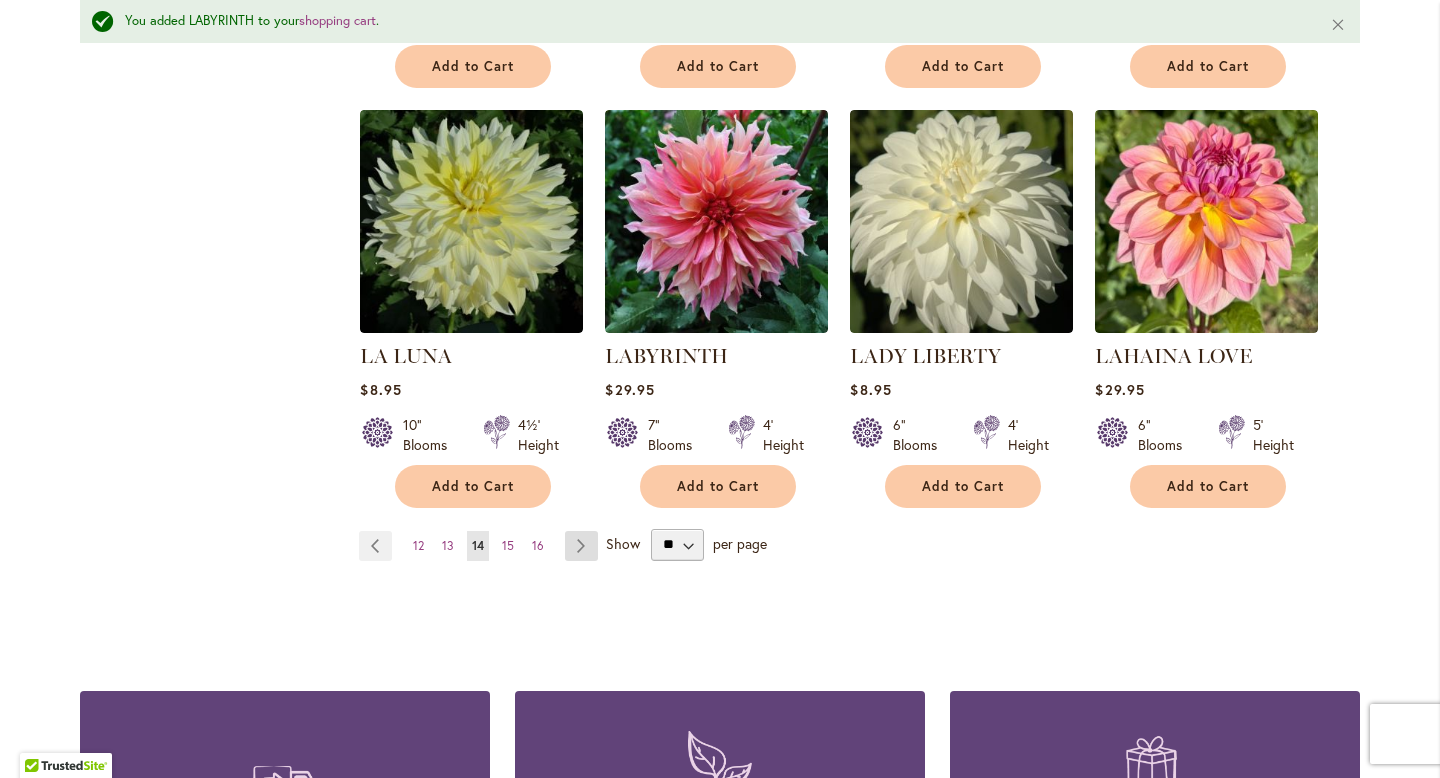 click on "Page
Next" at bounding box center (581, 546) 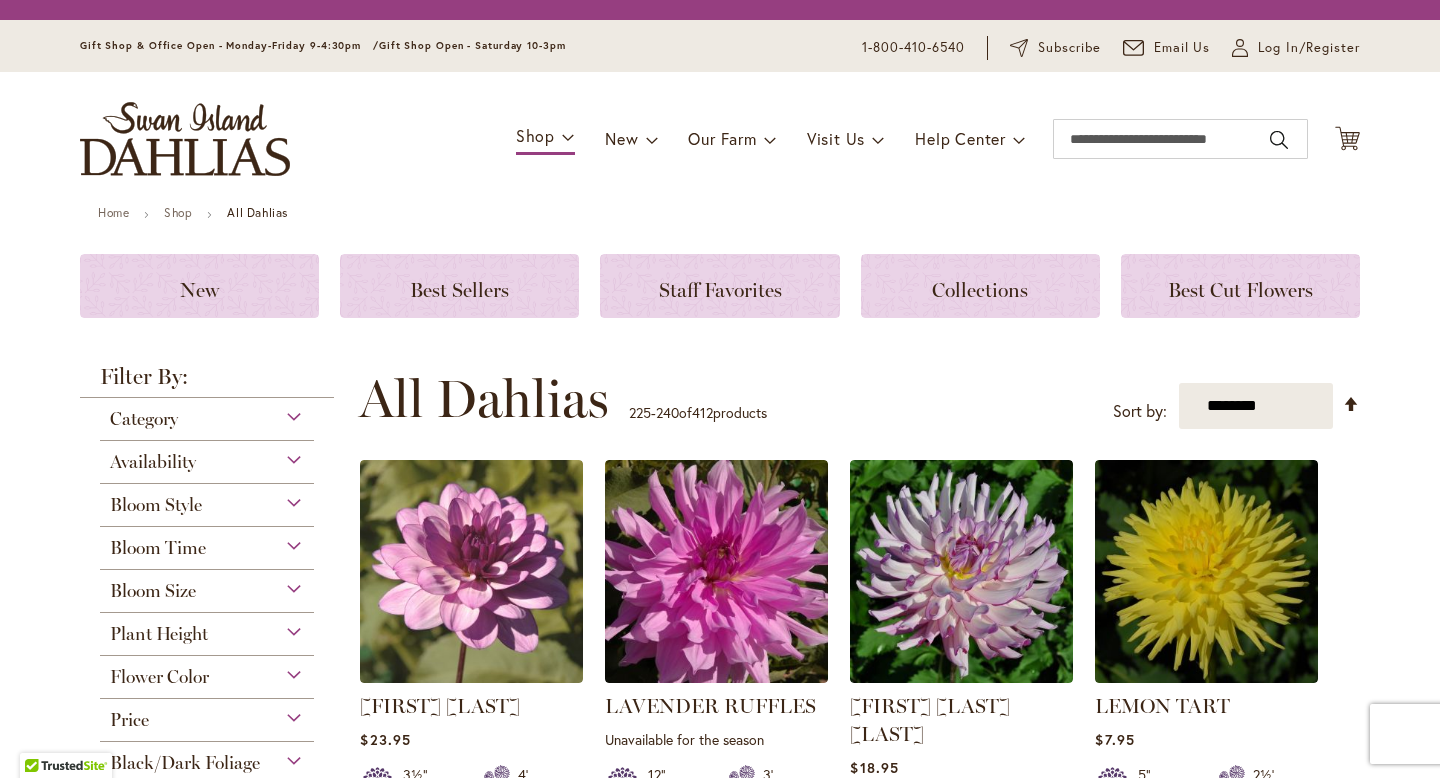 scroll, scrollTop: 0, scrollLeft: 0, axis: both 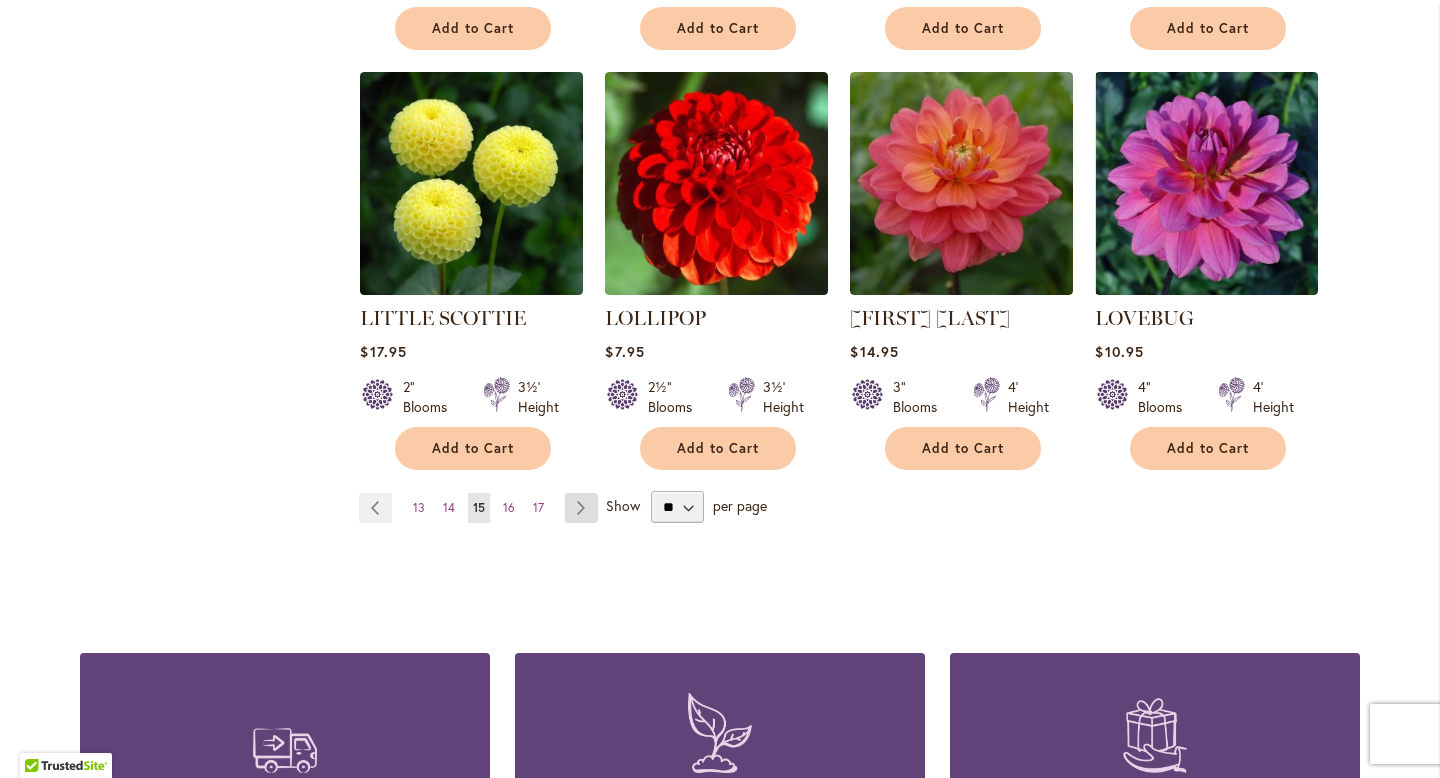 type on "**********" 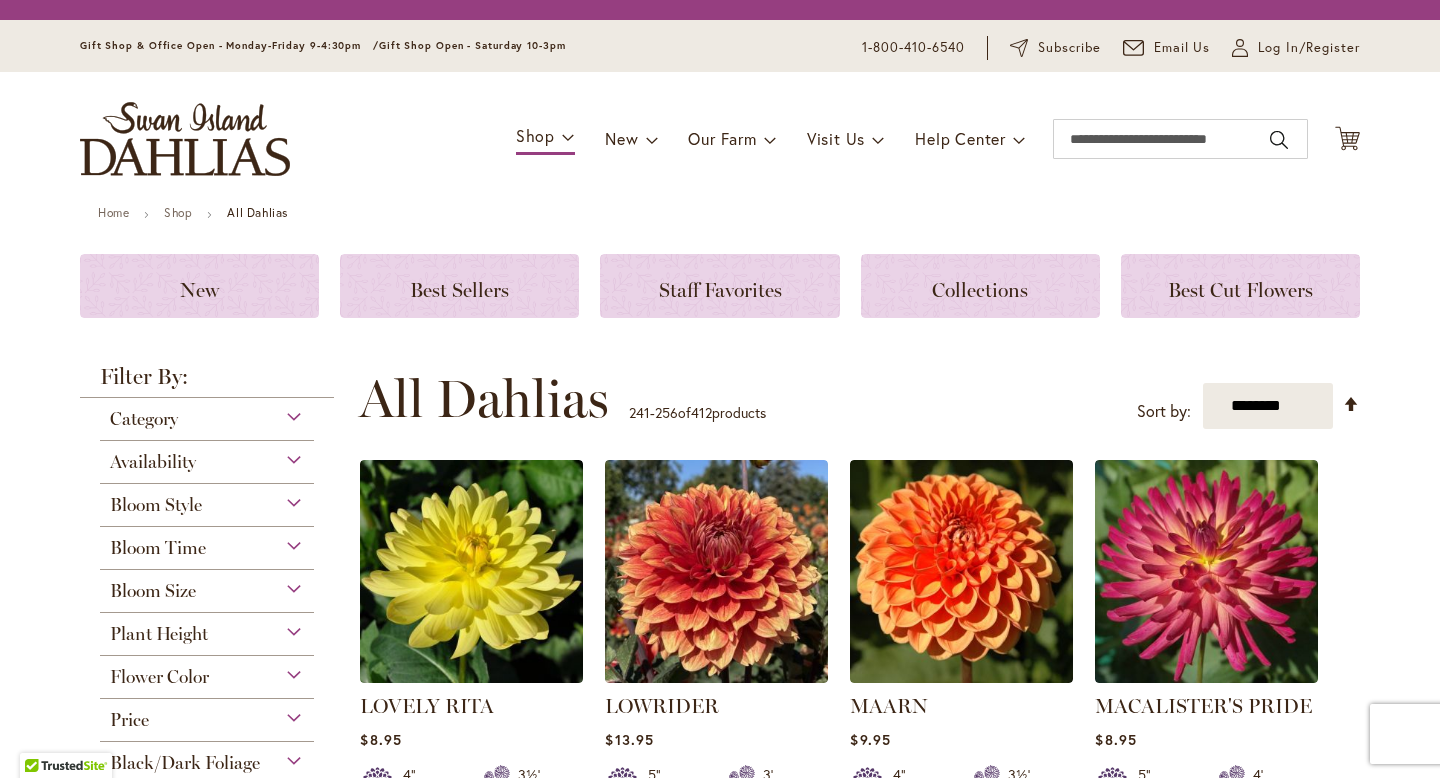 scroll, scrollTop: 0, scrollLeft: 0, axis: both 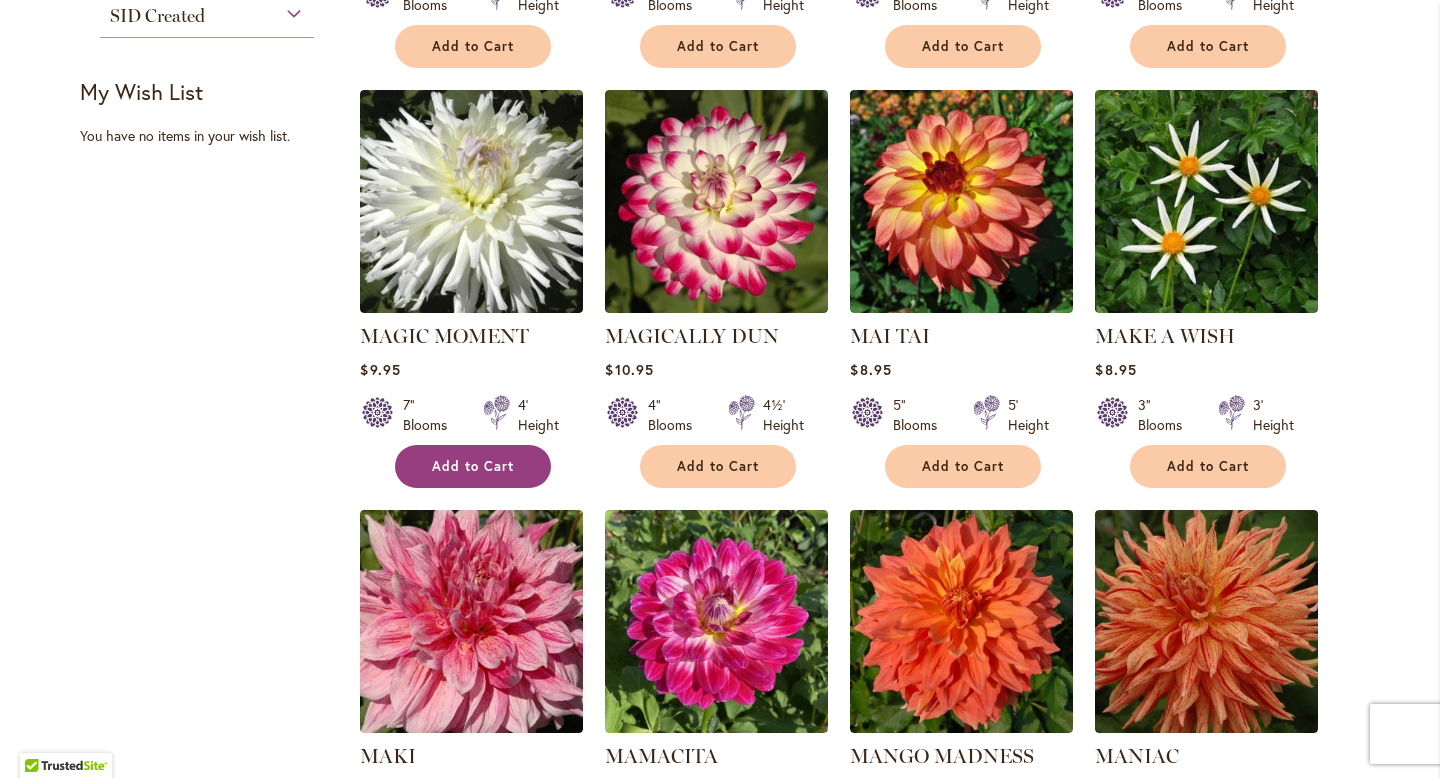 type on "**********" 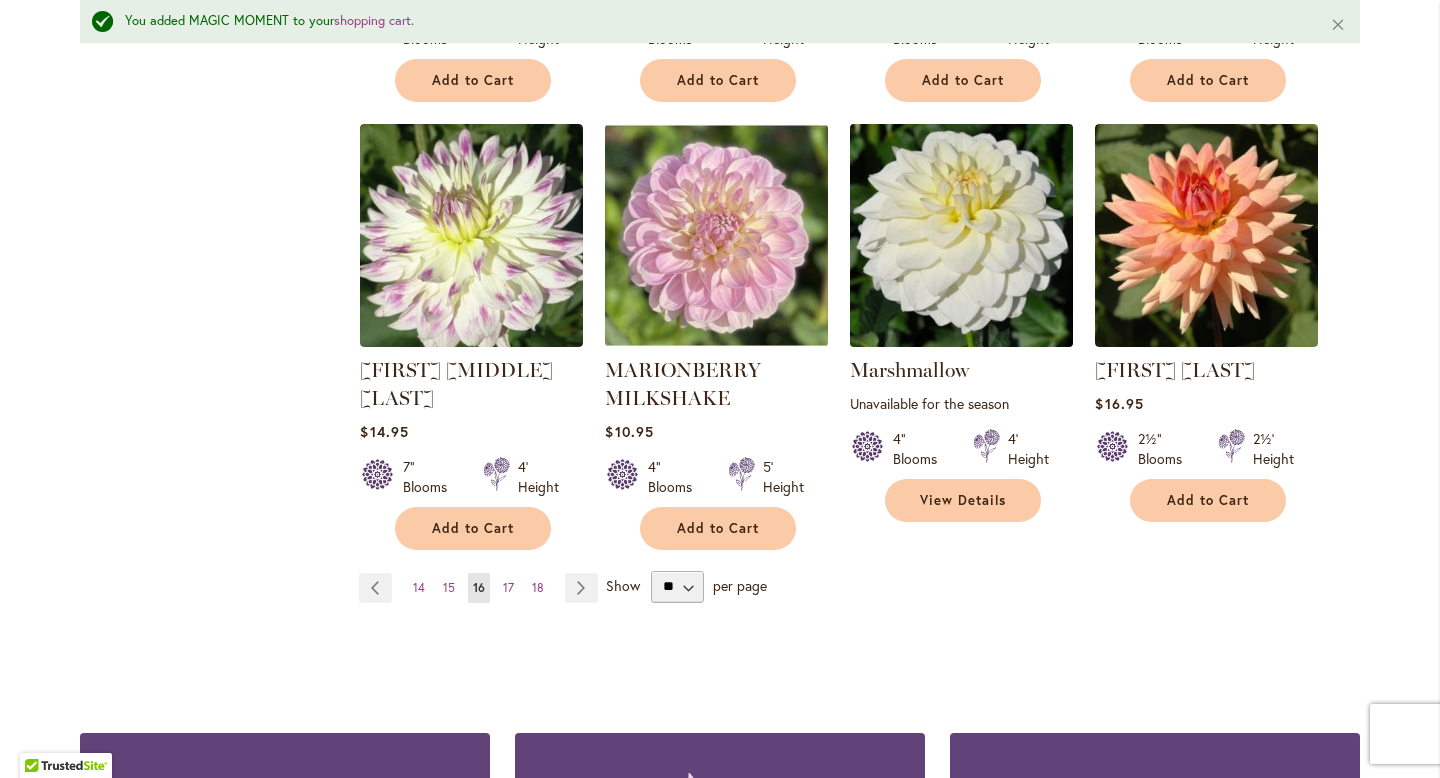 scroll, scrollTop: 1755, scrollLeft: 0, axis: vertical 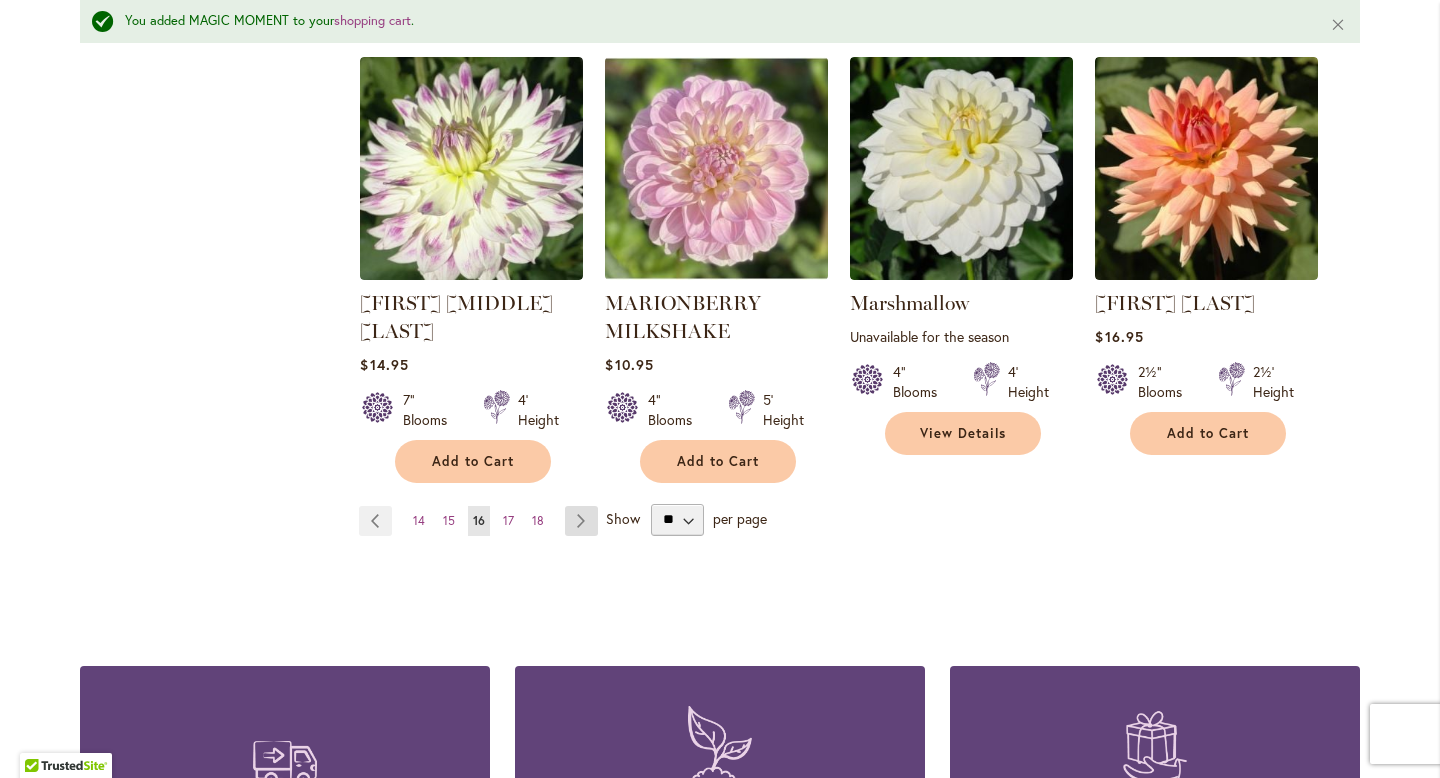 click on "Page
Next" at bounding box center [581, 521] 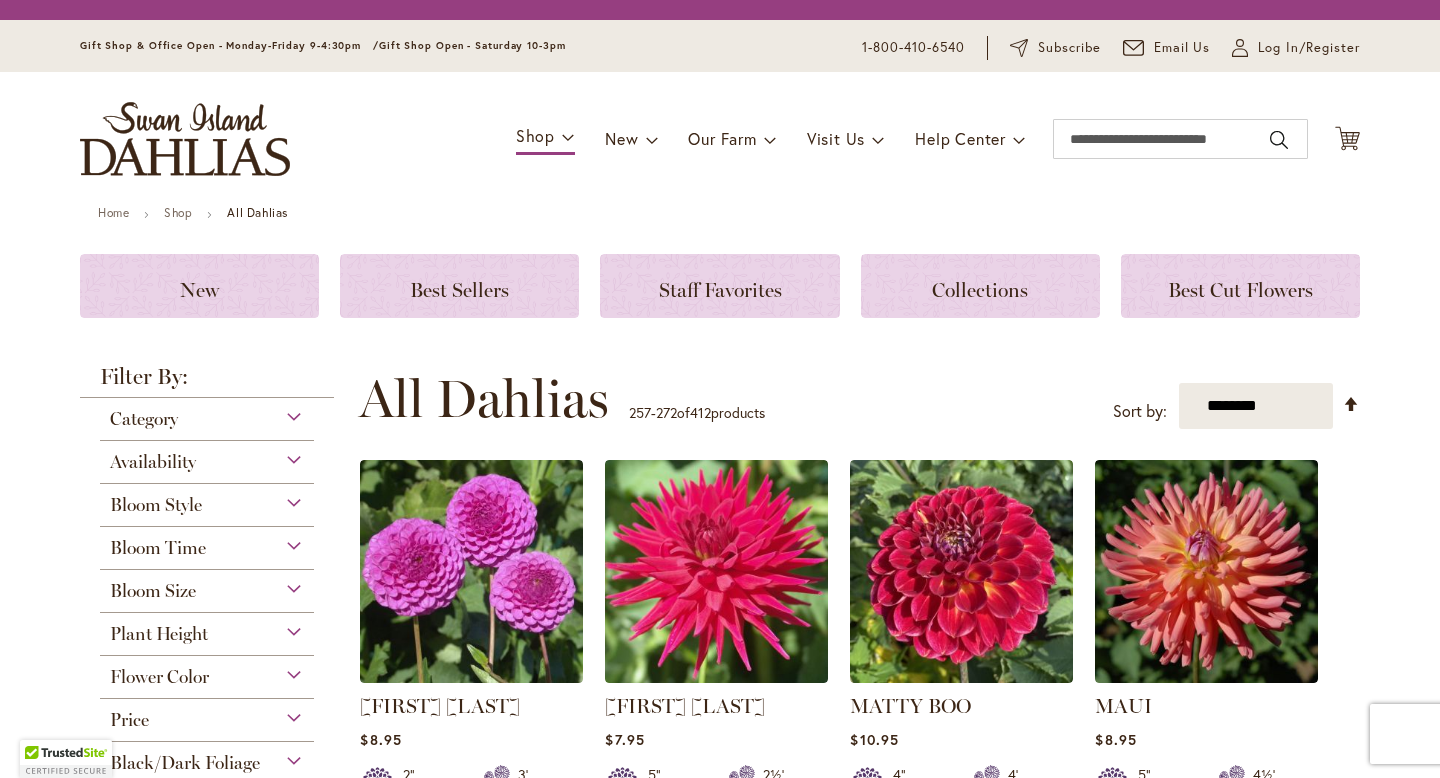 scroll, scrollTop: 0, scrollLeft: 0, axis: both 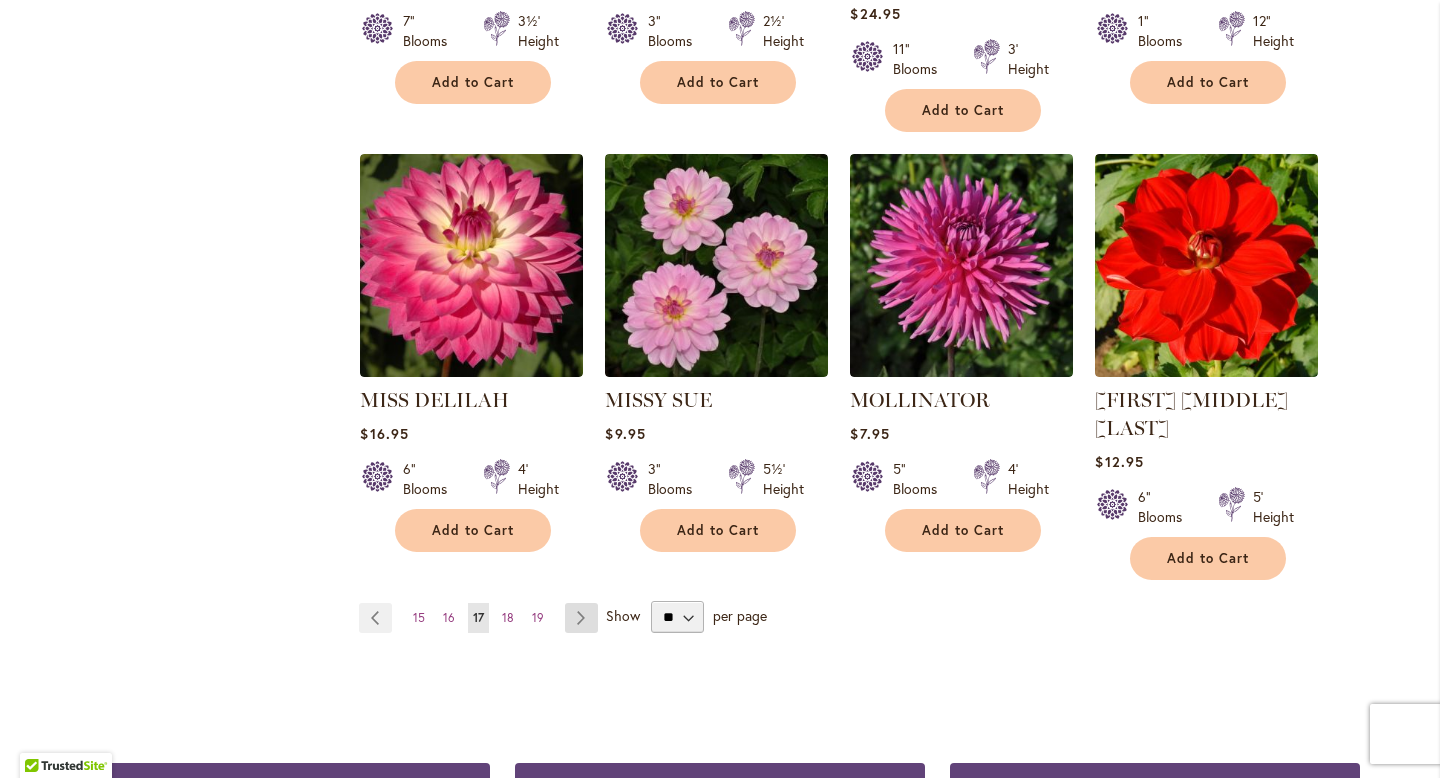 type on "**********" 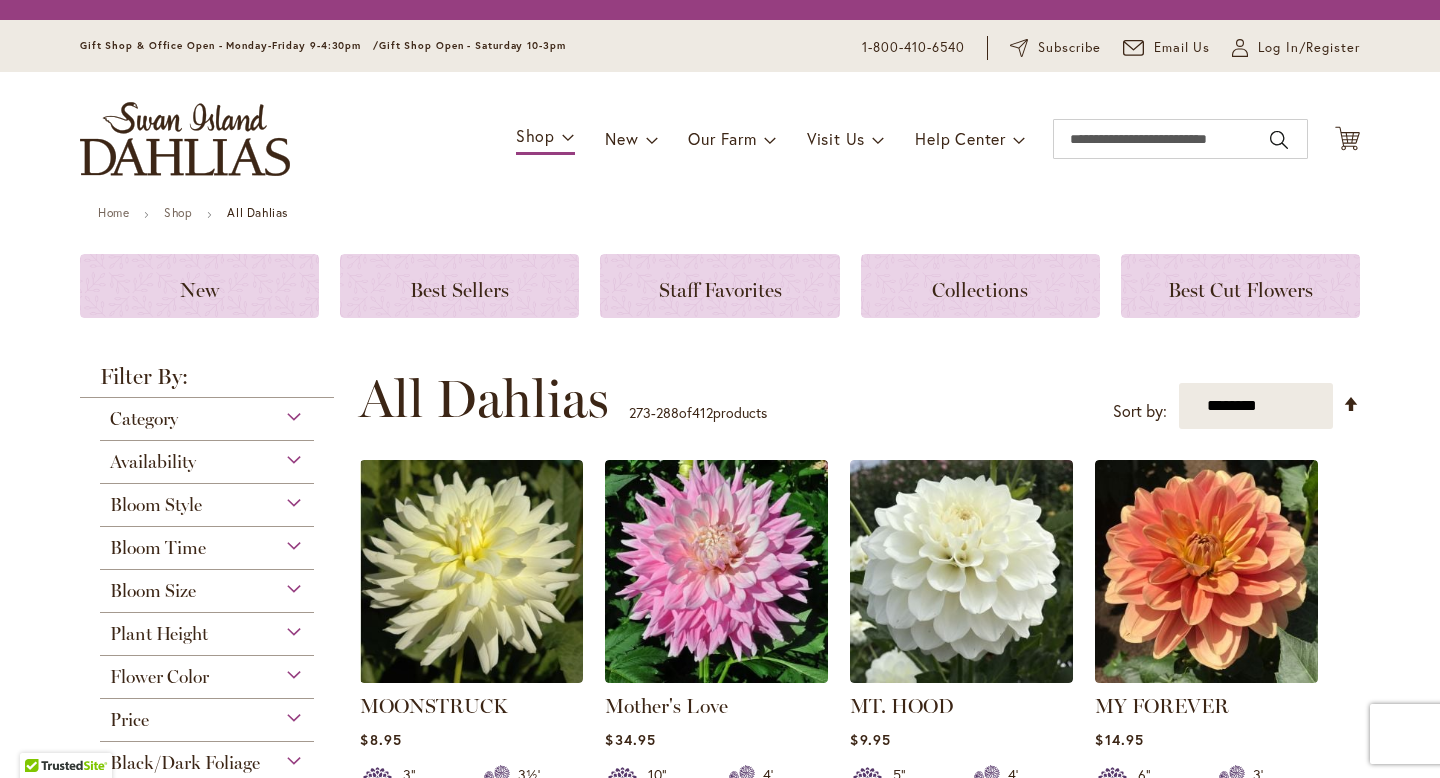 scroll, scrollTop: 0, scrollLeft: 0, axis: both 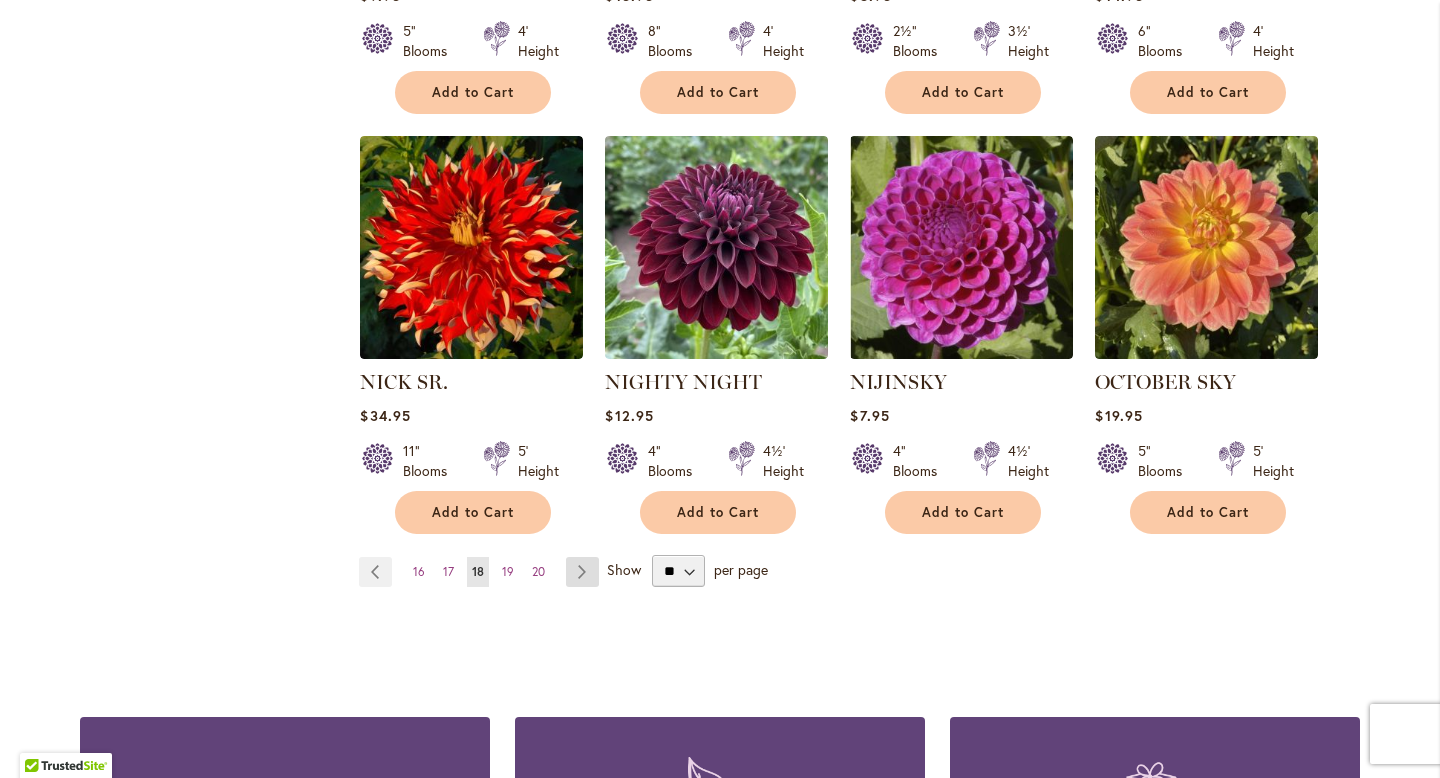 type on "**********" 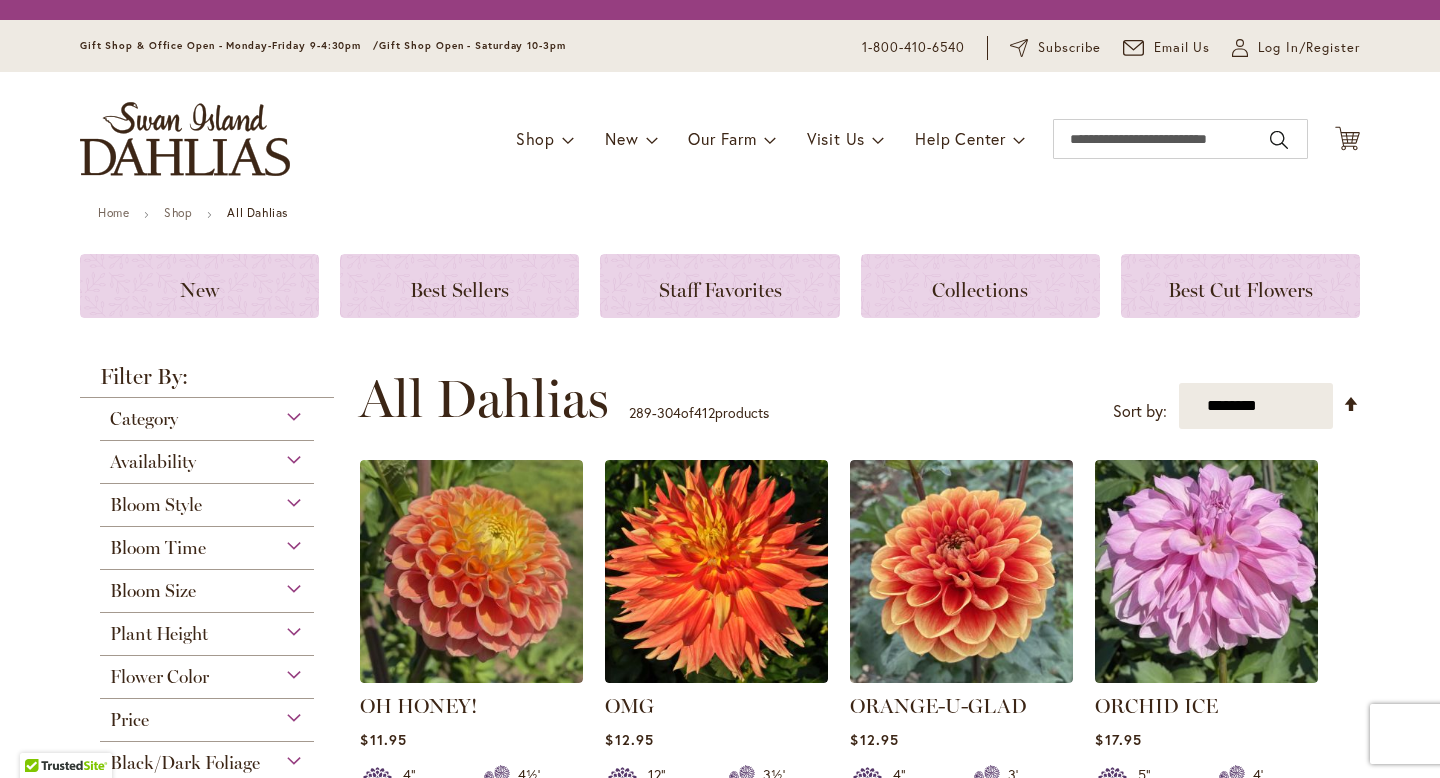 scroll, scrollTop: 0, scrollLeft: 0, axis: both 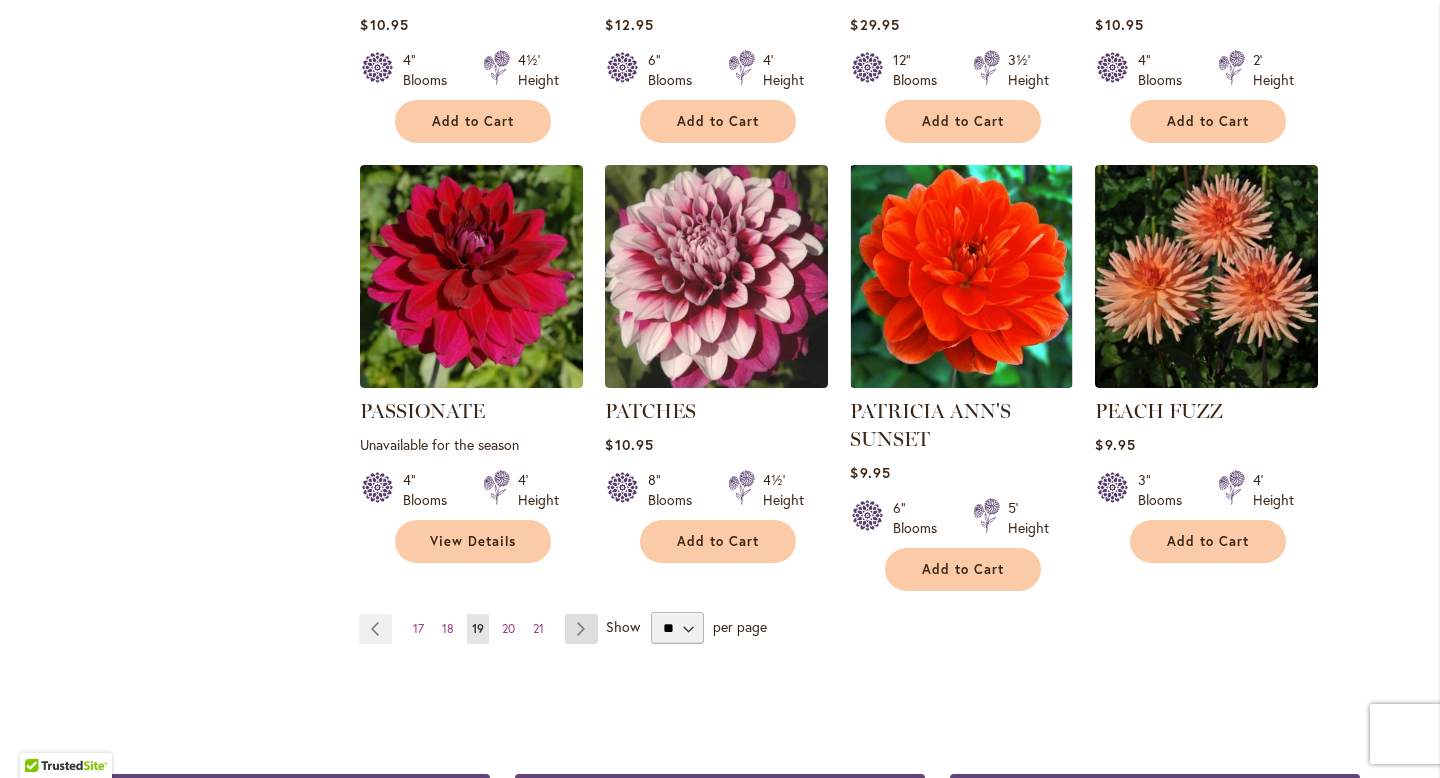 type on "**********" 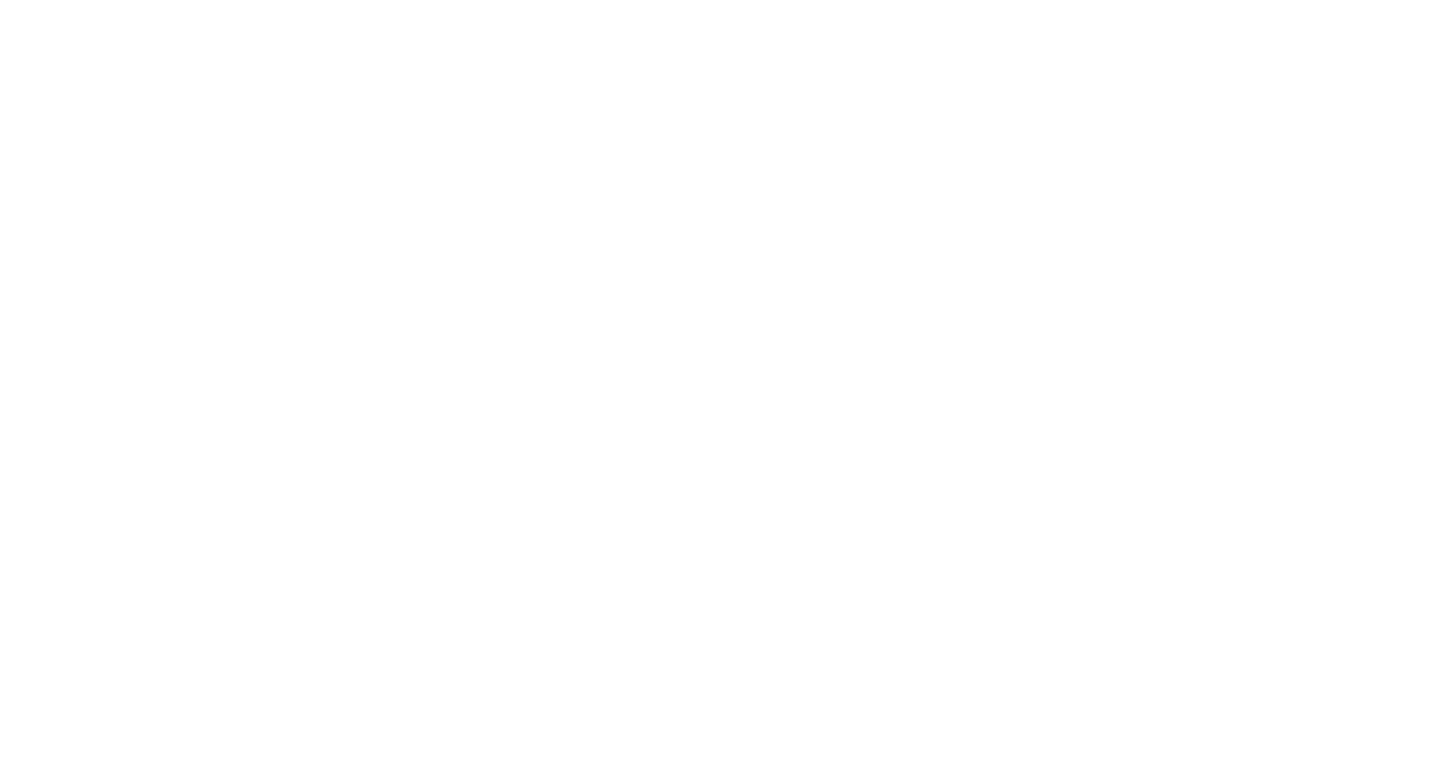 scroll, scrollTop: 0, scrollLeft: 0, axis: both 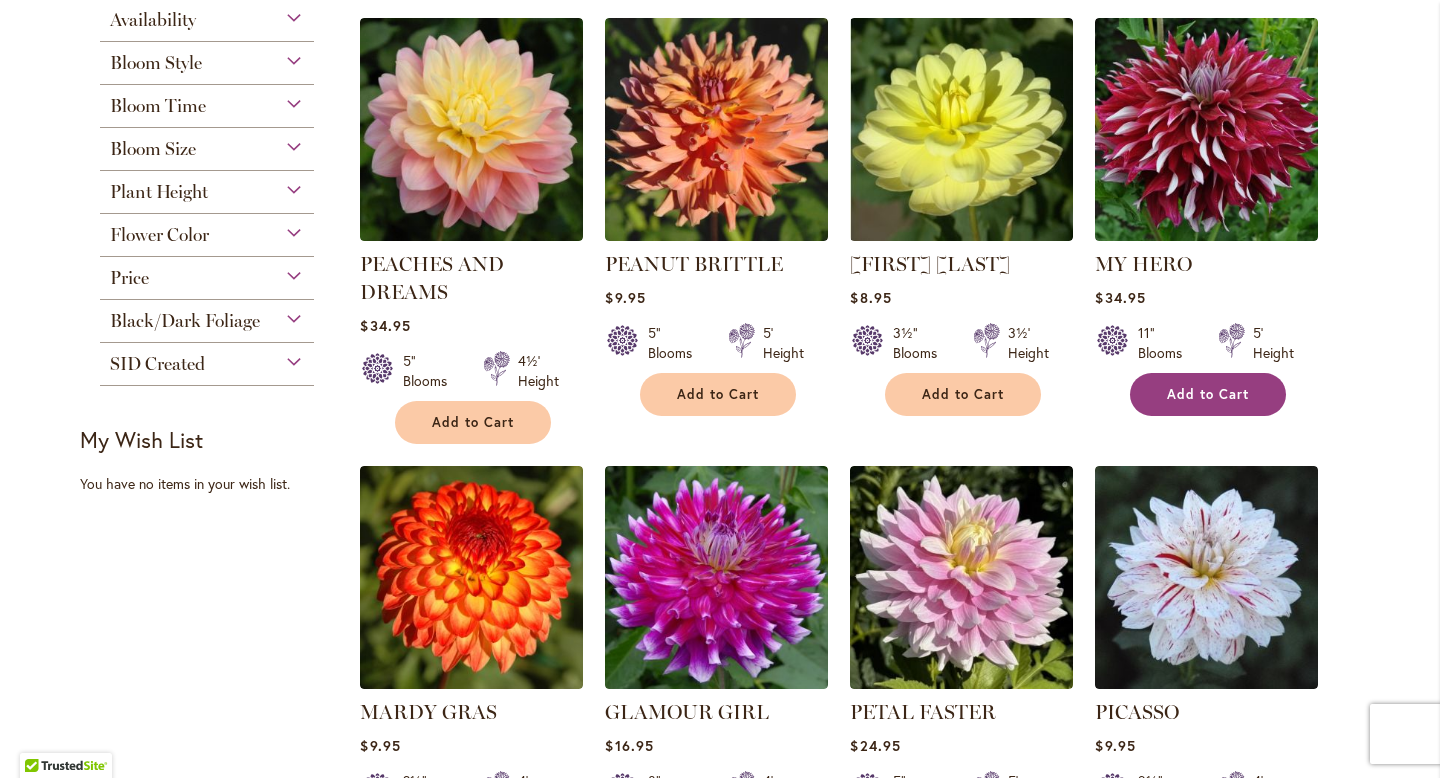 type on "**********" 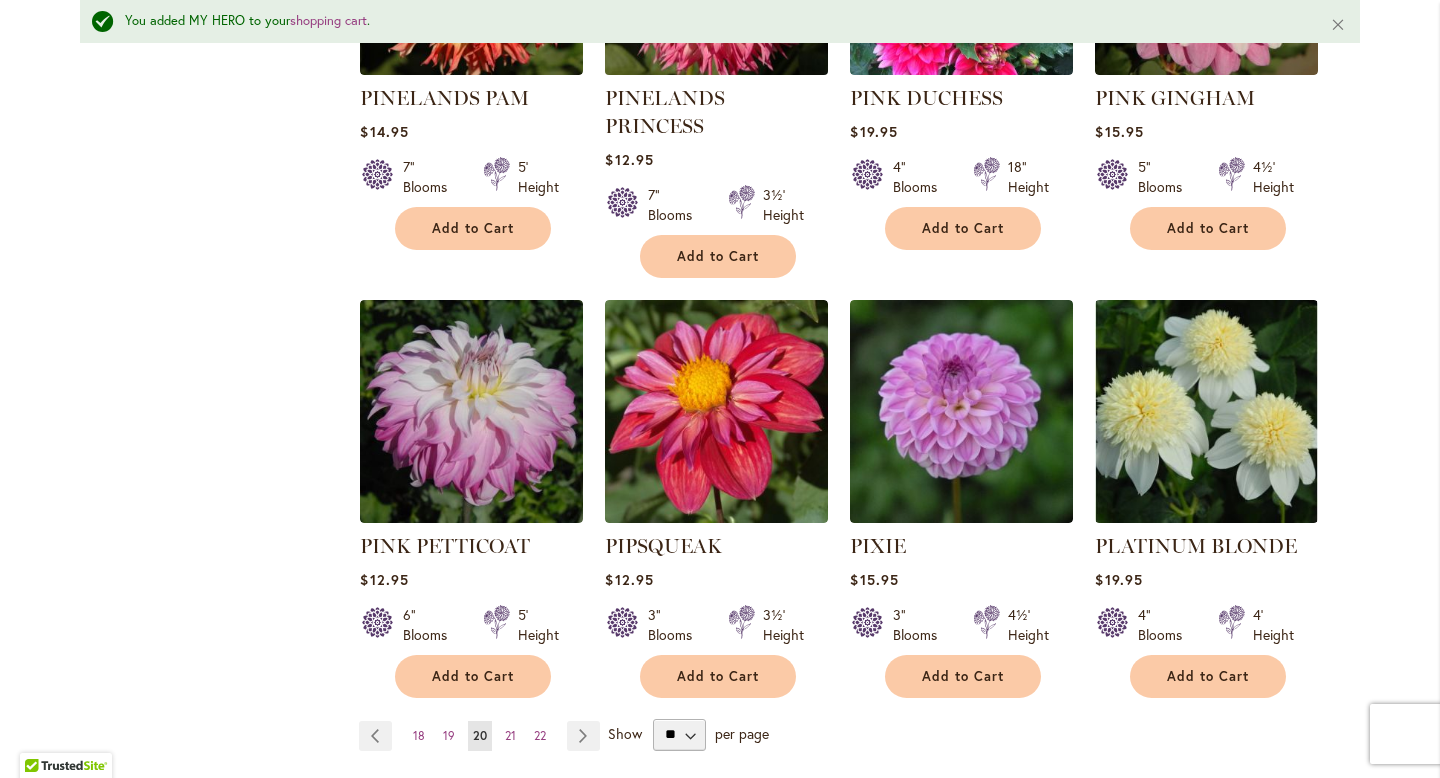 scroll, scrollTop: 1570, scrollLeft: 0, axis: vertical 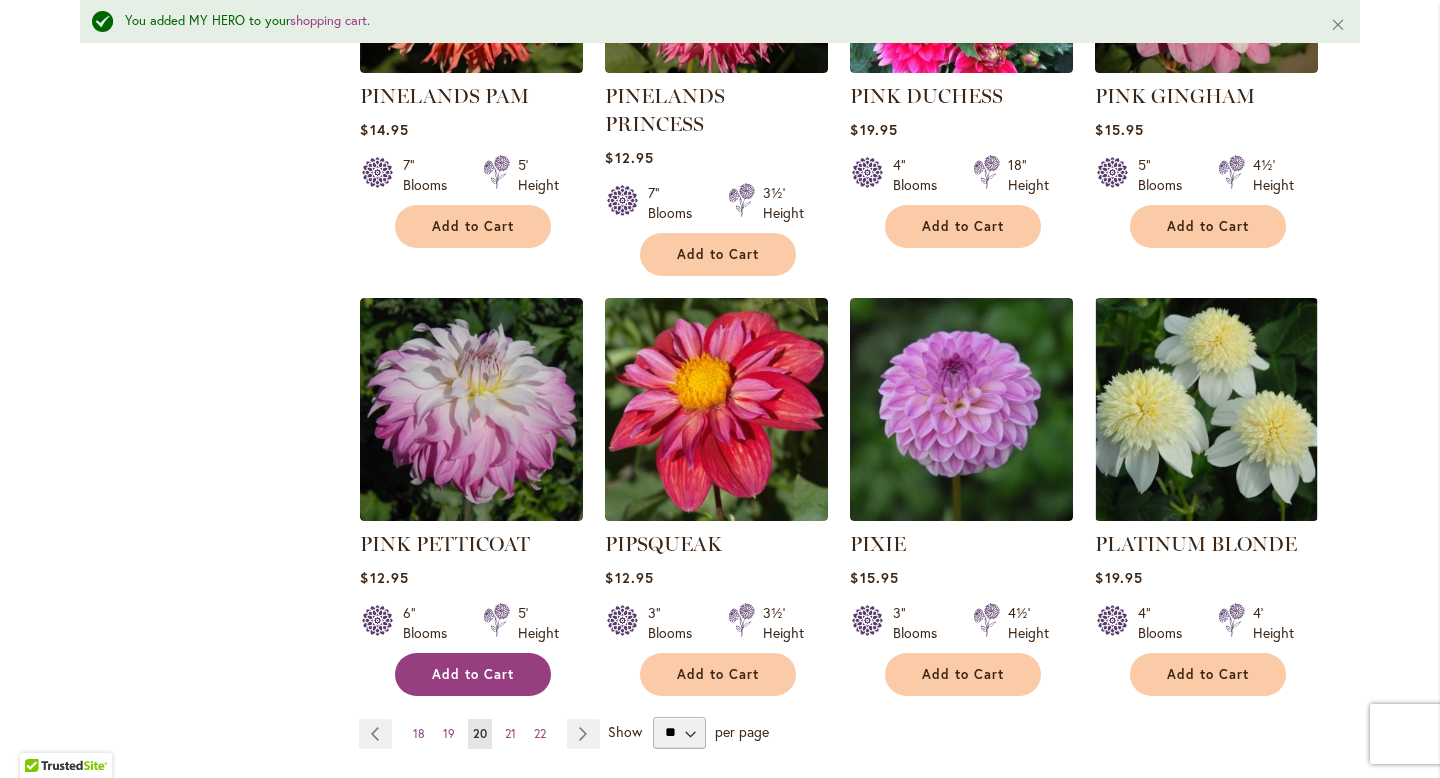 click on "Add to Cart" at bounding box center (473, 674) 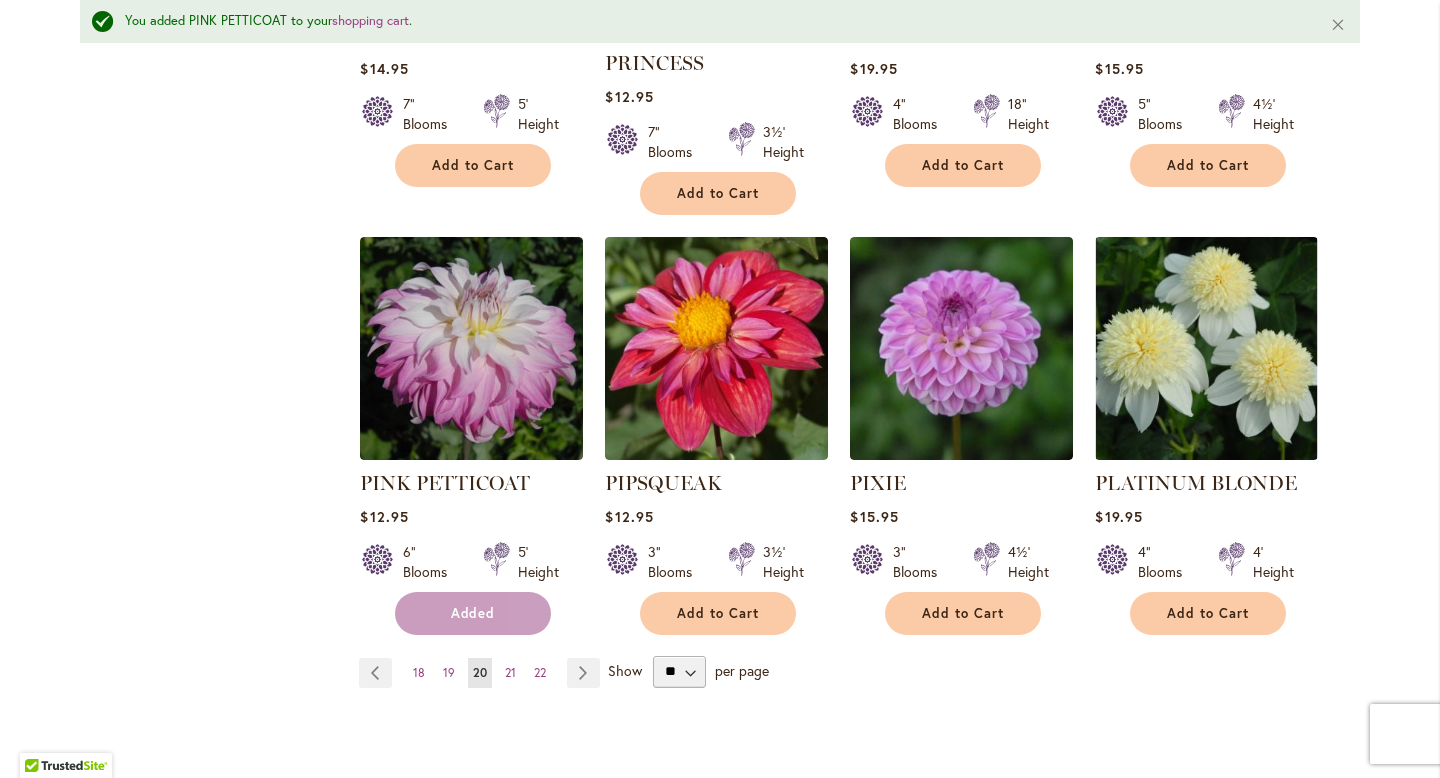 scroll, scrollTop: 1644, scrollLeft: 0, axis: vertical 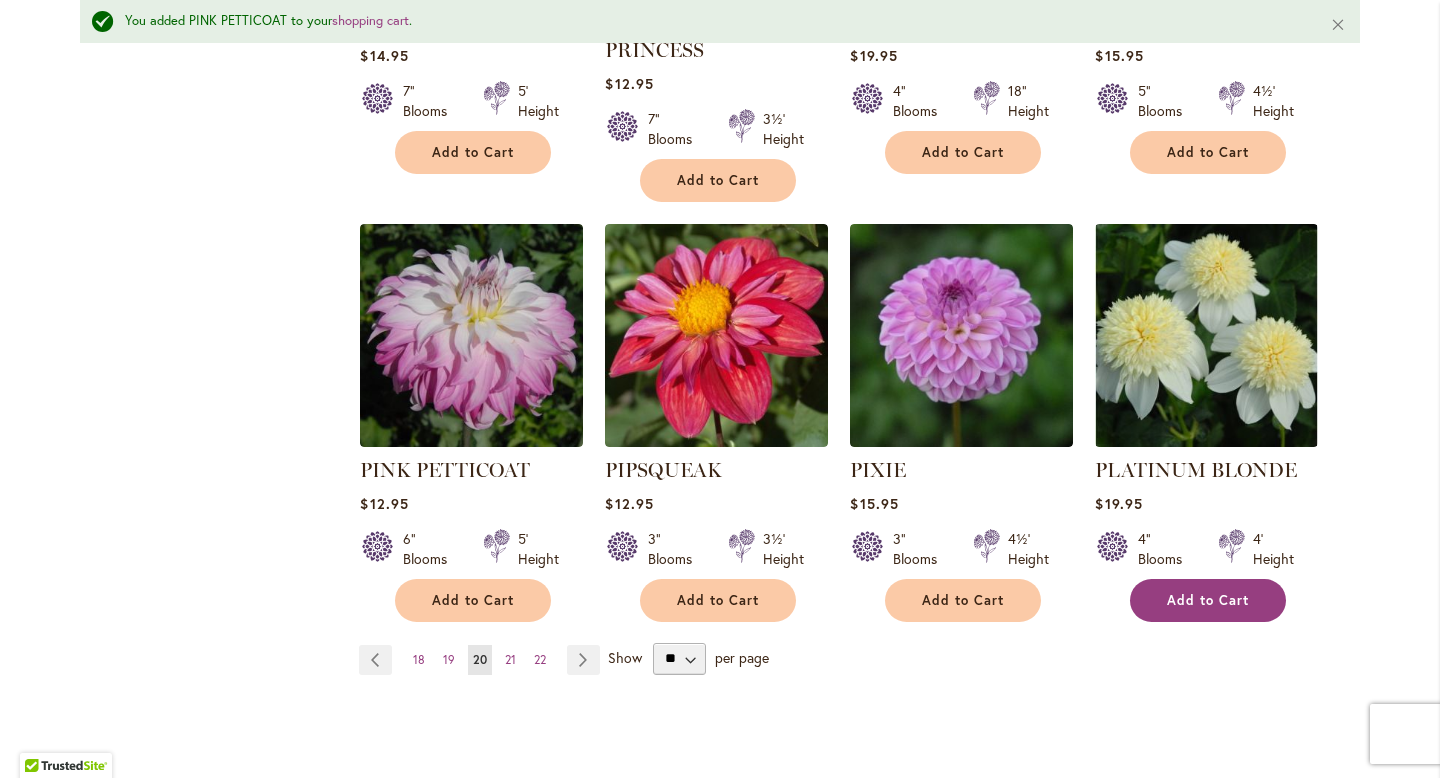click on "Add to Cart" at bounding box center [1208, 600] 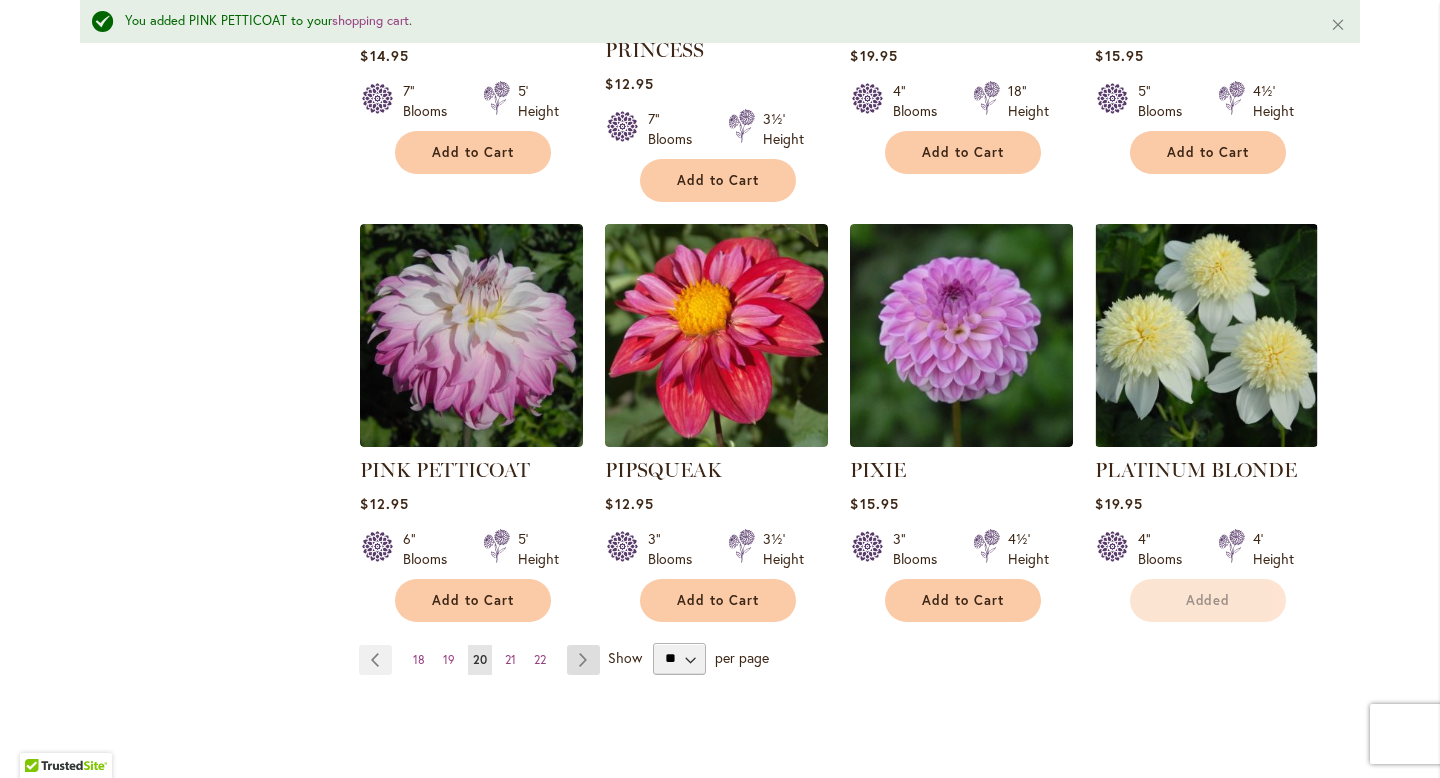 click on "Page
Next" at bounding box center [583, 660] 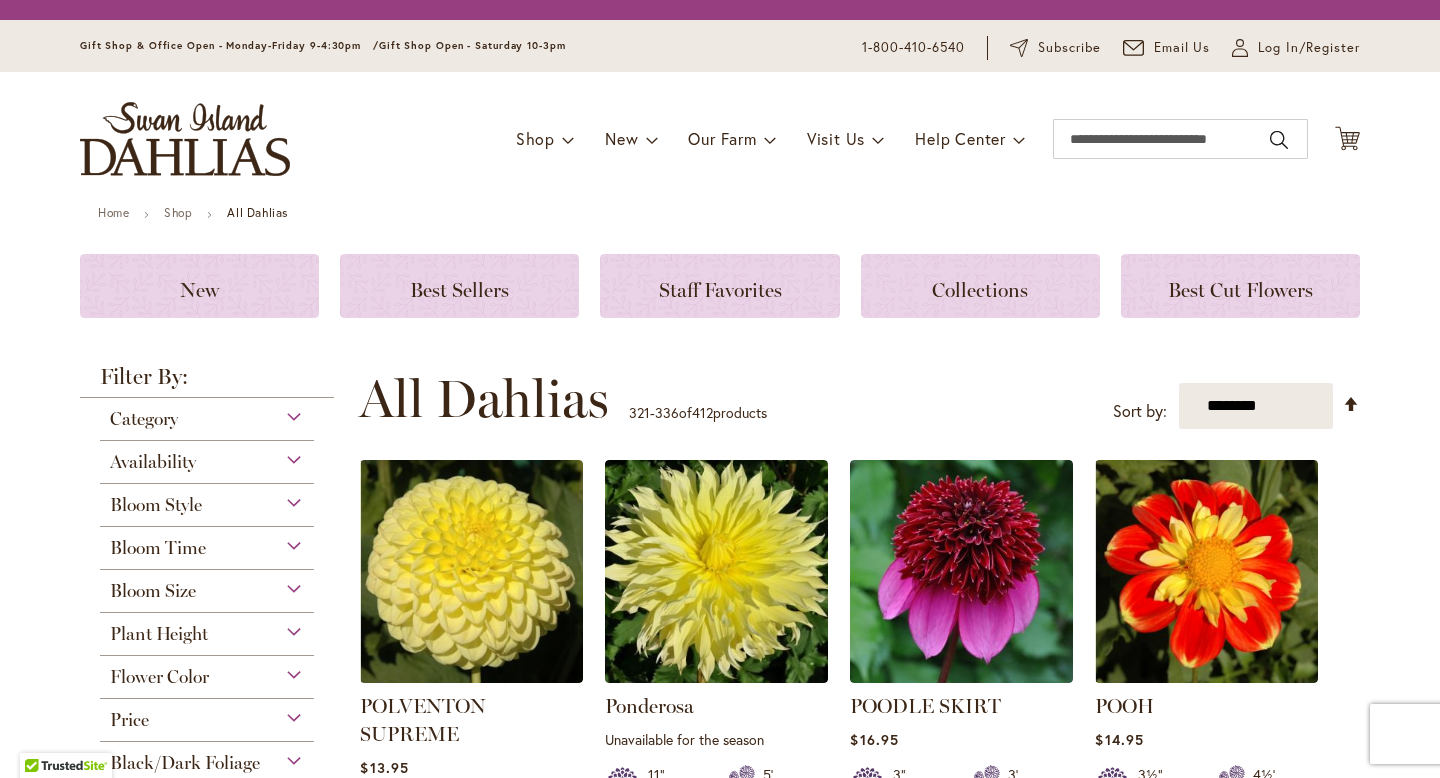 scroll, scrollTop: 0, scrollLeft: 0, axis: both 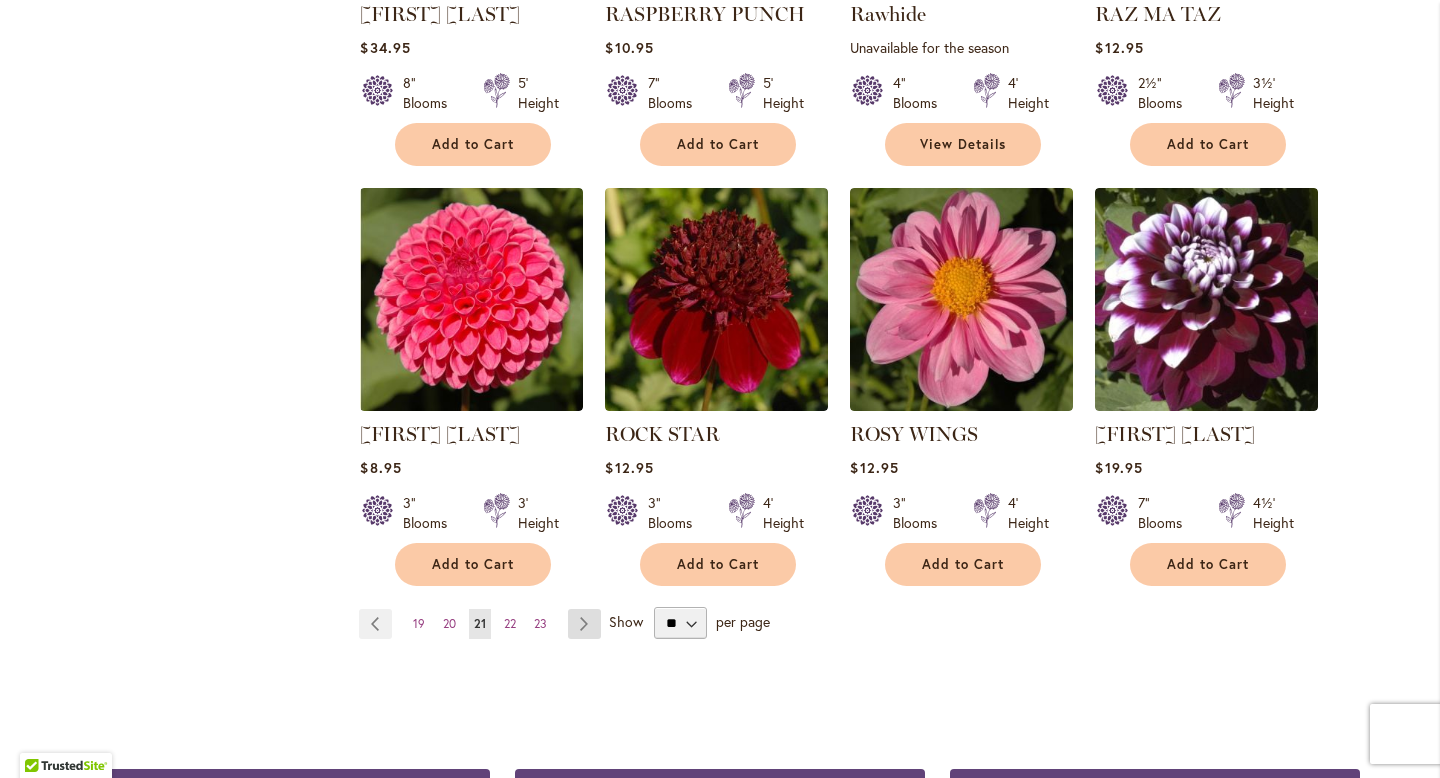 type on "**********" 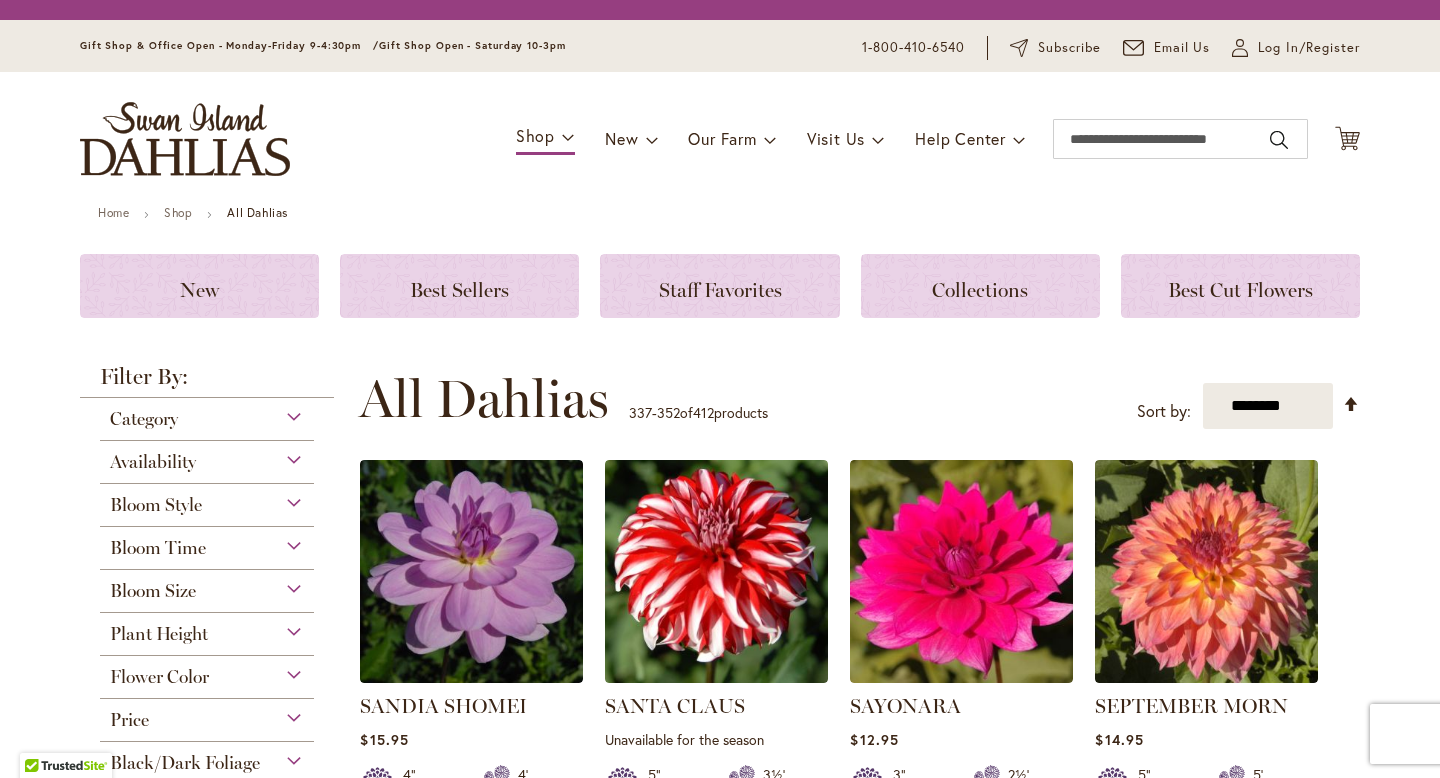 scroll, scrollTop: 0, scrollLeft: 0, axis: both 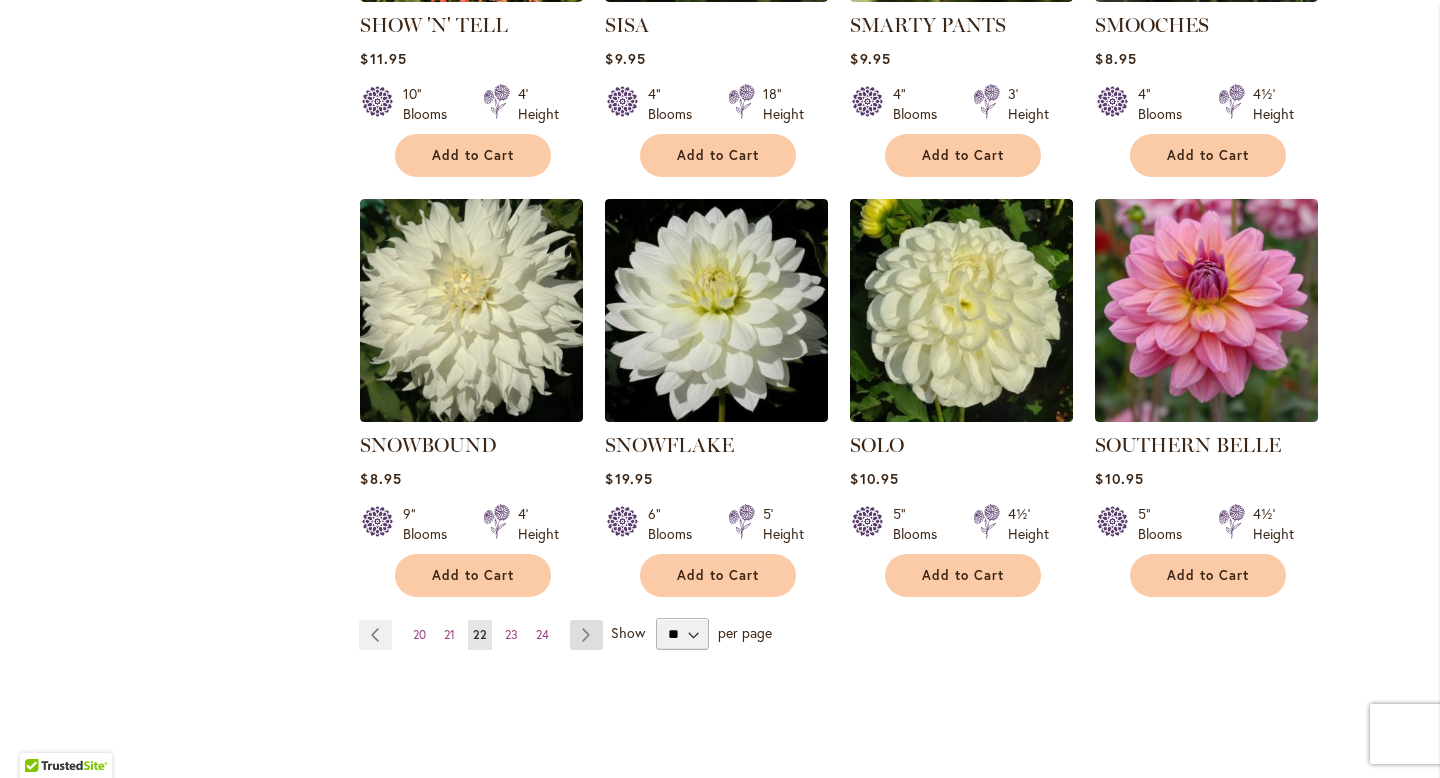 type on "**********" 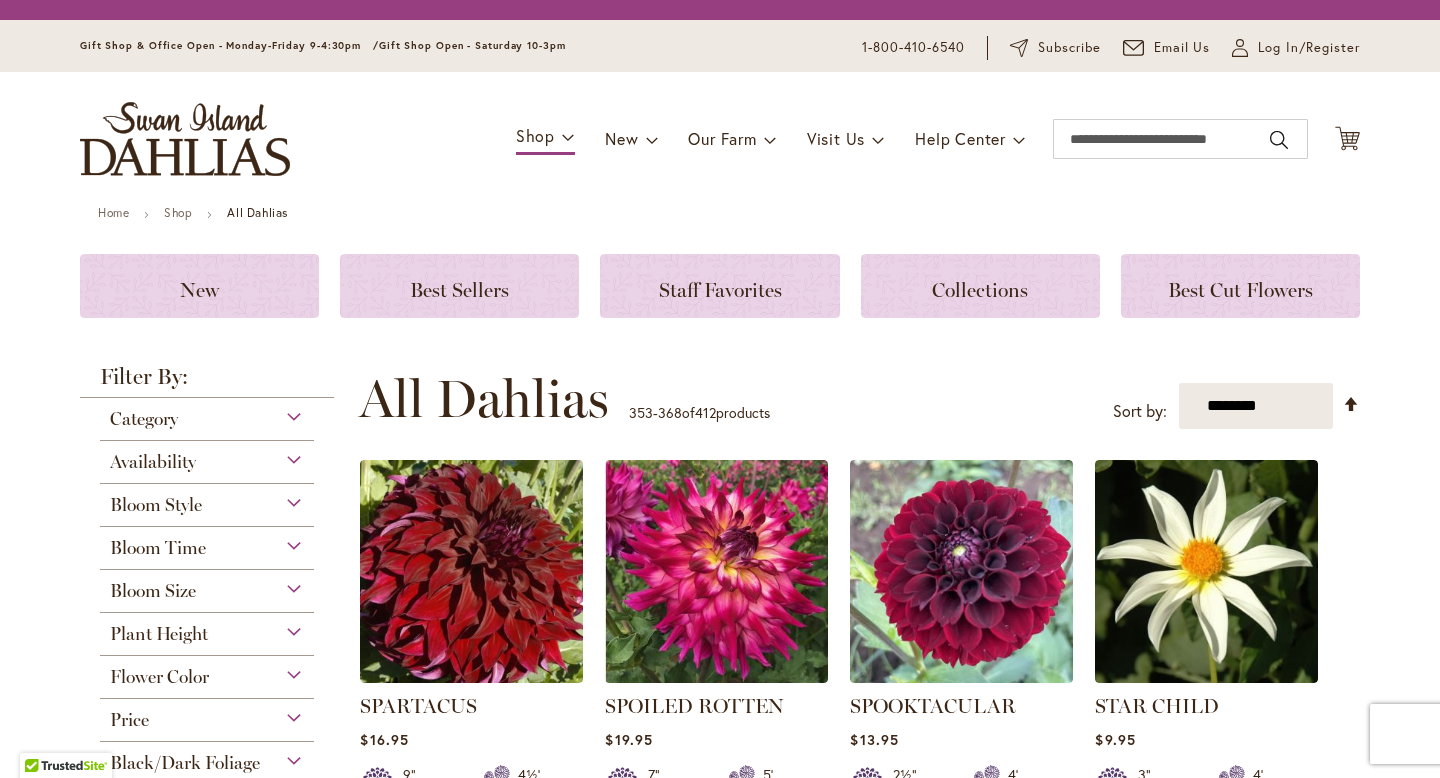 scroll, scrollTop: 0, scrollLeft: 0, axis: both 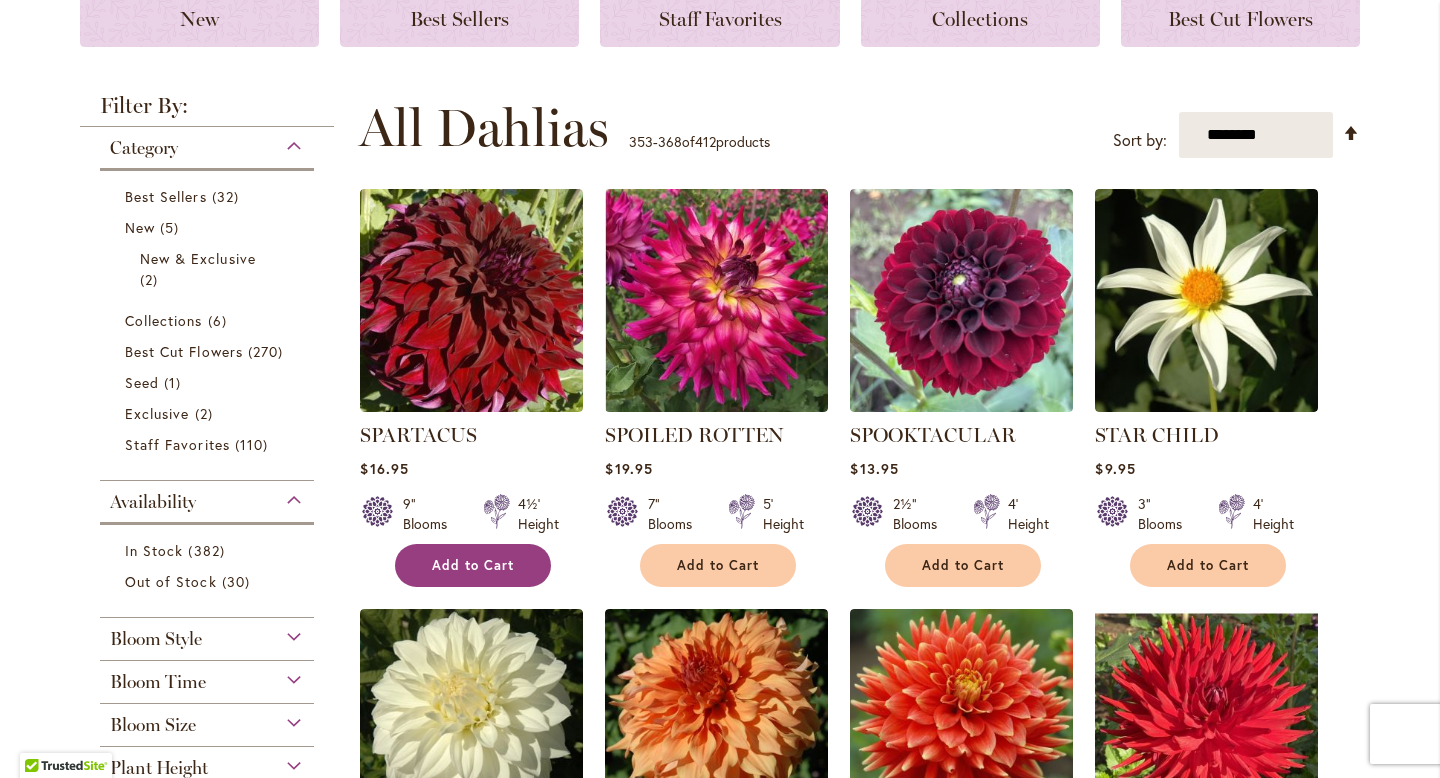 type on "**********" 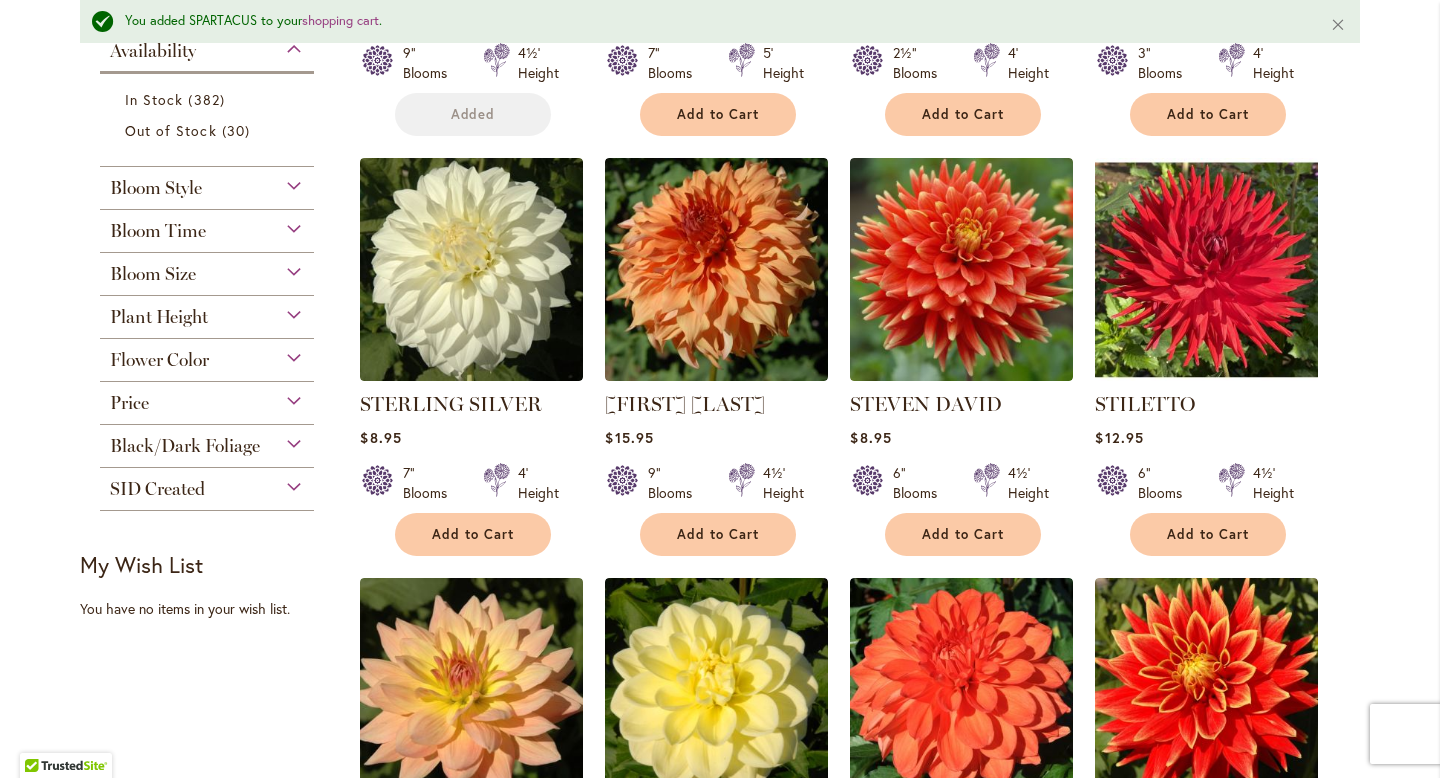 scroll, scrollTop: 866, scrollLeft: 0, axis: vertical 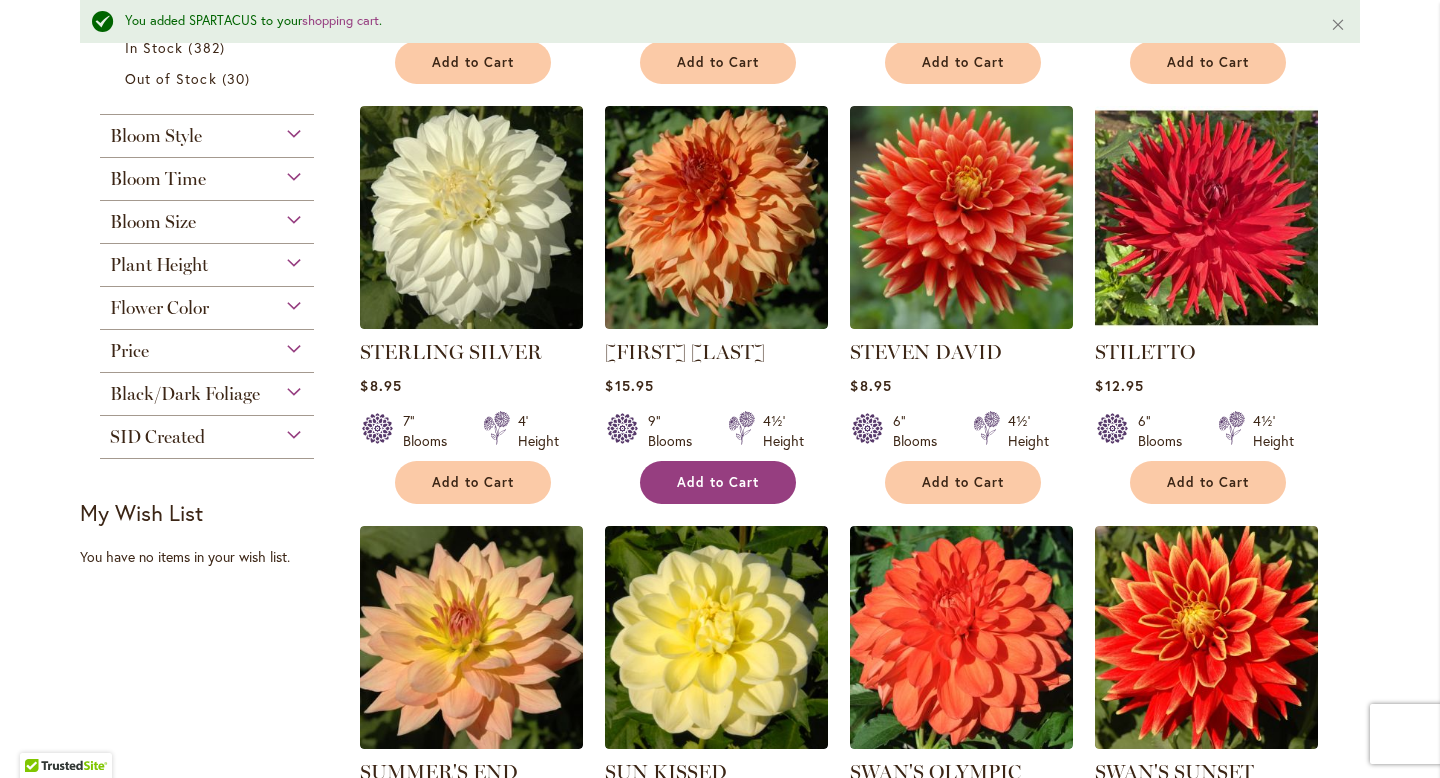 click on "Add to Cart" at bounding box center (718, 482) 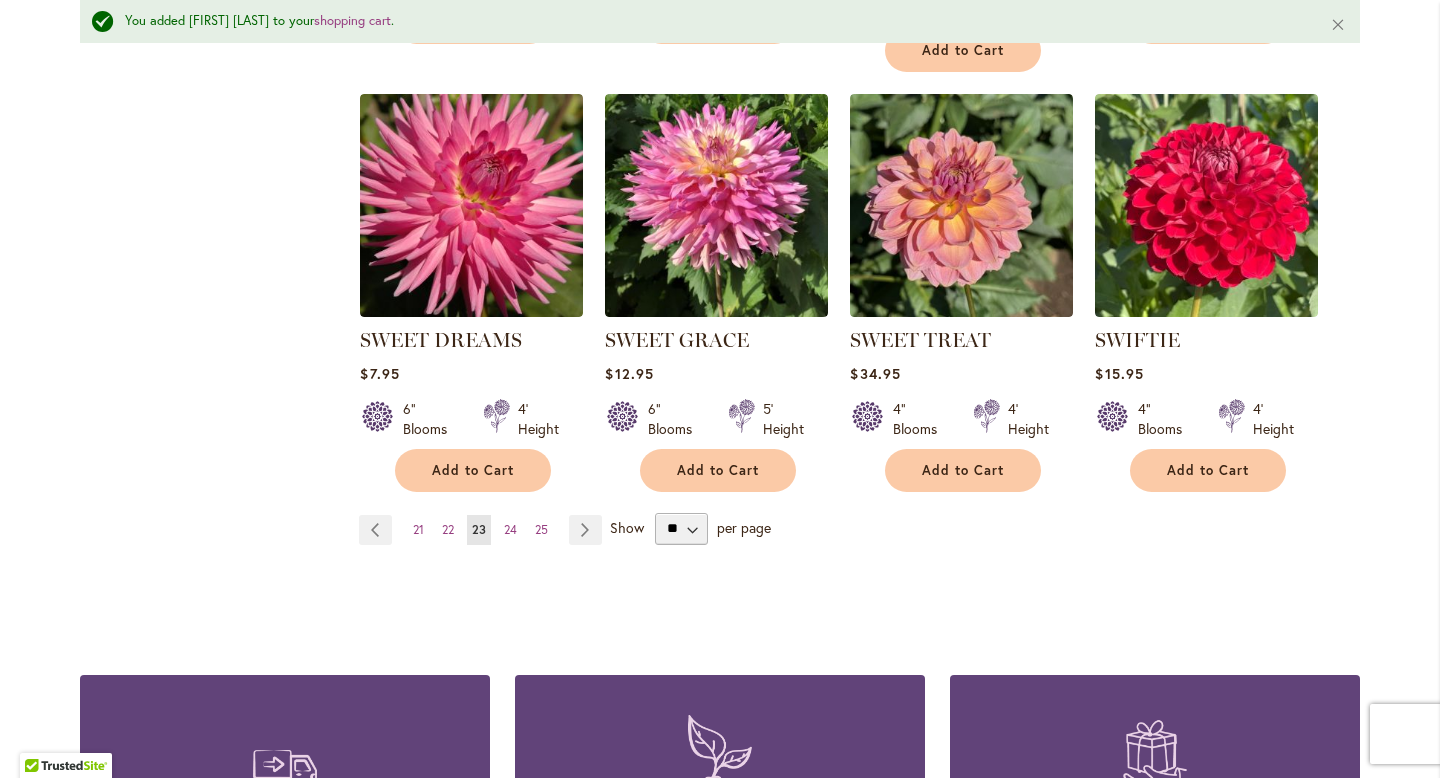 scroll, scrollTop: 1758, scrollLeft: 0, axis: vertical 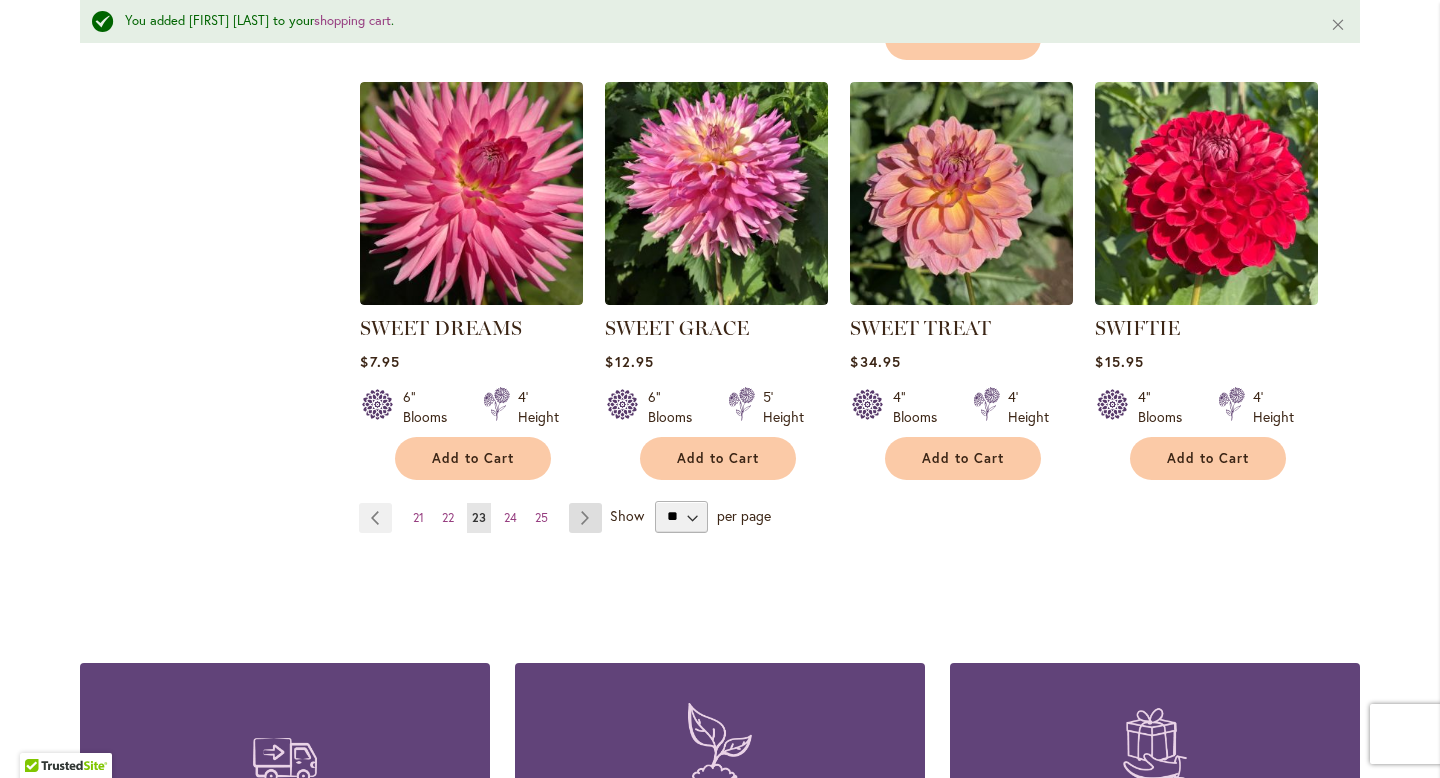 click on "Page
Next" at bounding box center (585, 518) 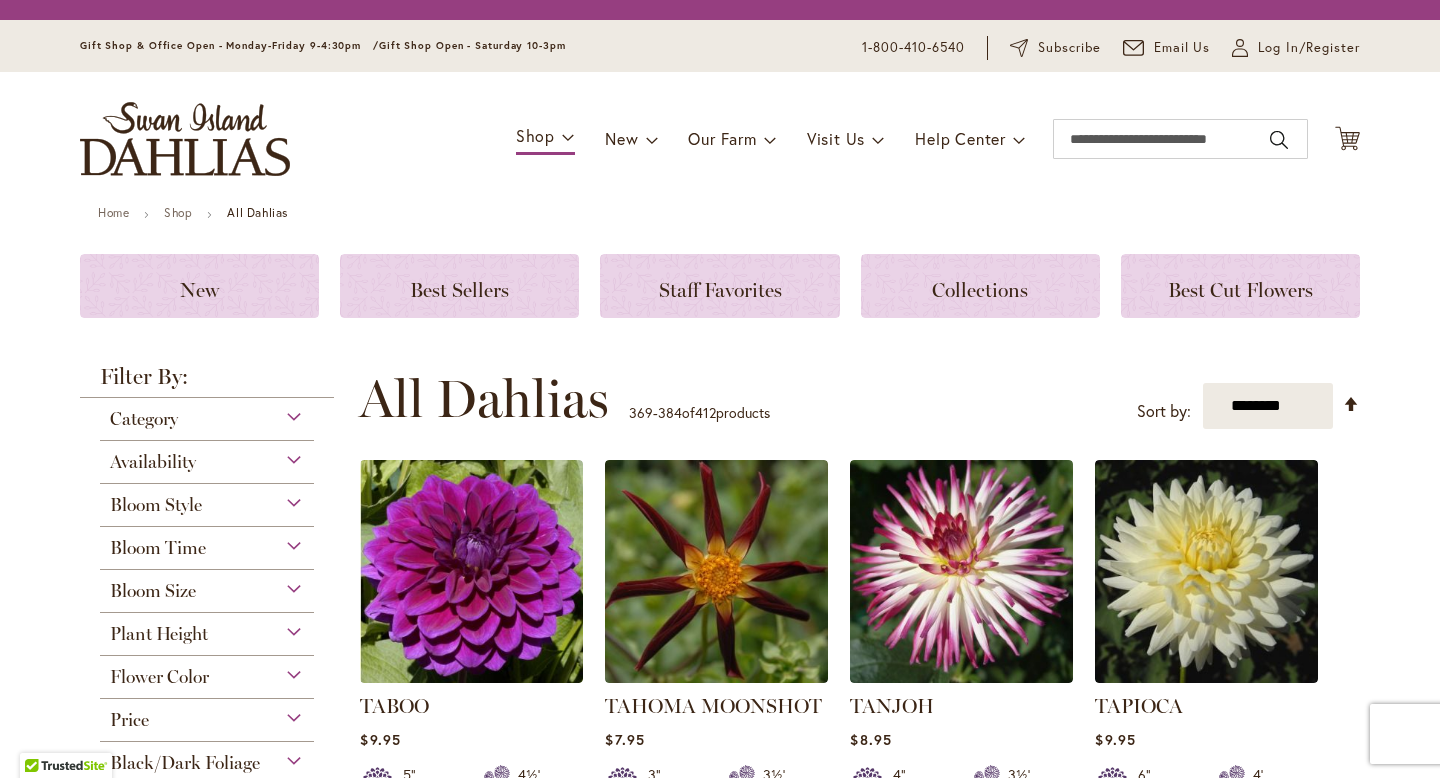 scroll, scrollTop: 0, scrollLeft: 0, axis: both 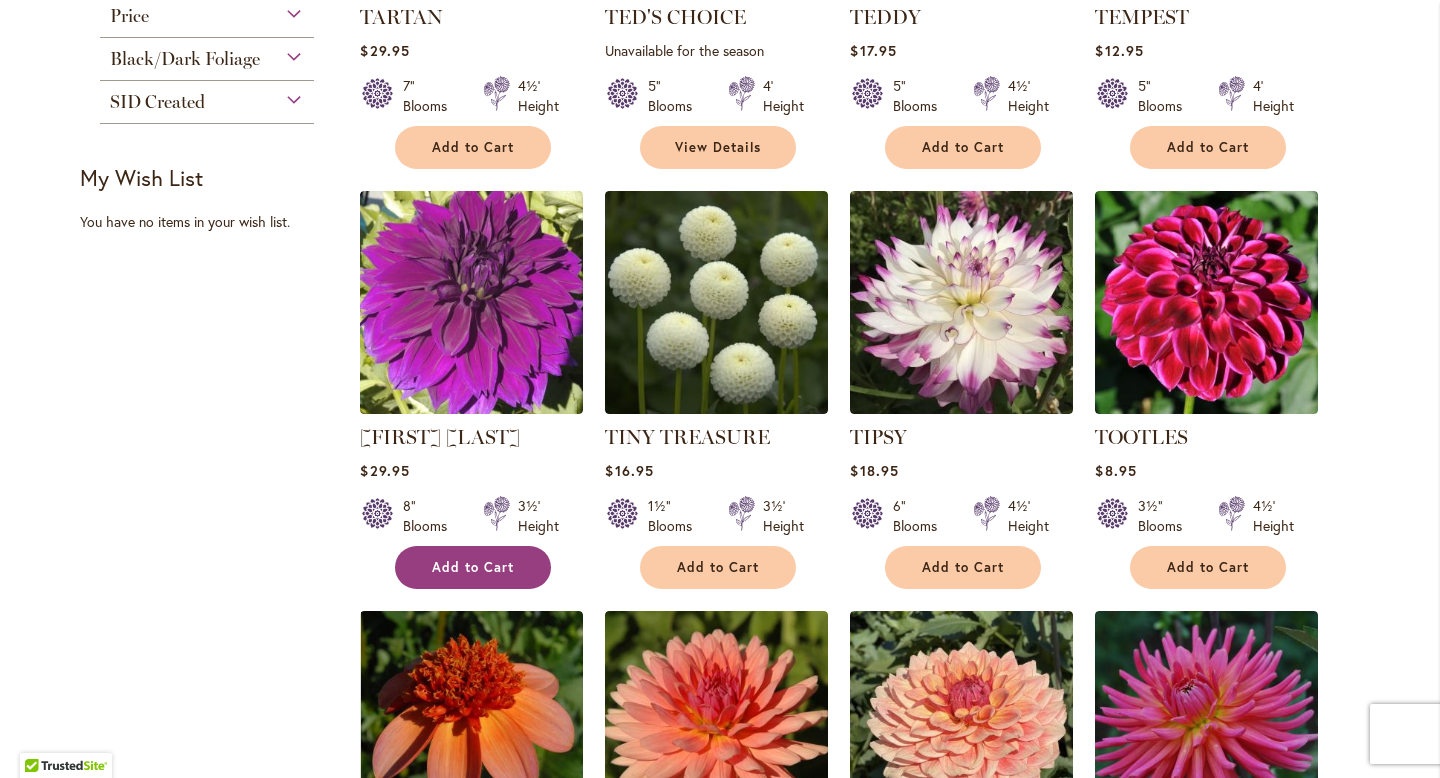 type on "**********" 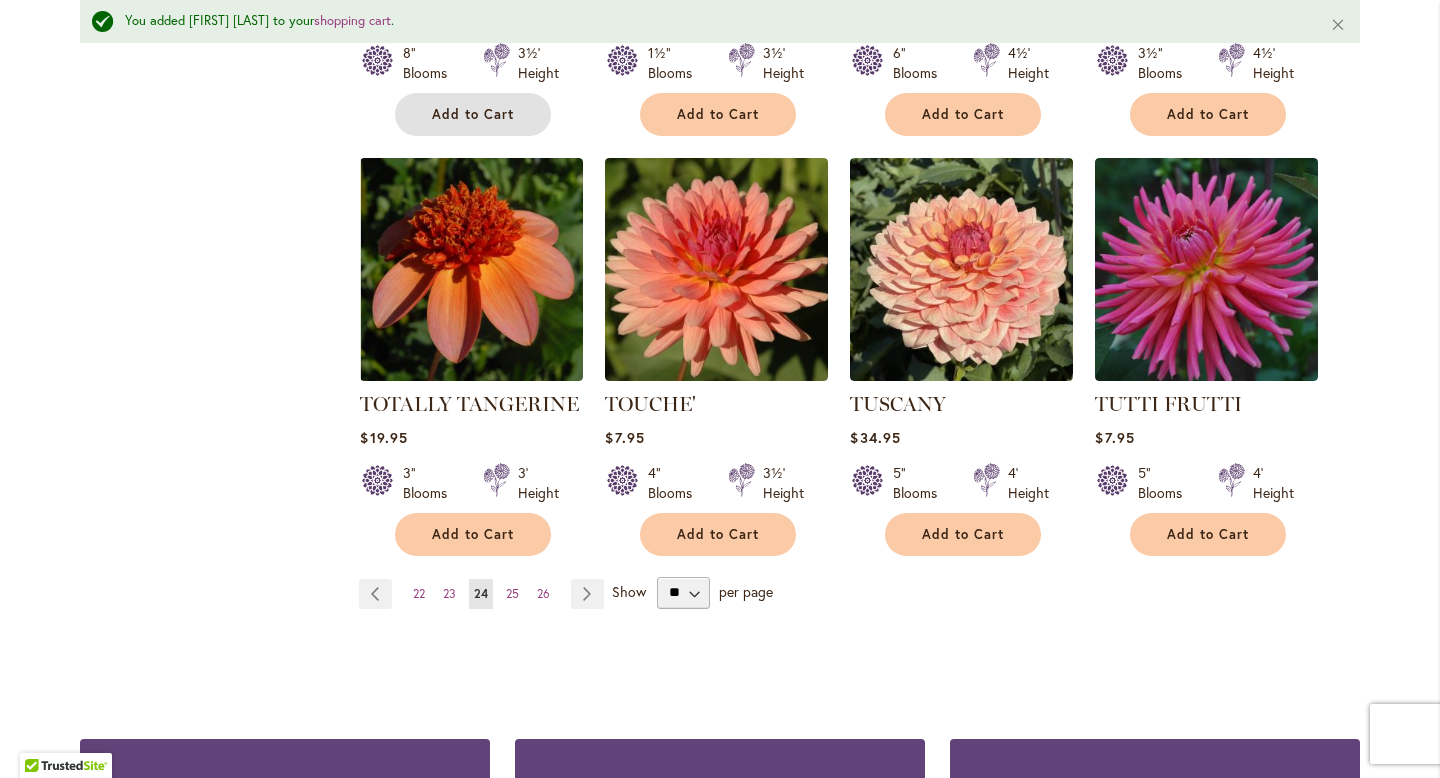 scroll, scrollTop: 1656, scrollLeft: 0, axis: vertical 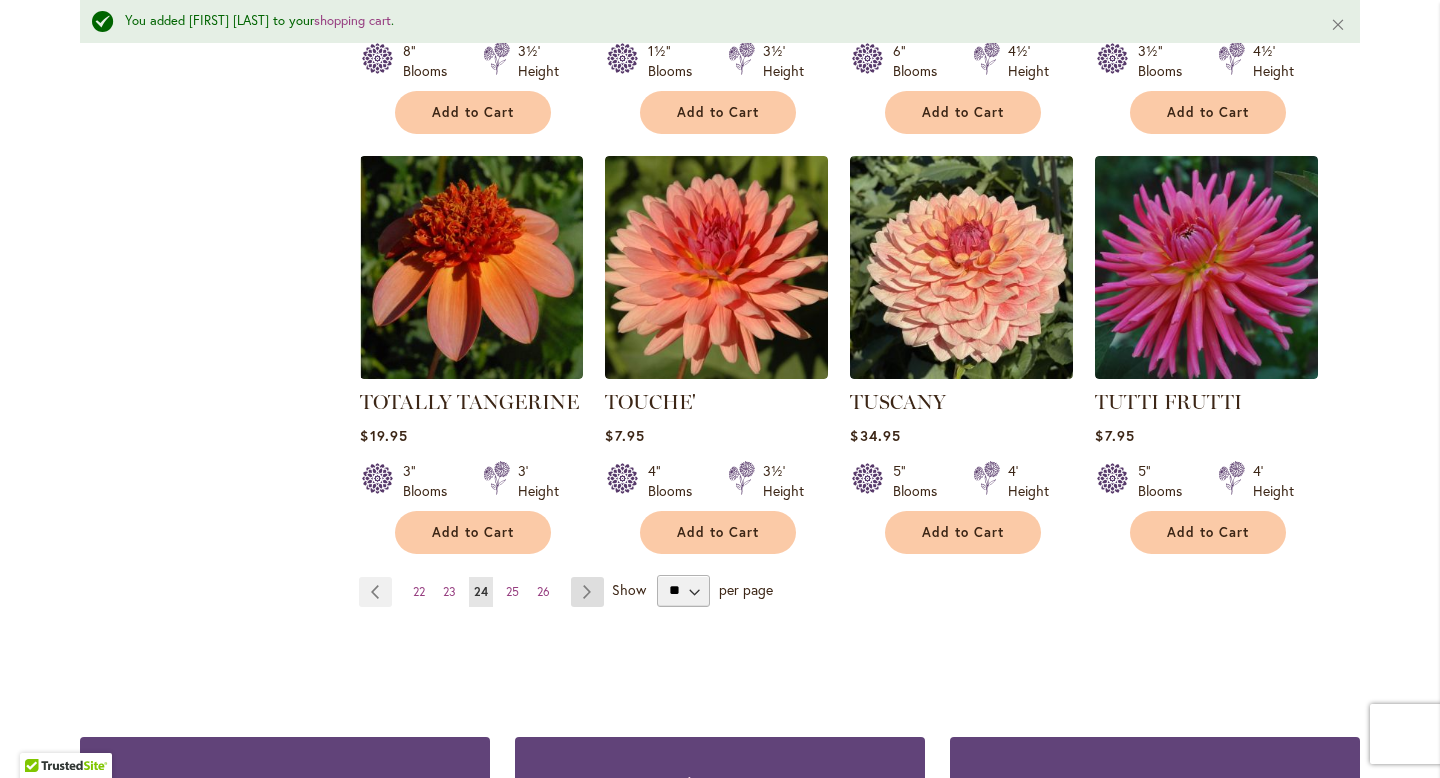 click on "Page
Next" at bounding box center [587, 592] 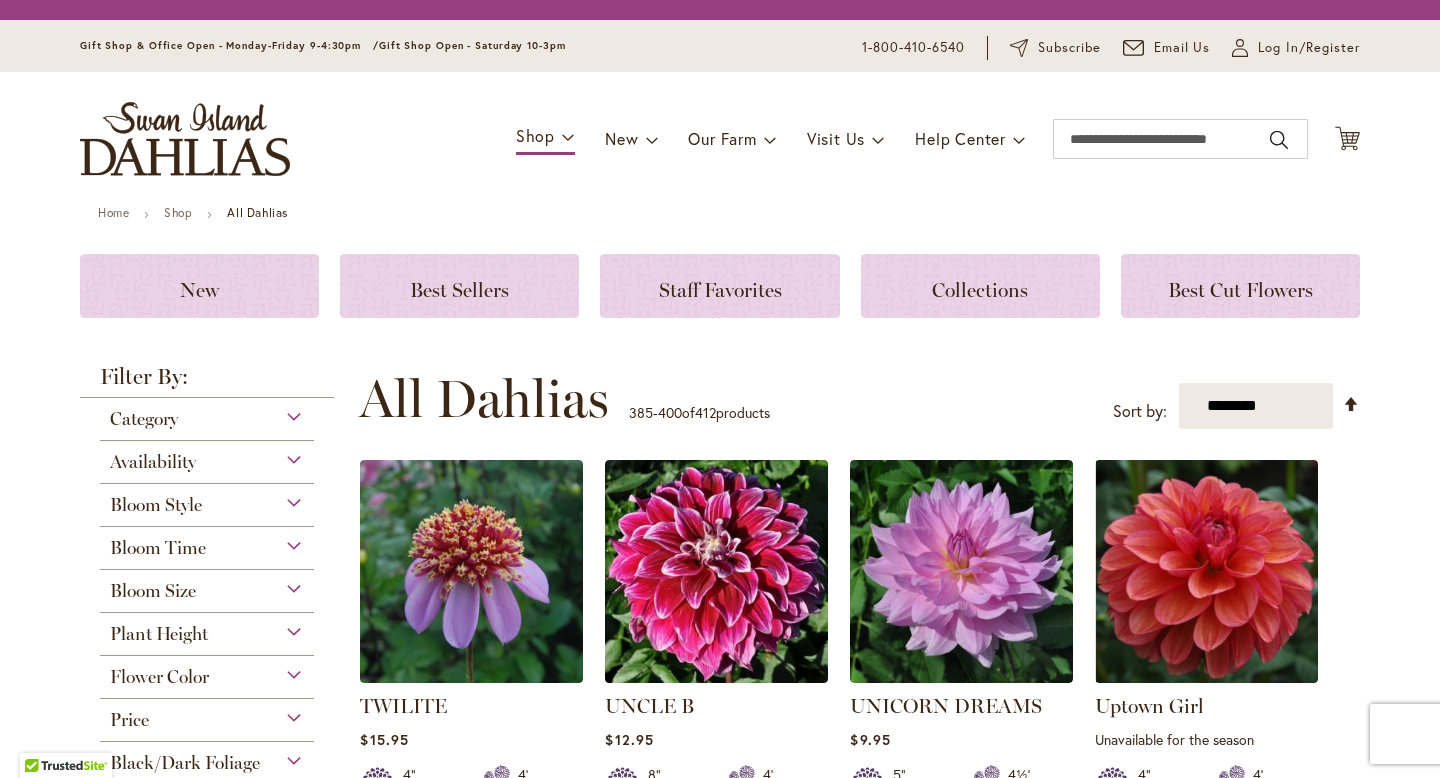 scroll, scrollTop: 0, scrollLeft: 0, axis: both 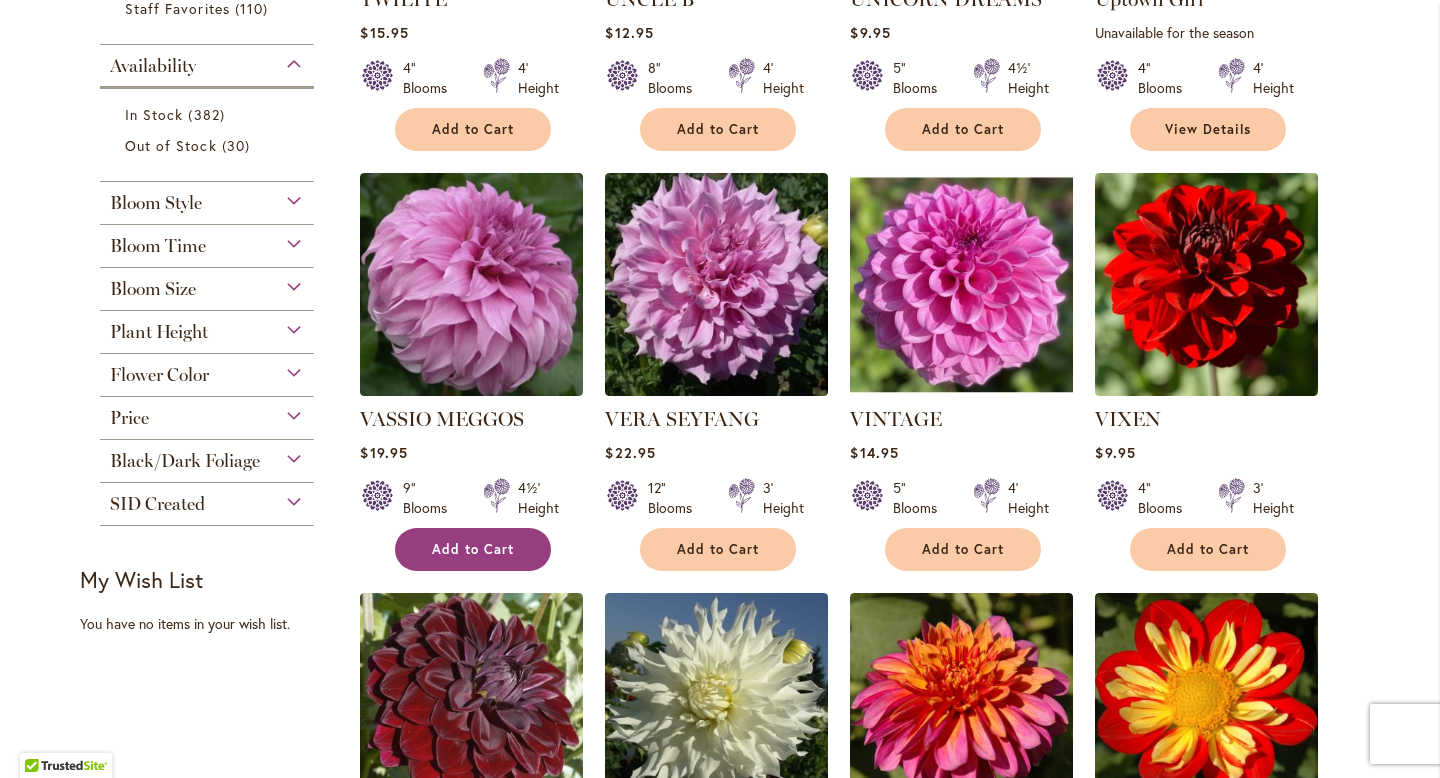 type on "**********" 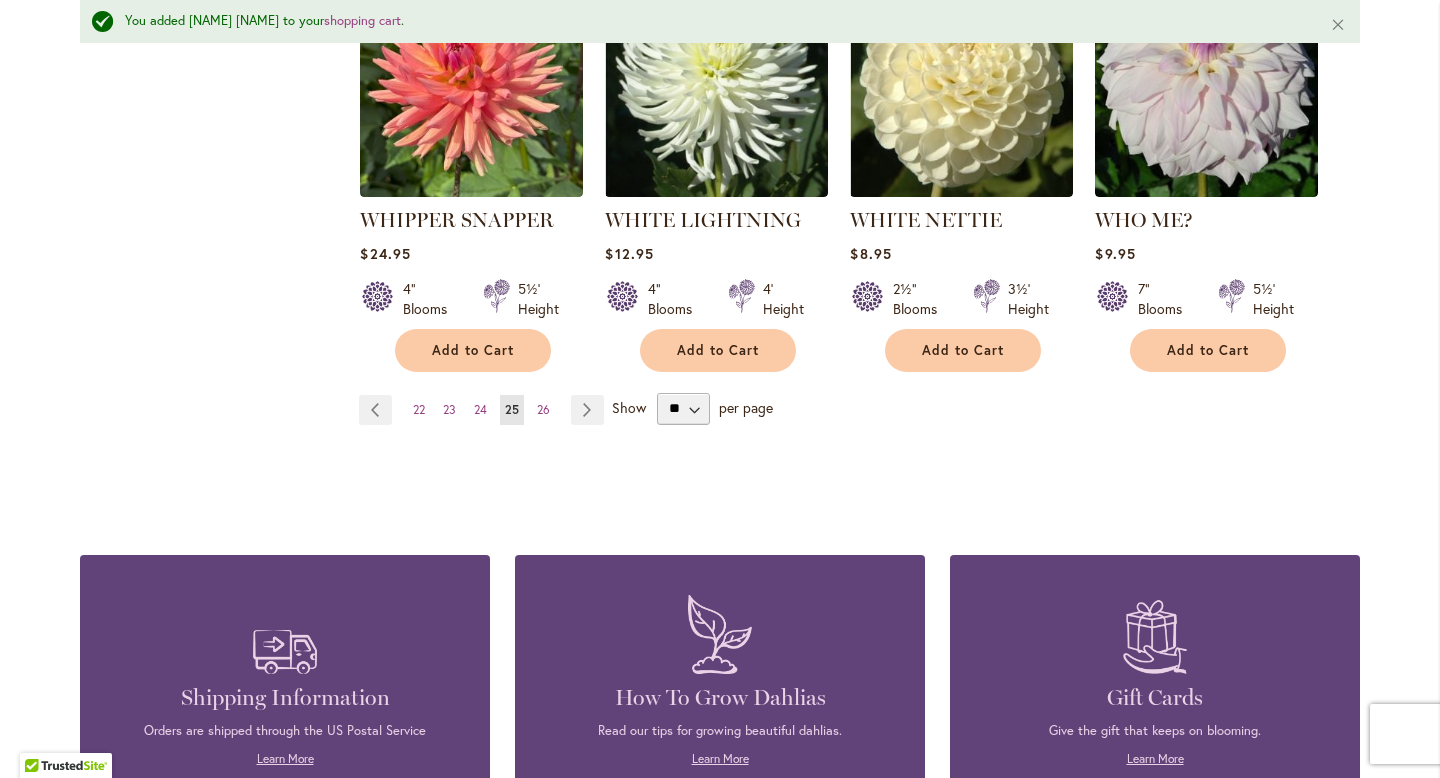 scroll, scrollTop: 1841, scrollLeft: 0, axis: vertical 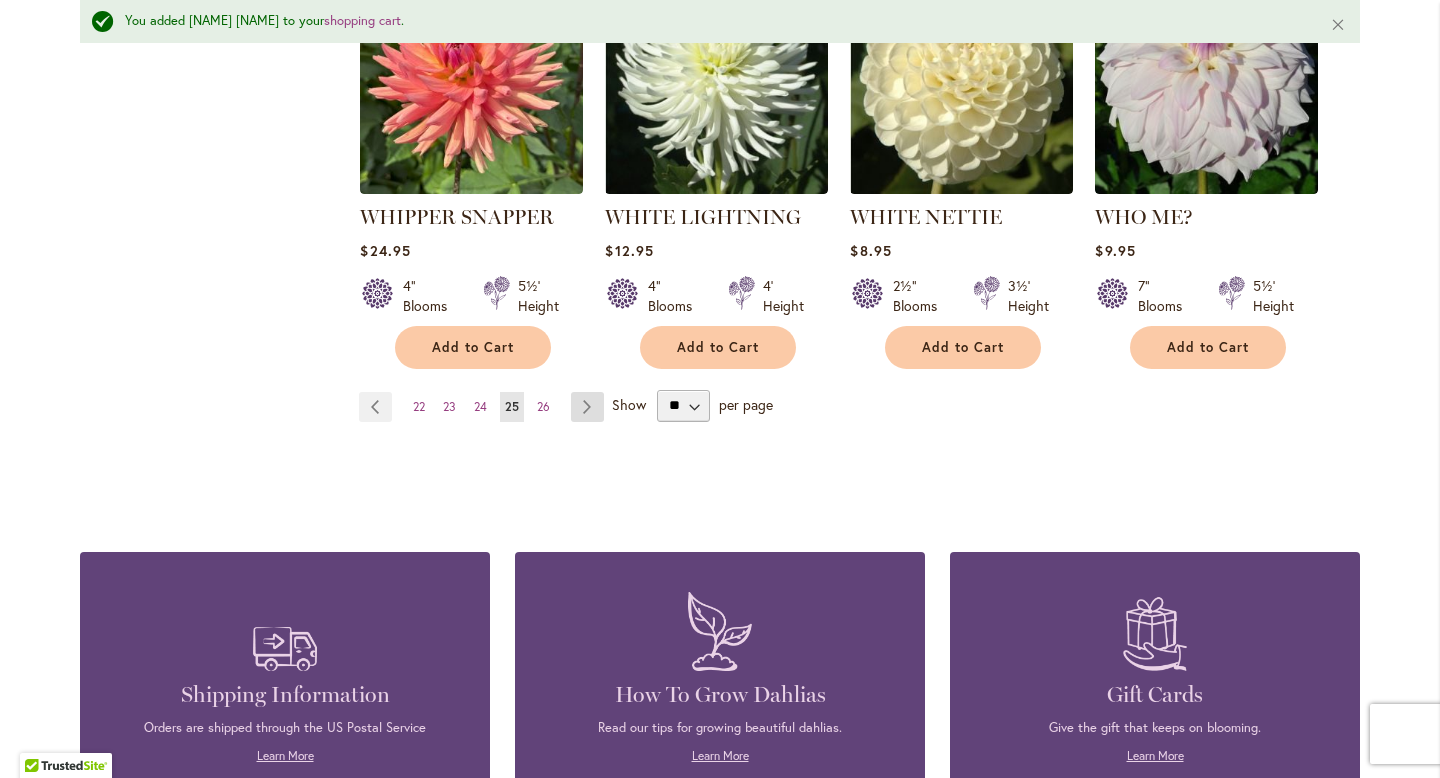 click on "Page
Next" at bounding box center [587, 407] 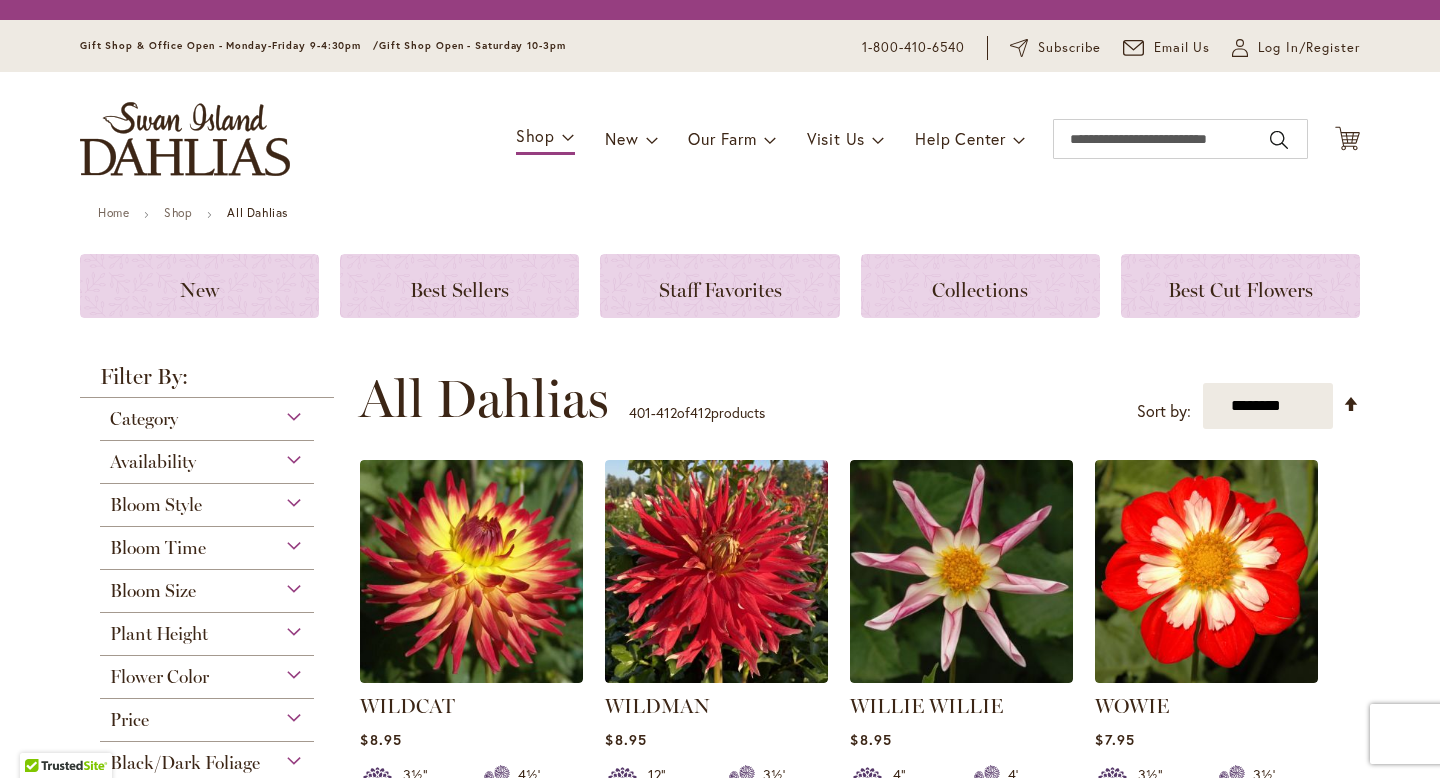 scroll, scrollTop: 0, scrollLeft: 0, axis: both 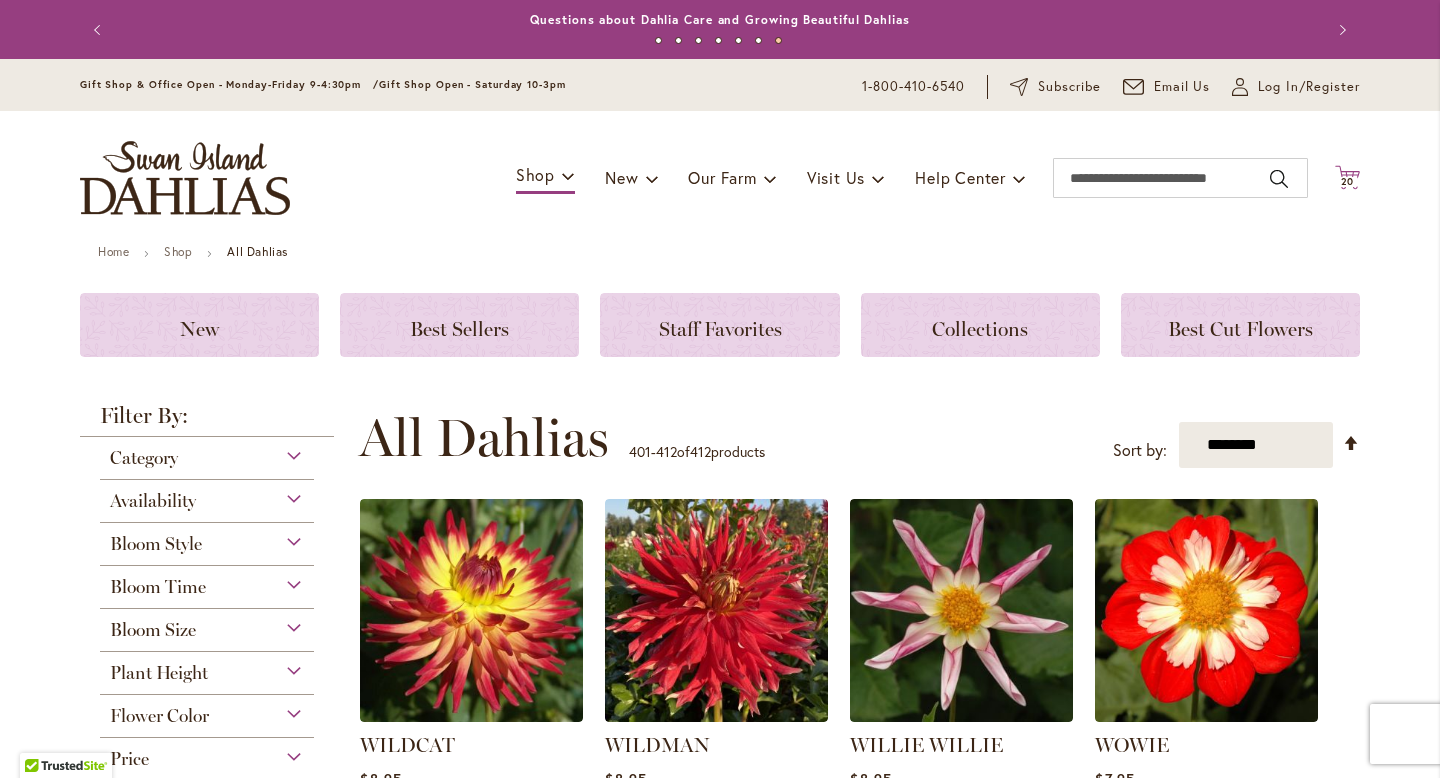 type on "**********" 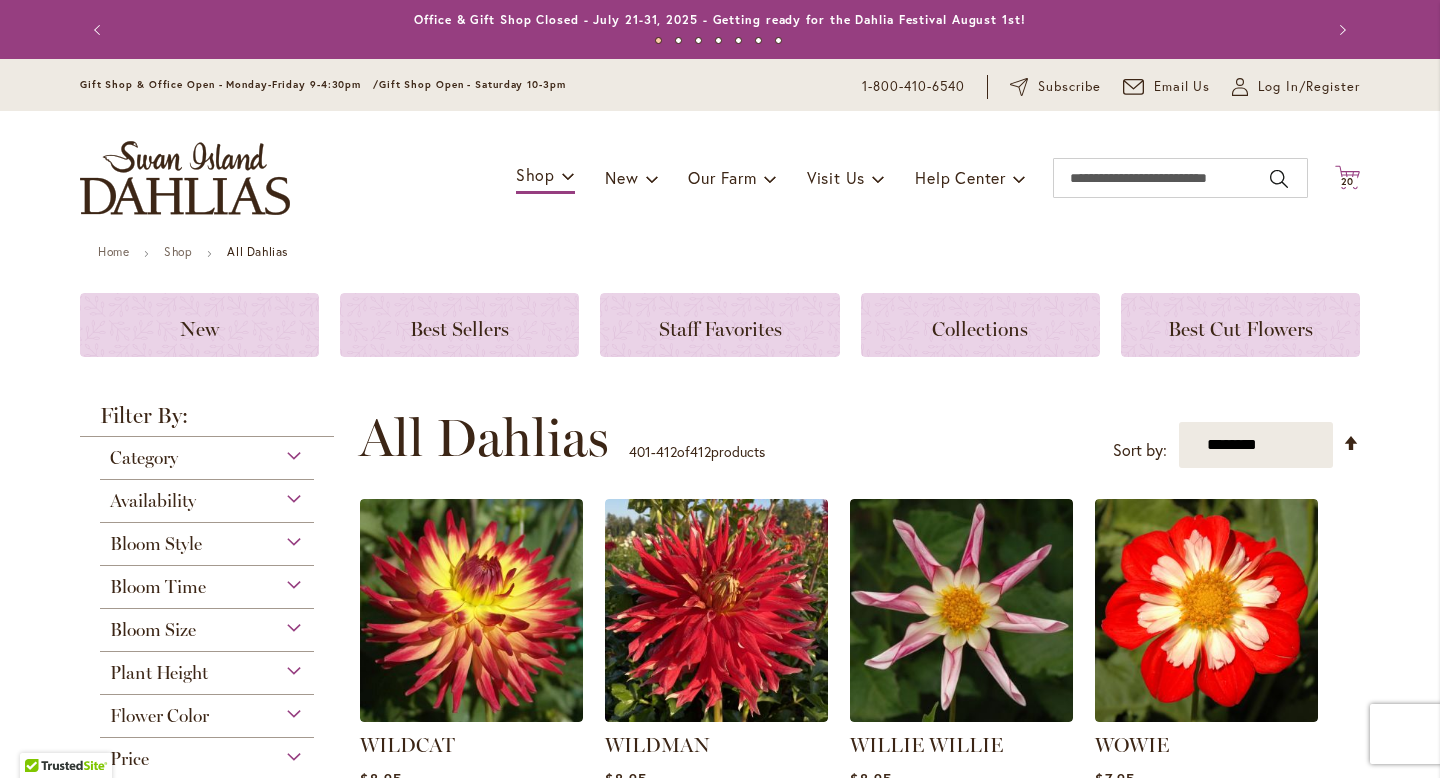 click on "20" at bounding box center [1348, 181] 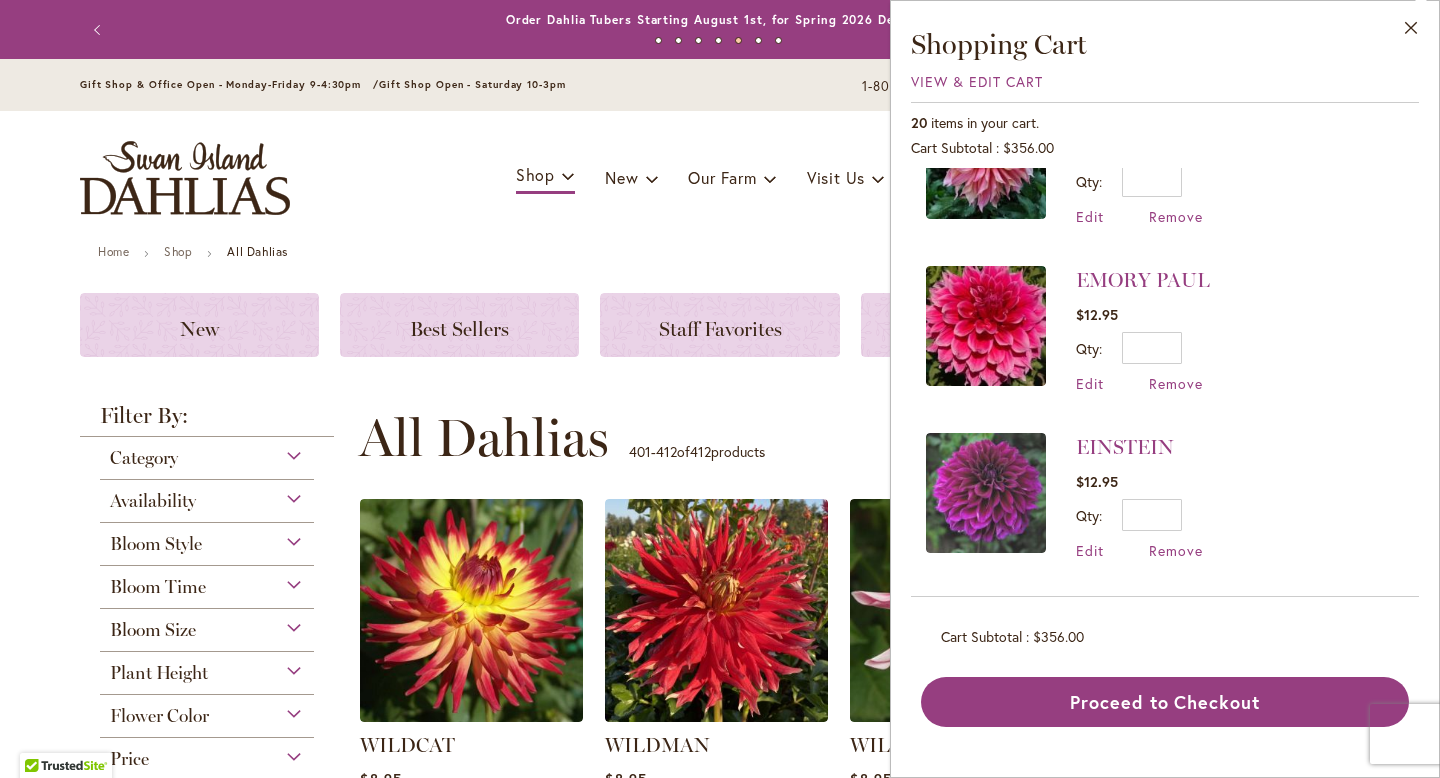 scroll, scrollTop: 1425, scrollLeft: 0, axis: vertical 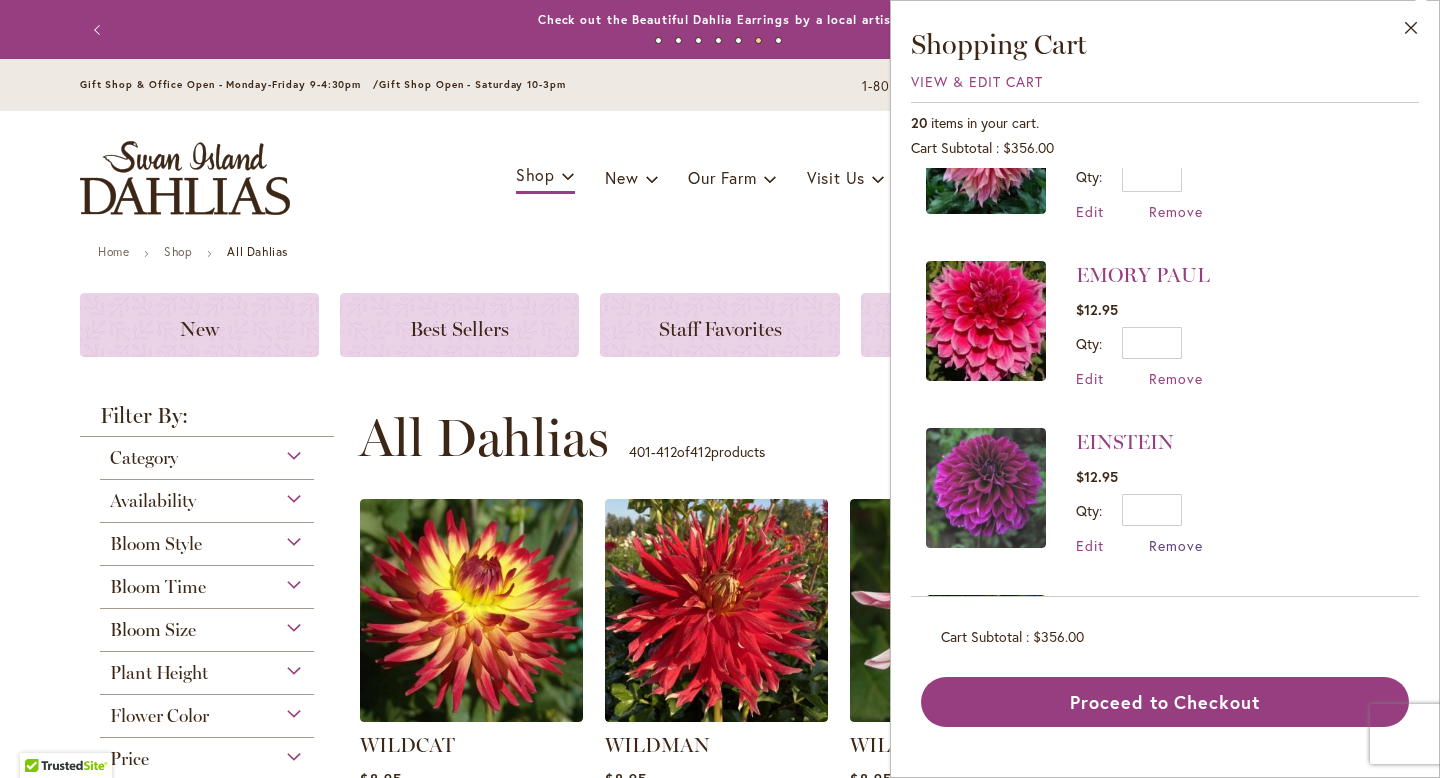click on "Remove" at bounding box center [1176, 545] 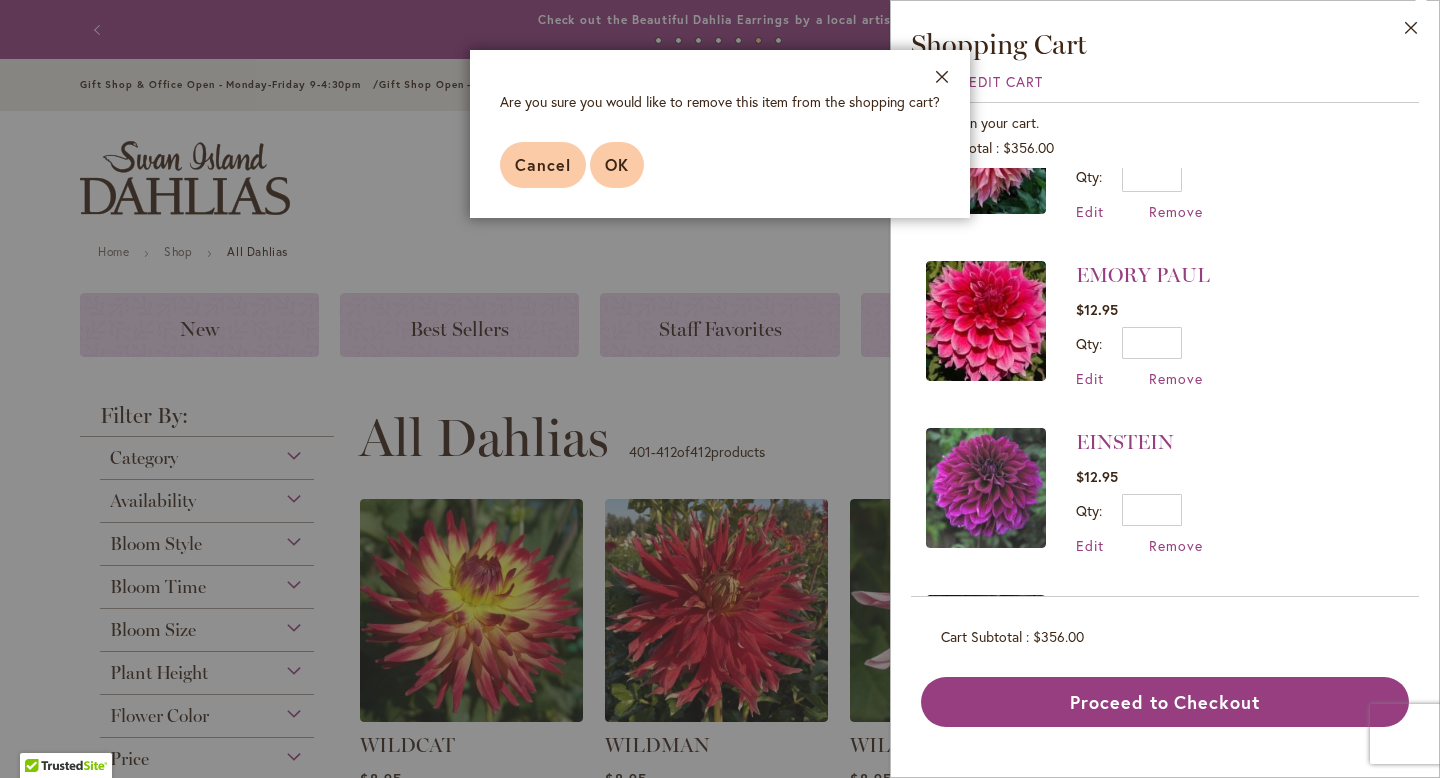 click on "OK" at bounding box center [617, 164] 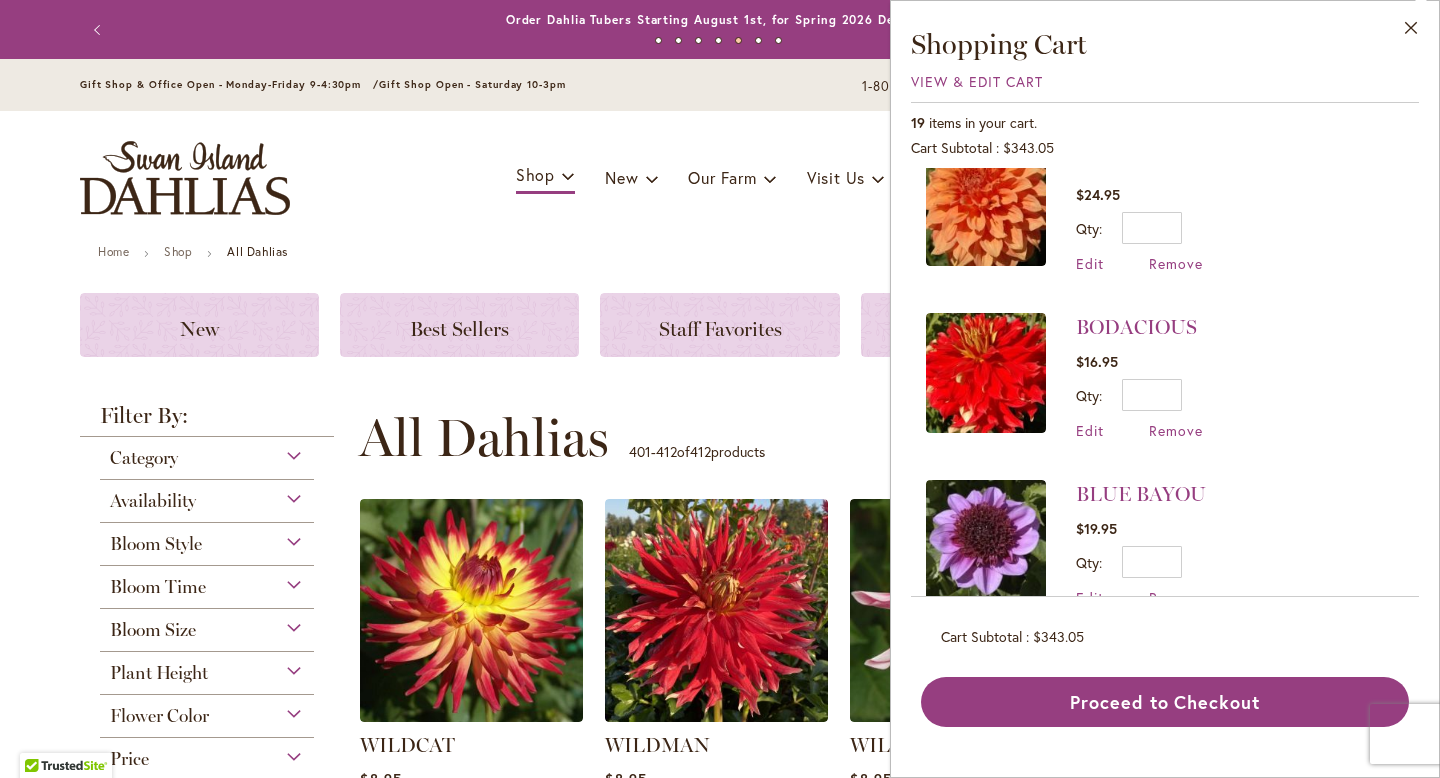 scroll, scrollTop: 2132, scrollLeft: 0, axis: vertical 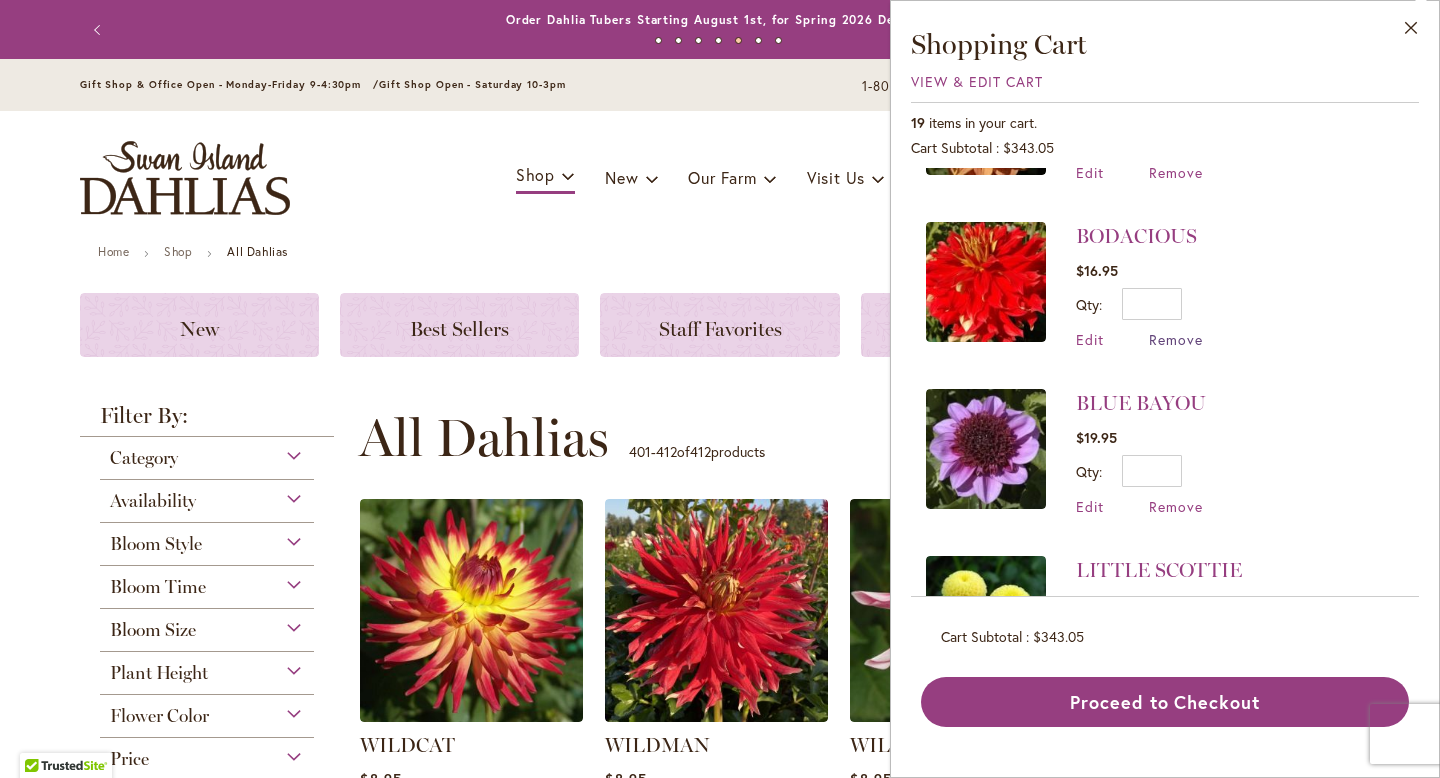 click on "Remove" at bounding box center (1176, 339) 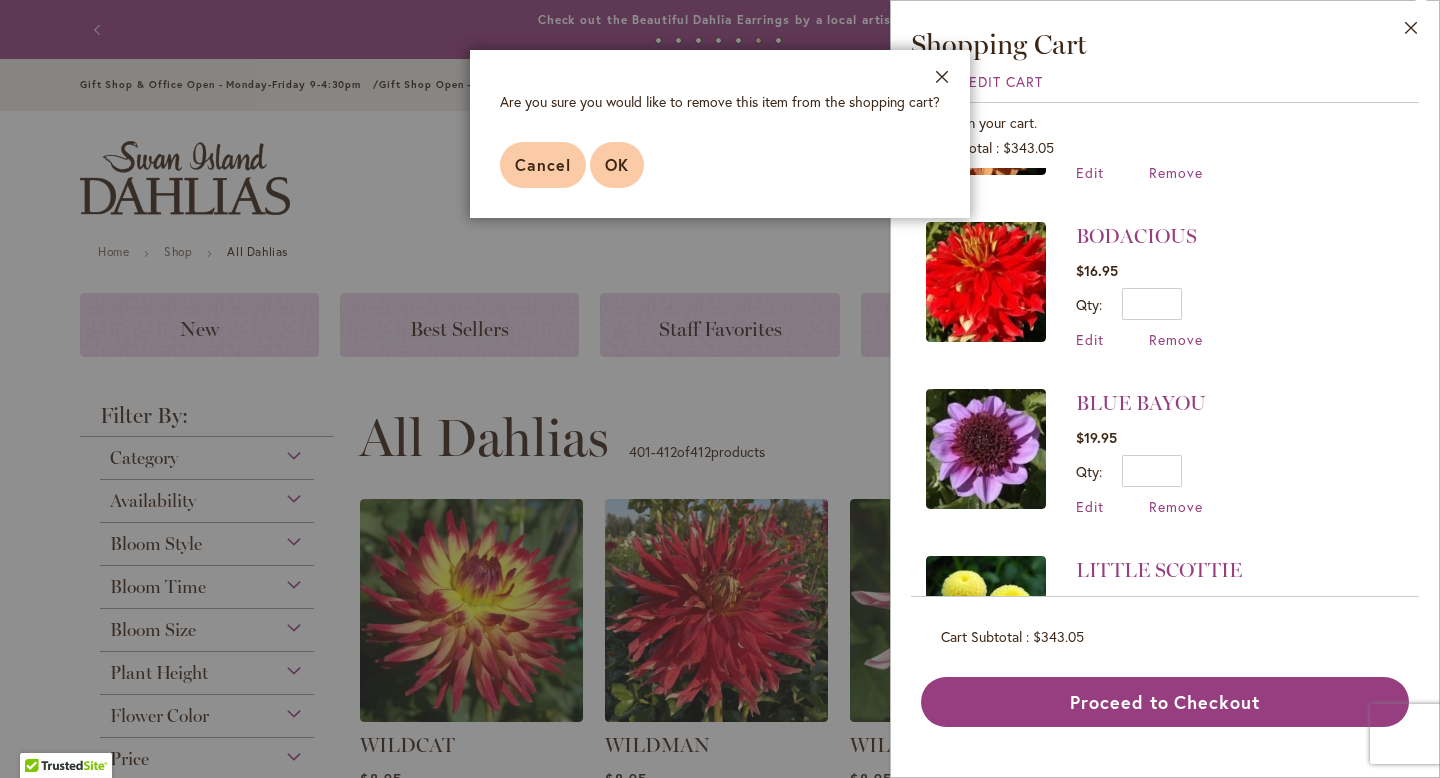 click on "OK" at bounding box center (617, 164) 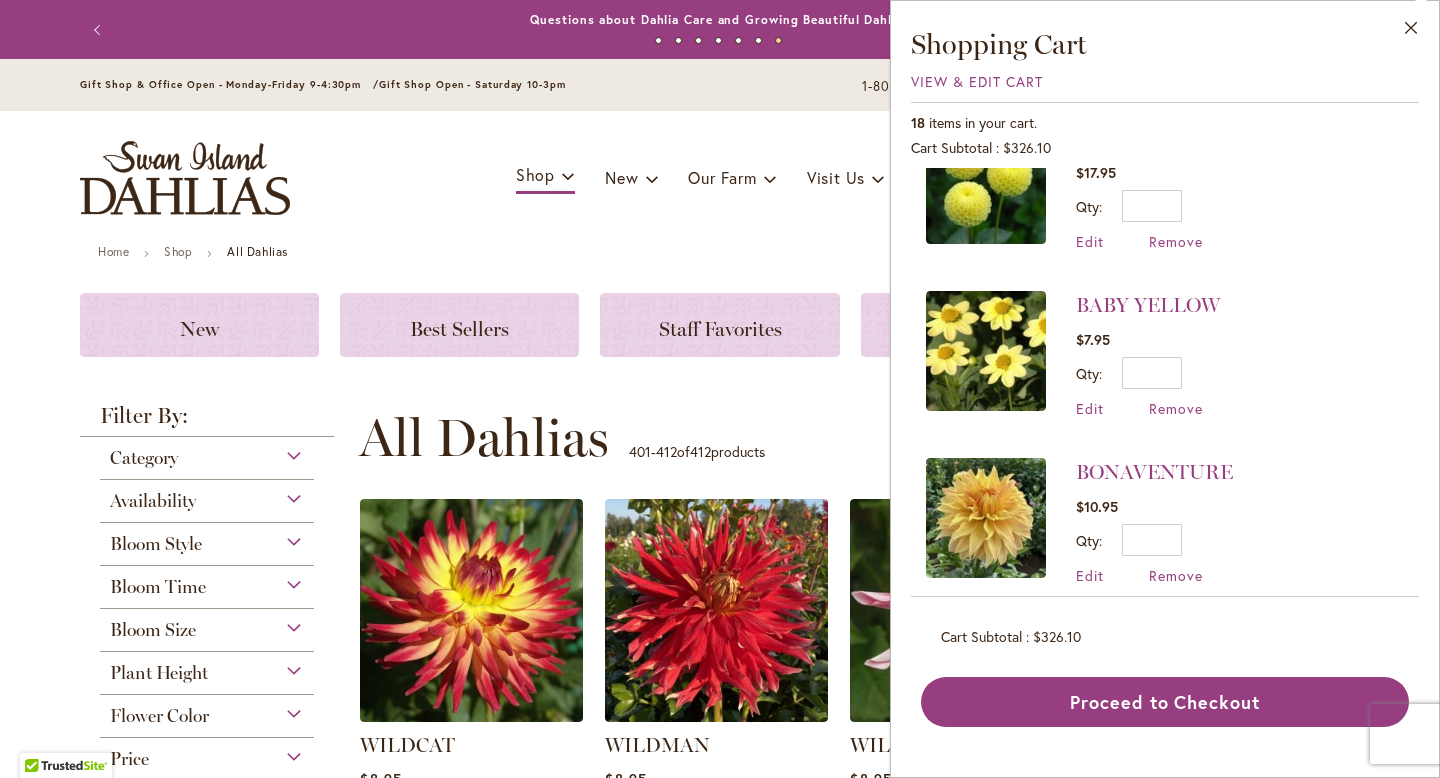 scroll, scrollTop: 2395, scrollLeft: 0, axis: vertical 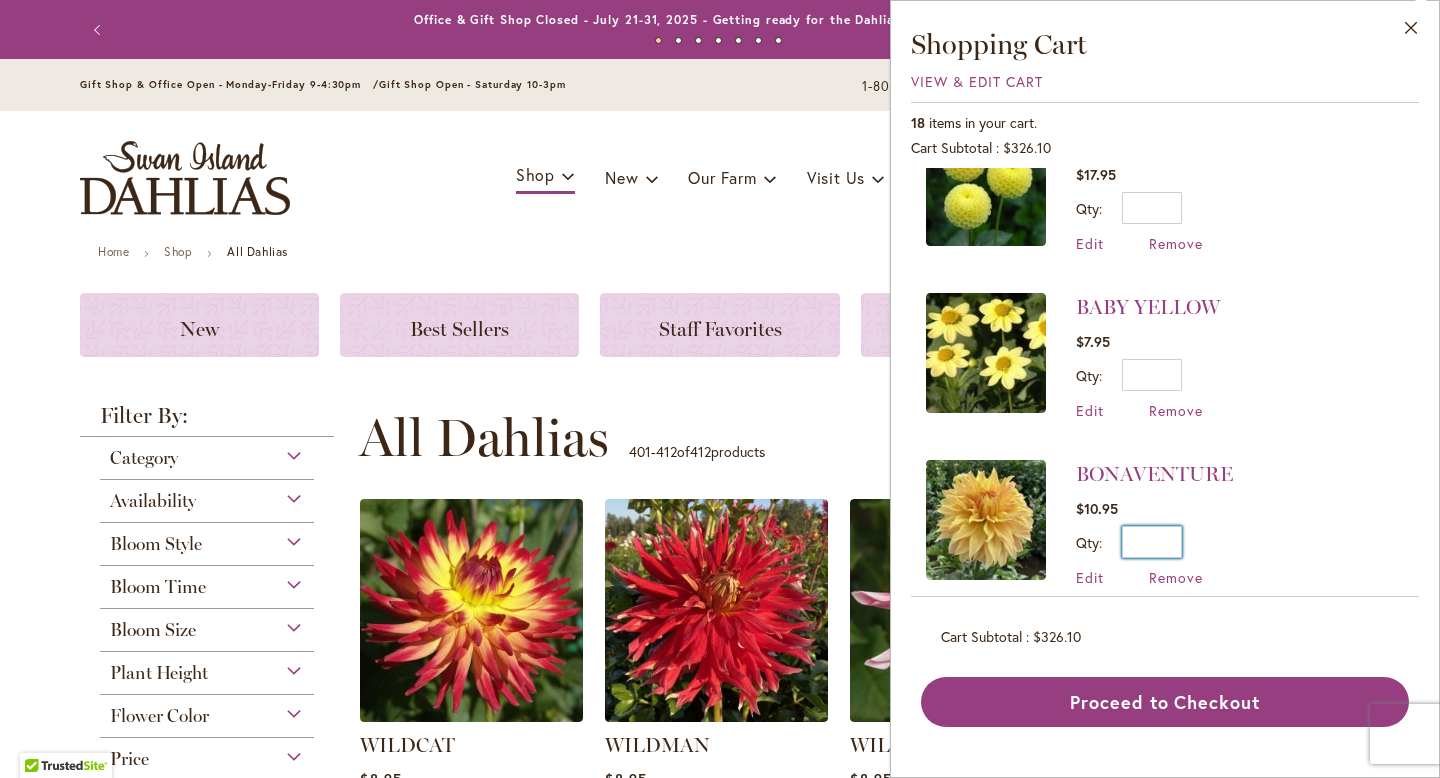 click on "*" at bounding box center [1152, 542] 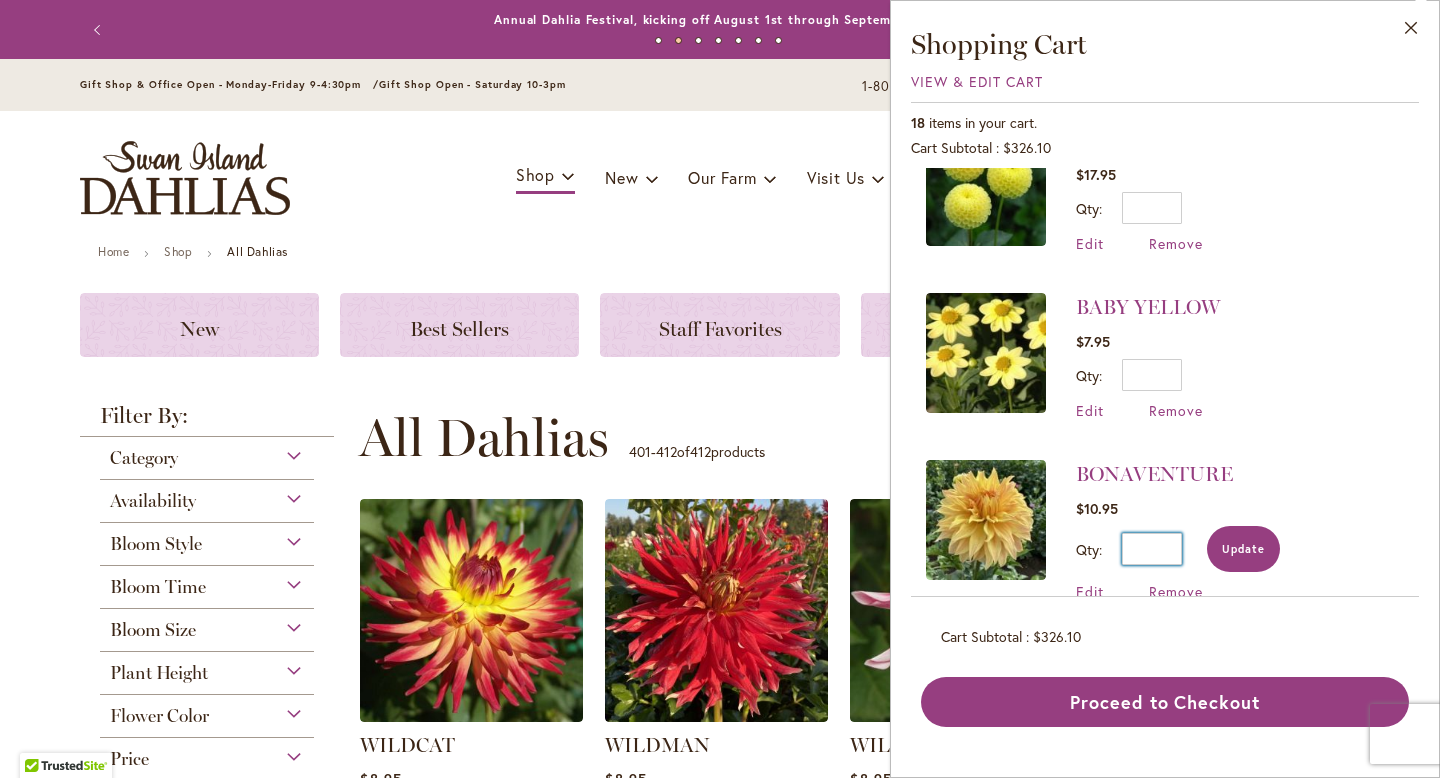 type on "*" 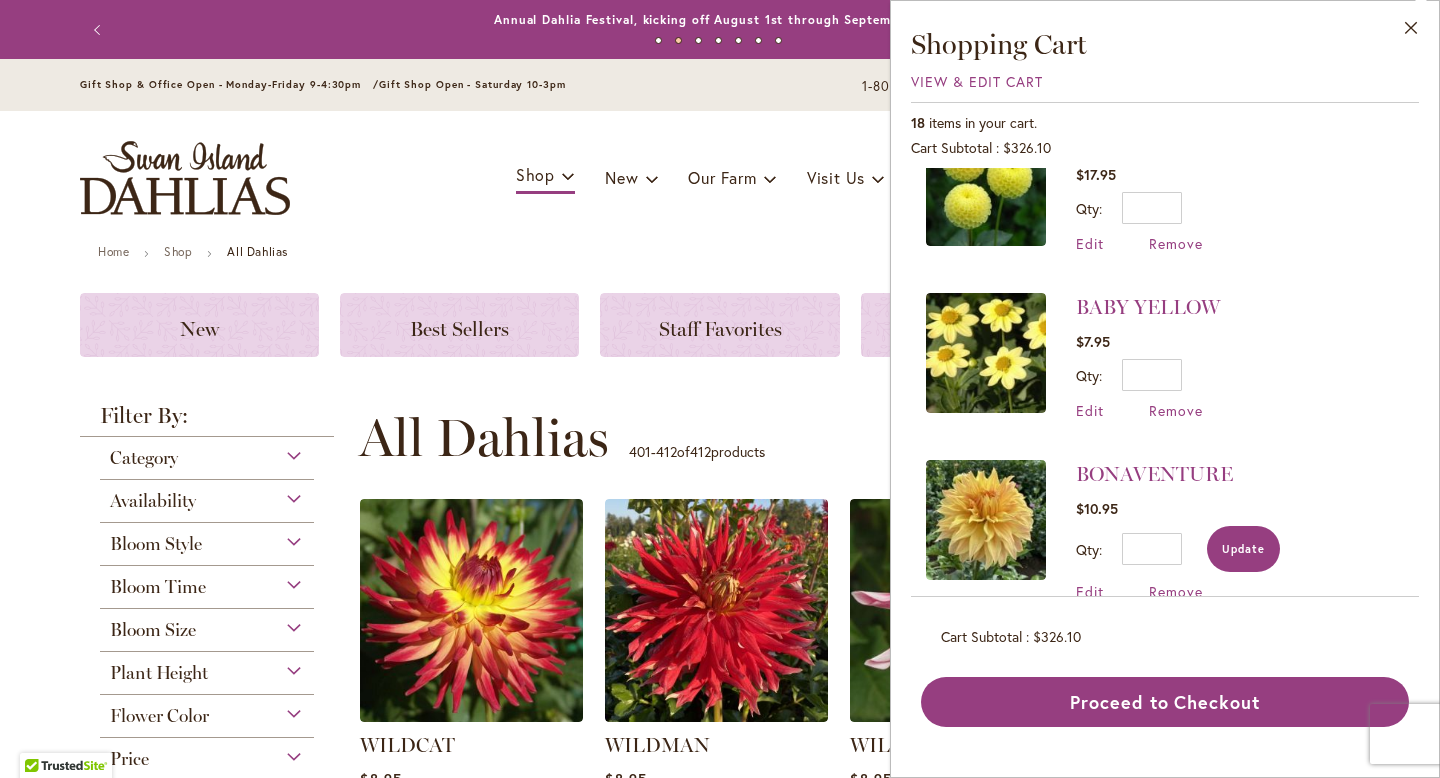 click on "Update" at bounding box center [1243, 549] 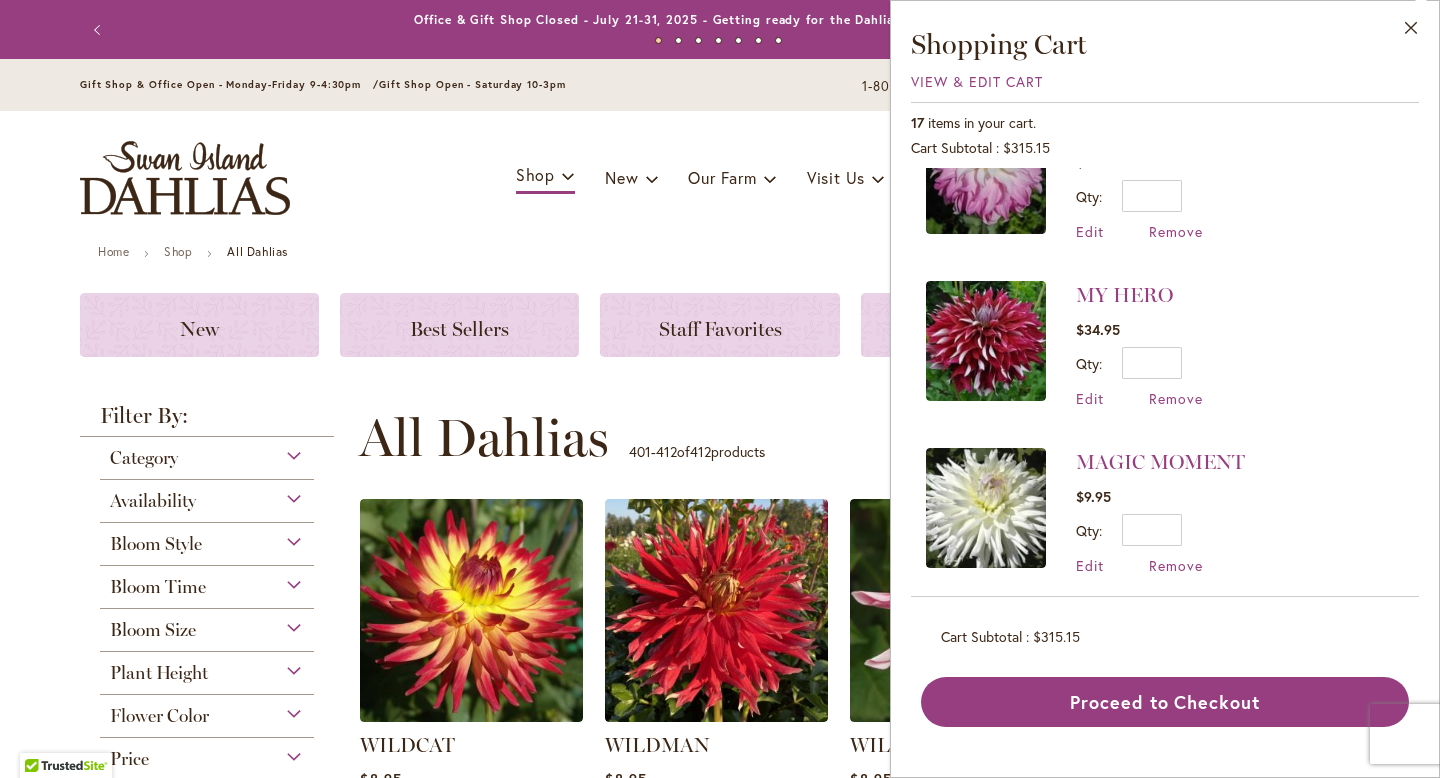 scroll, scrollTop: 0, scrollLeft: 0, axis: both 